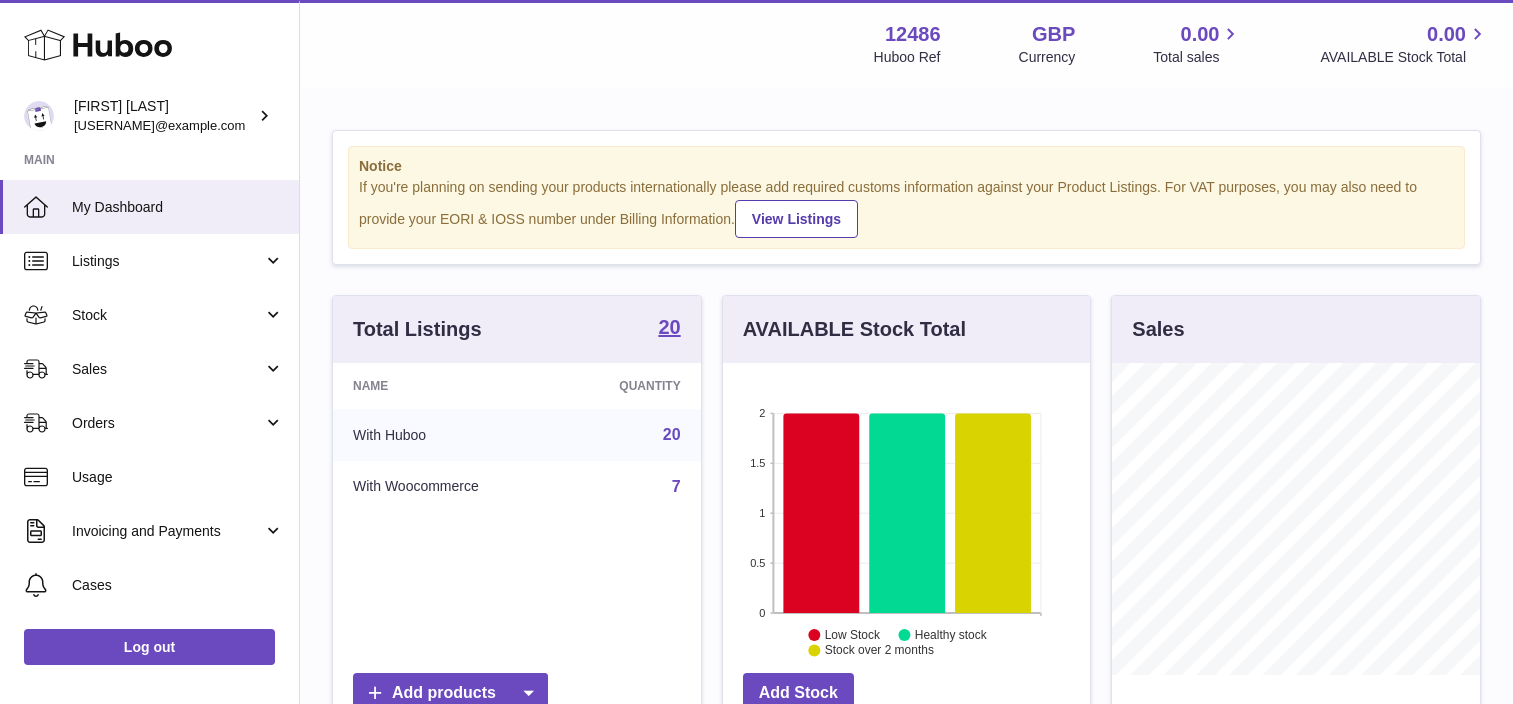 scroll, scrollTop: 0, scrollLeft: 0, axis: both 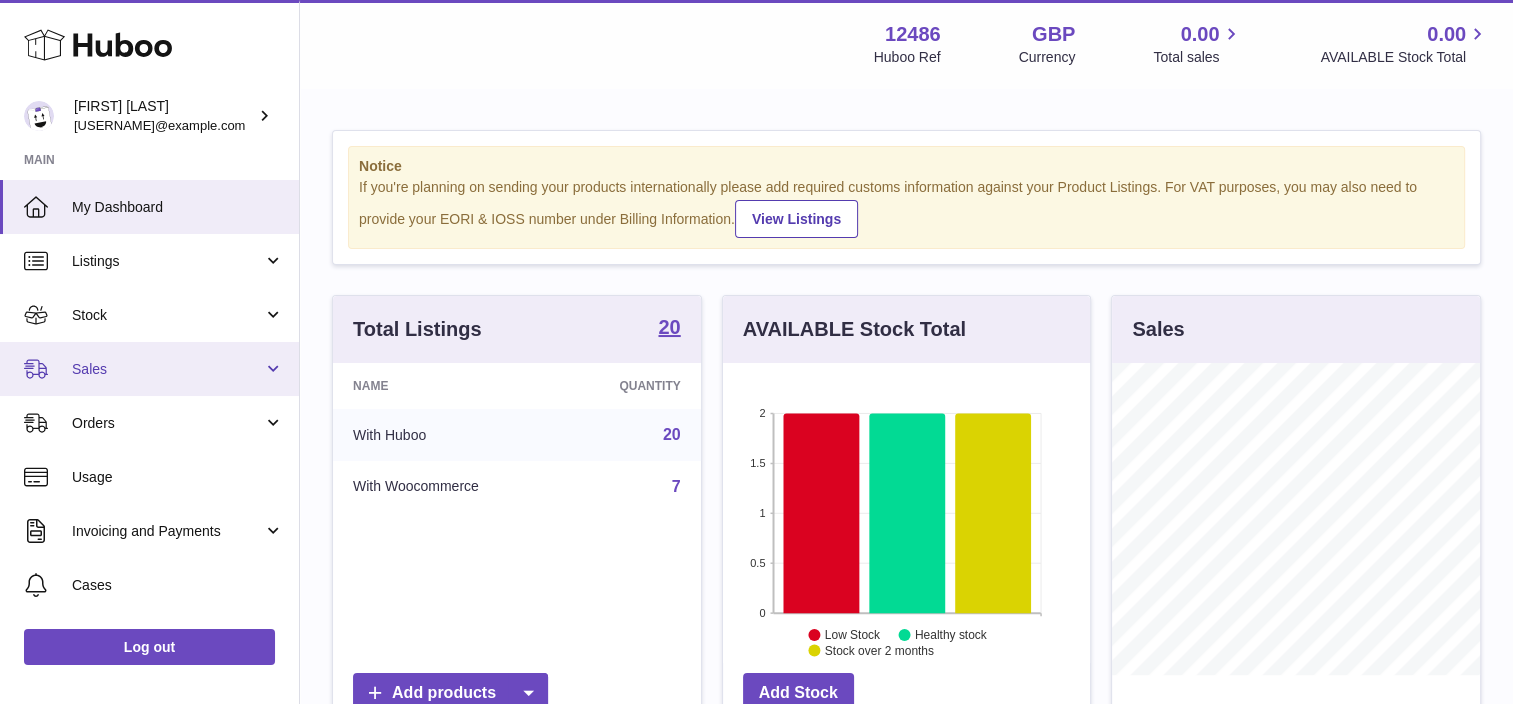 click on "Sales" at bounding box center (167, 369) 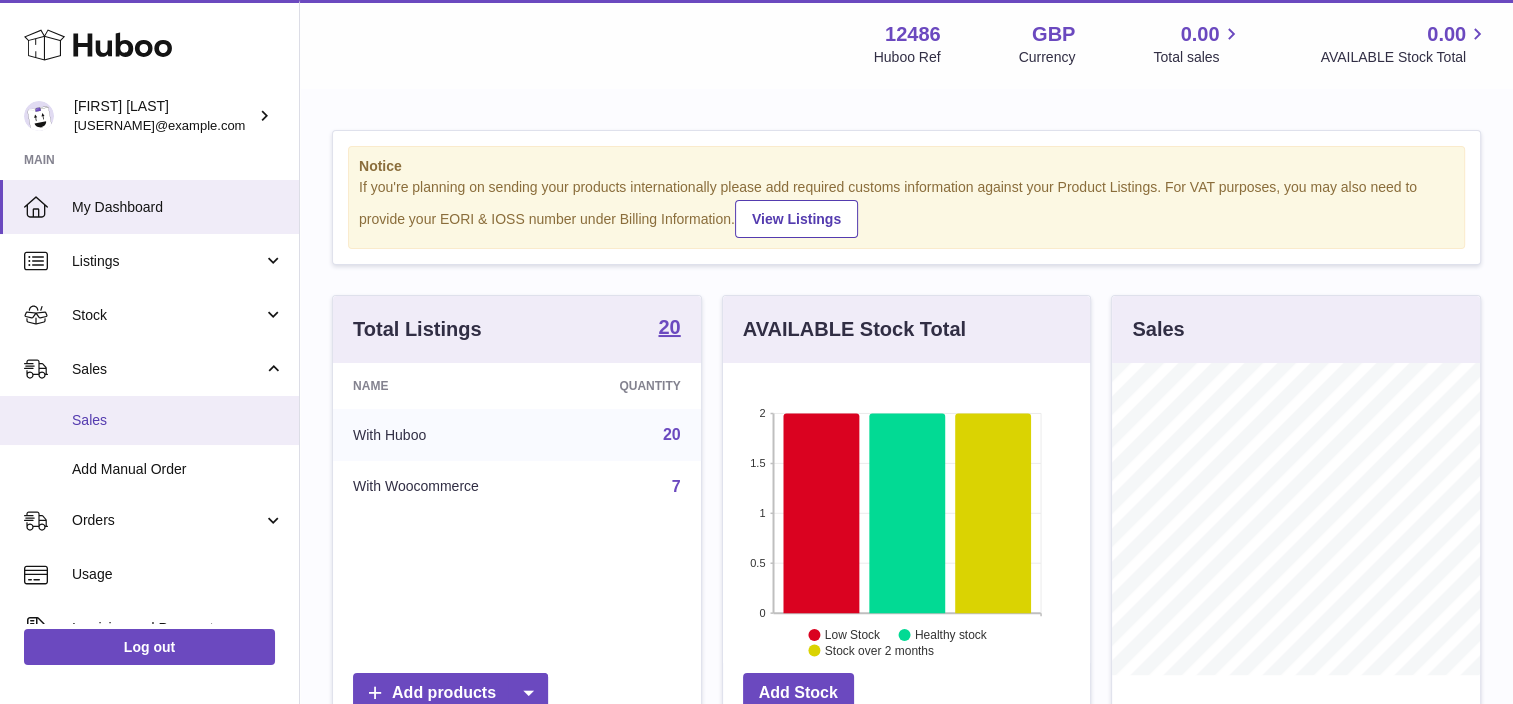 click on "Sales" at bounding box center (178, 420) 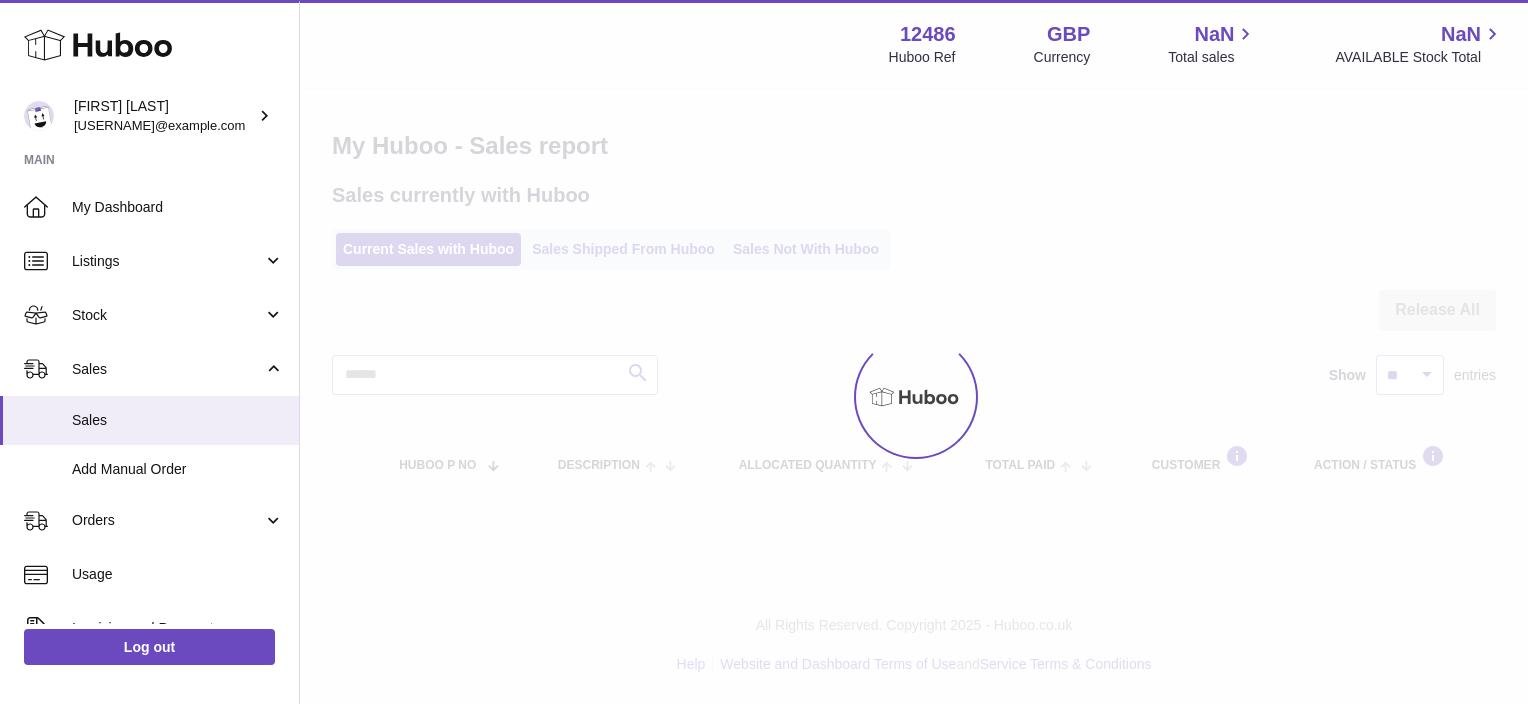 scroll, scrollTop: 0, scrollLeft: 0, axis: both 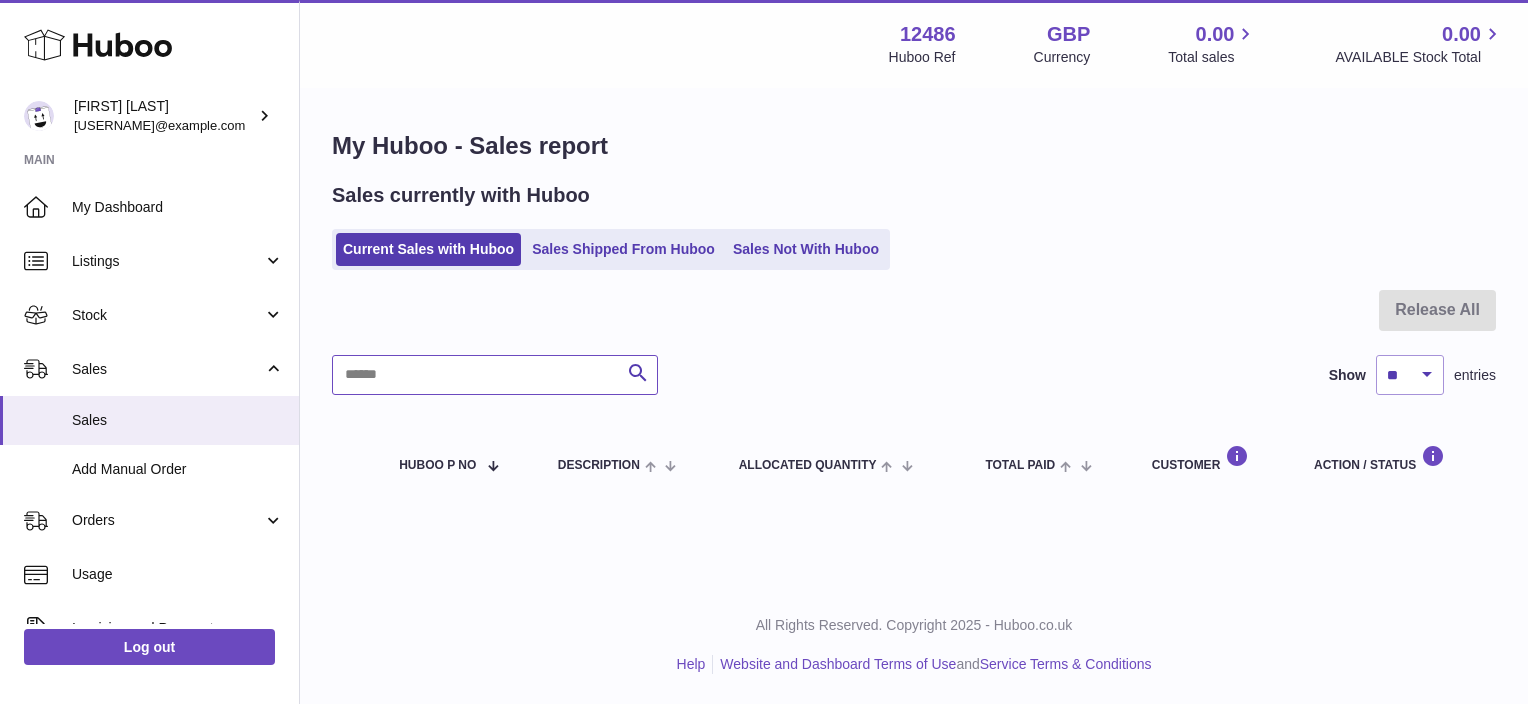 click at bounding box center (495, 375) 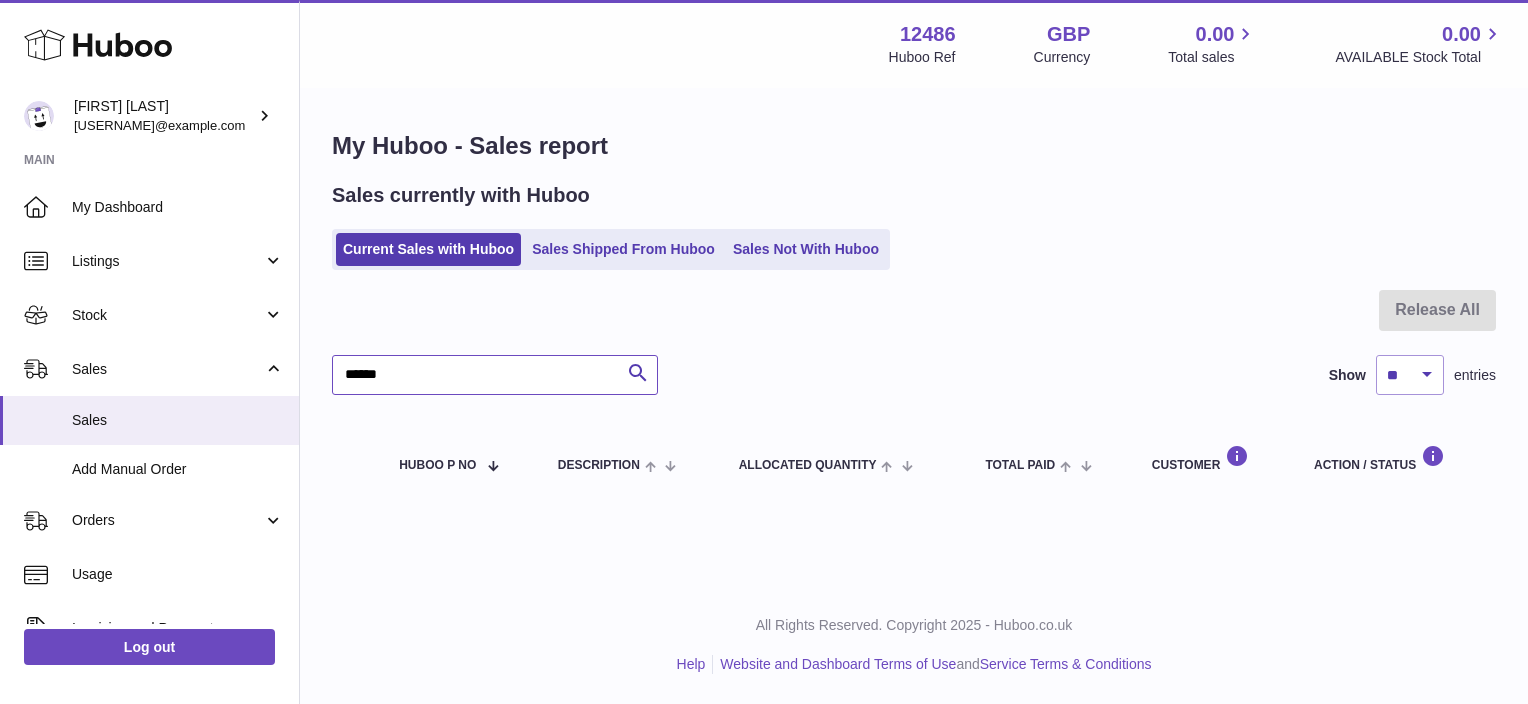 type on "******" 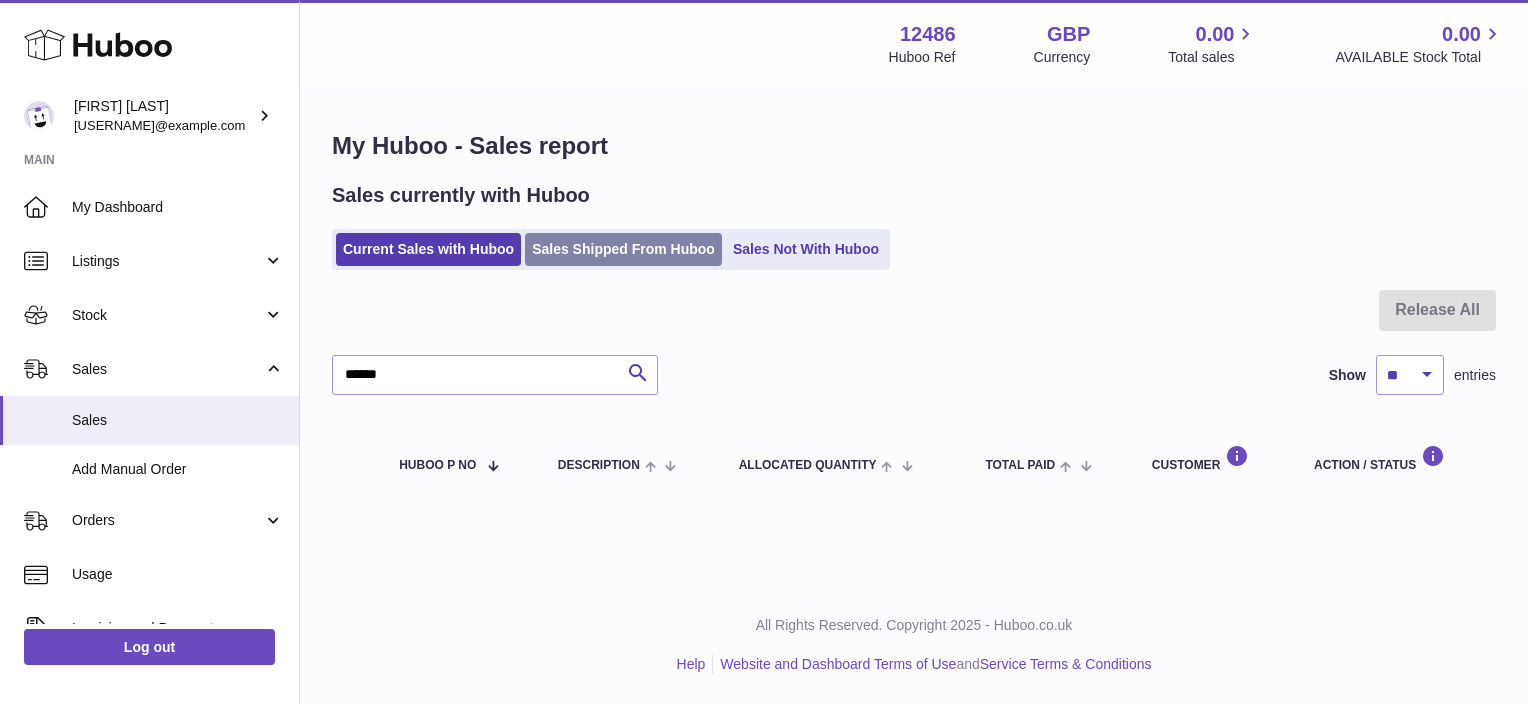 click on "Sales Shipped From Huboo" at bounding box center [623, 249] 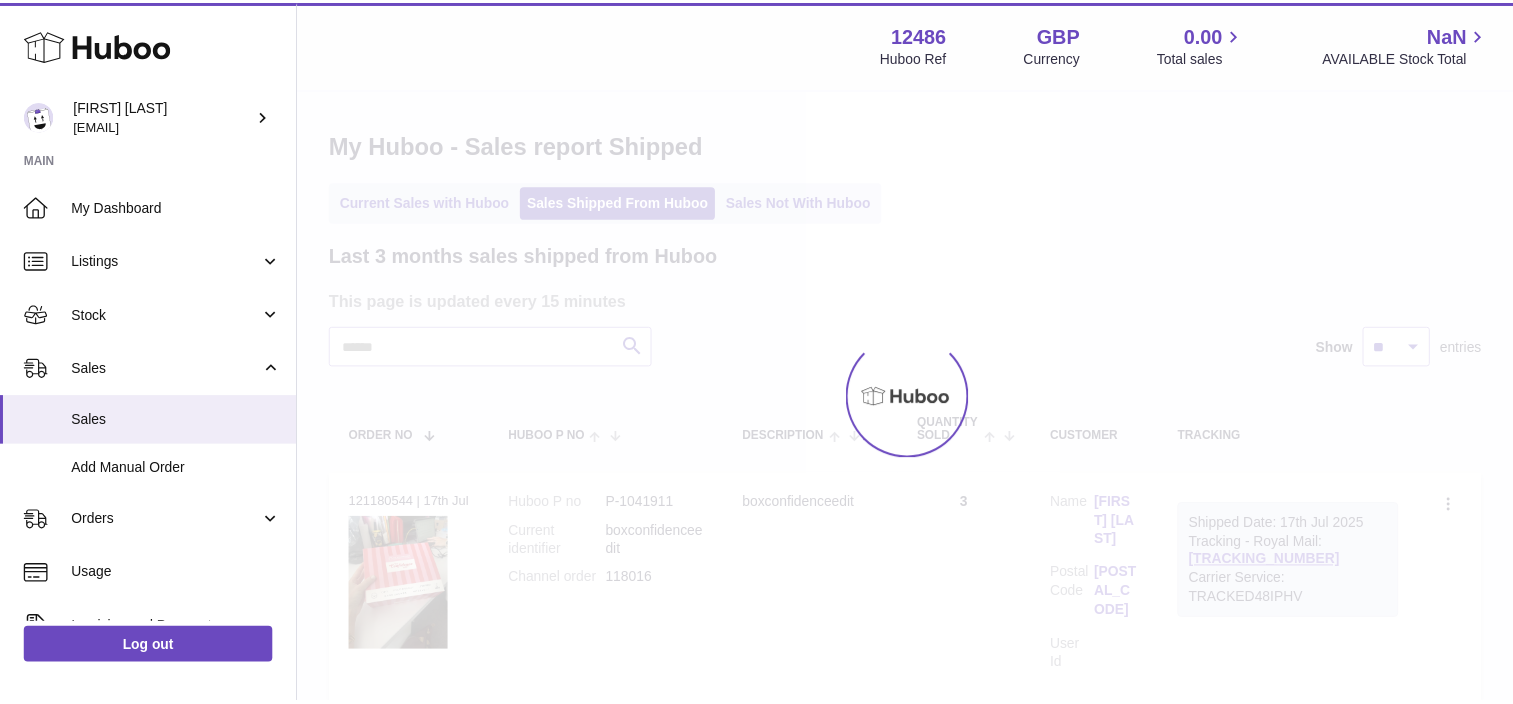 scroll, scrollTop: 0, scrollLeft: 0, axis: both 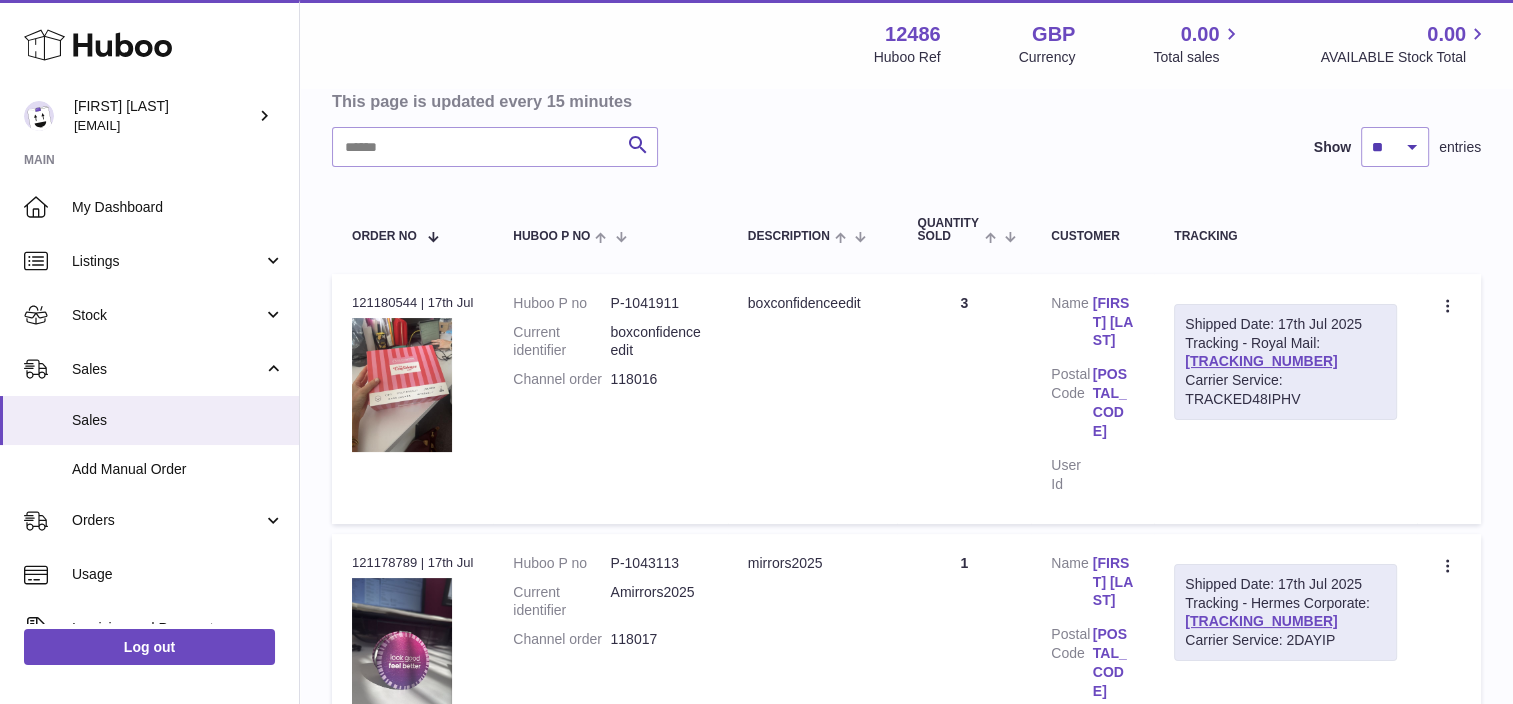 drag, startPoint x: 1331, startPoint y: 376, endPoint x: 1205, endPoint y: 382, distance: 126.14278 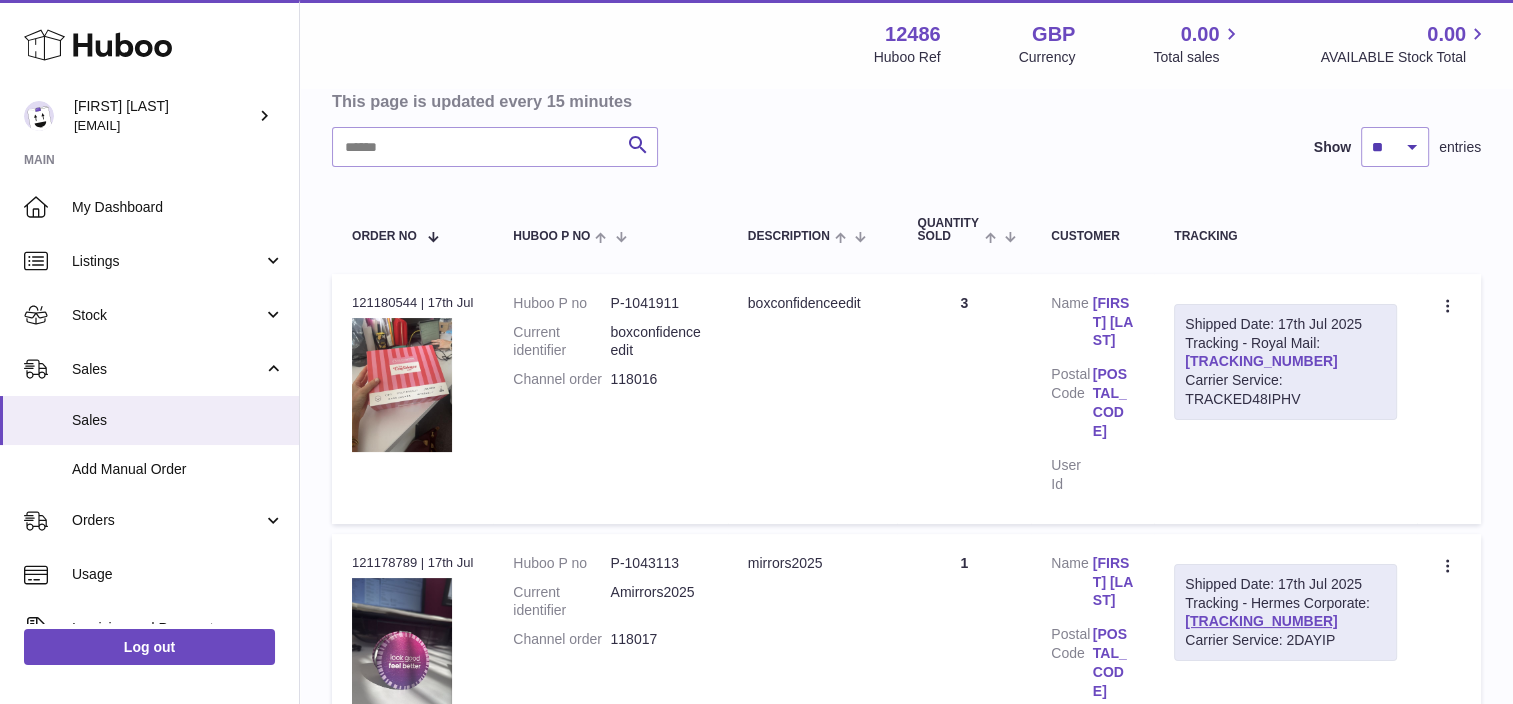 drag, startPoint x: 1205, startPoint y: 382, endPoint x: 1240, endPoint y: 380, distance: 35.057095 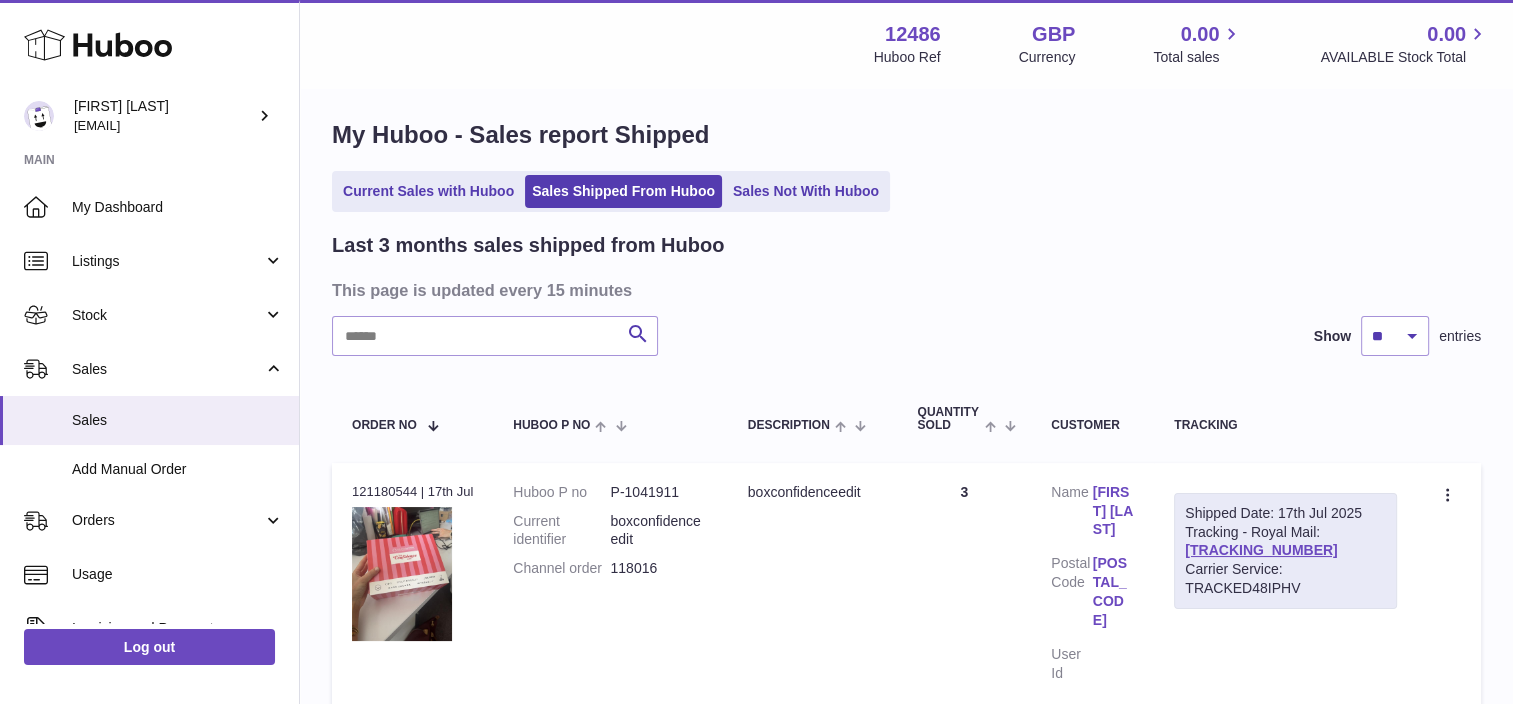 scroll, scrollTop: 0, scrollLeft: 0, axis: both 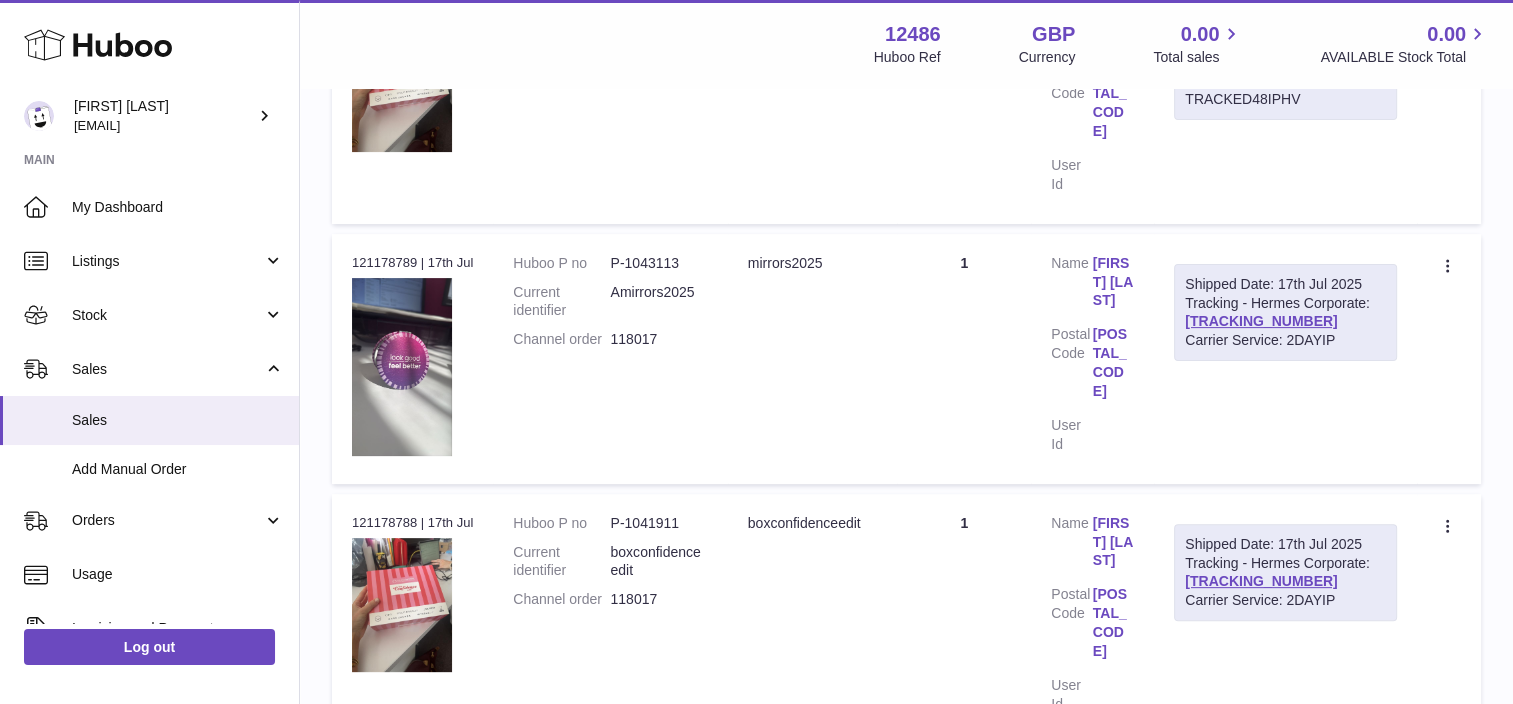 drag, startPoint x: 1360, startPoint y: 576, endPoint x: 1188, endPoint y: 580, distance: 172.04651 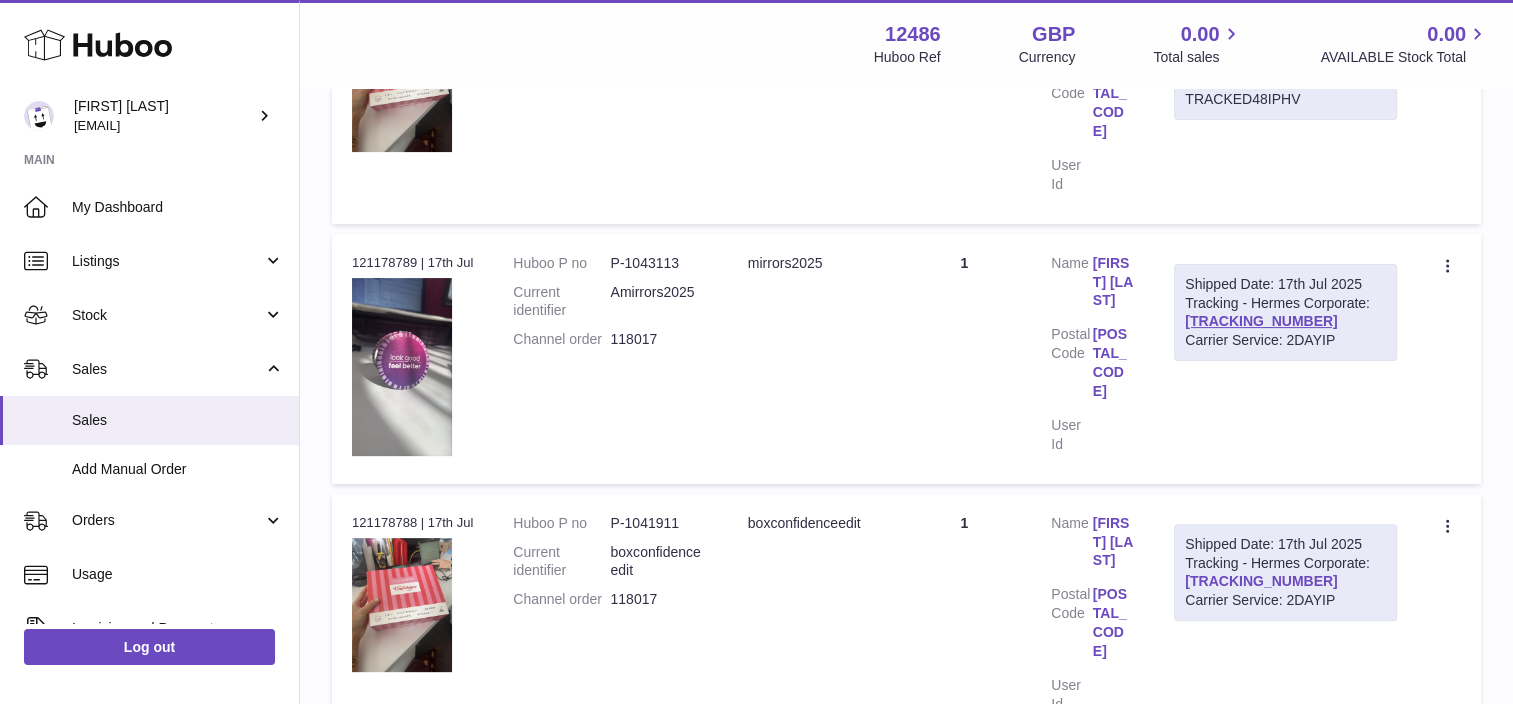 drag, startPoint x: 1188, startPoint y: 580, endPoint x: 1232, endPoint y: 575, distance: 44.28318 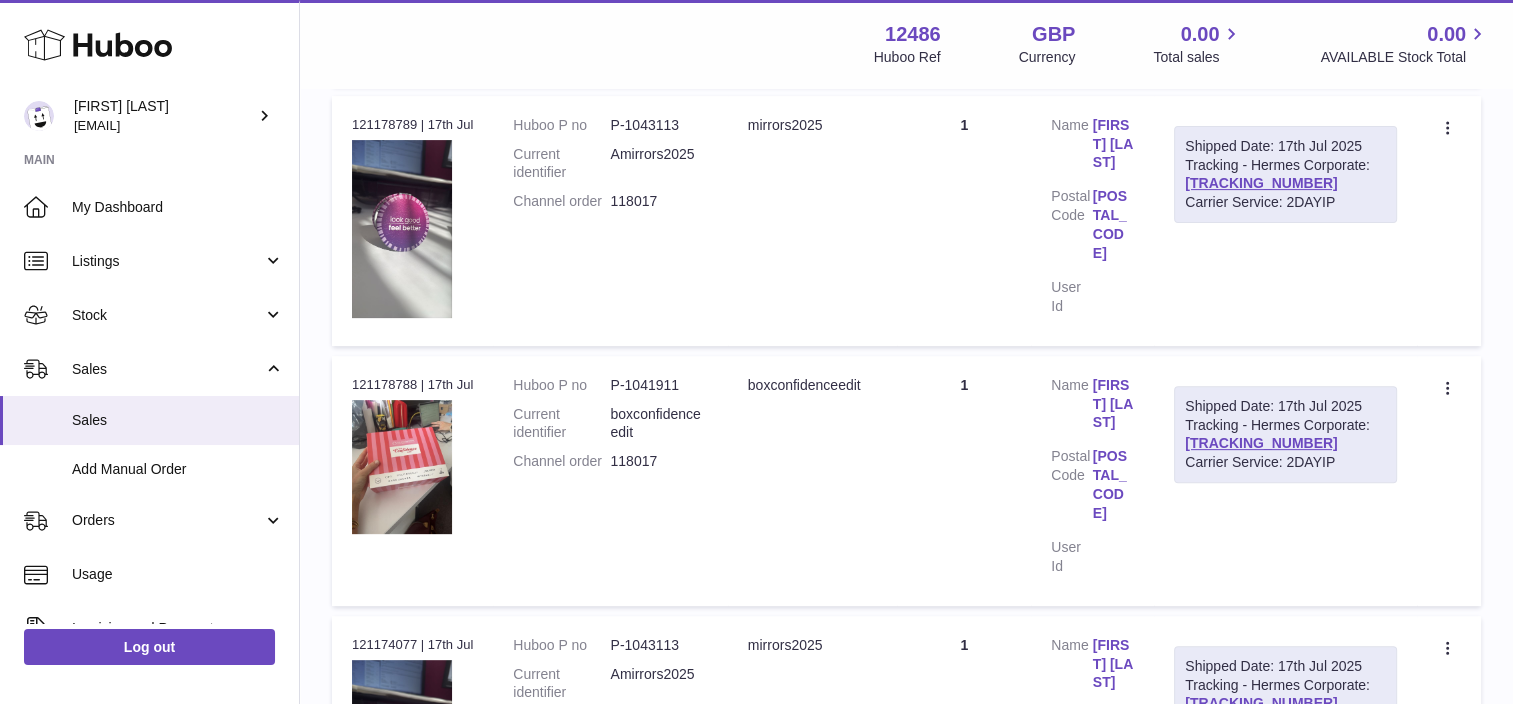 scroll, scrollTop: 700, scrollLeft: 0, axis: vertical 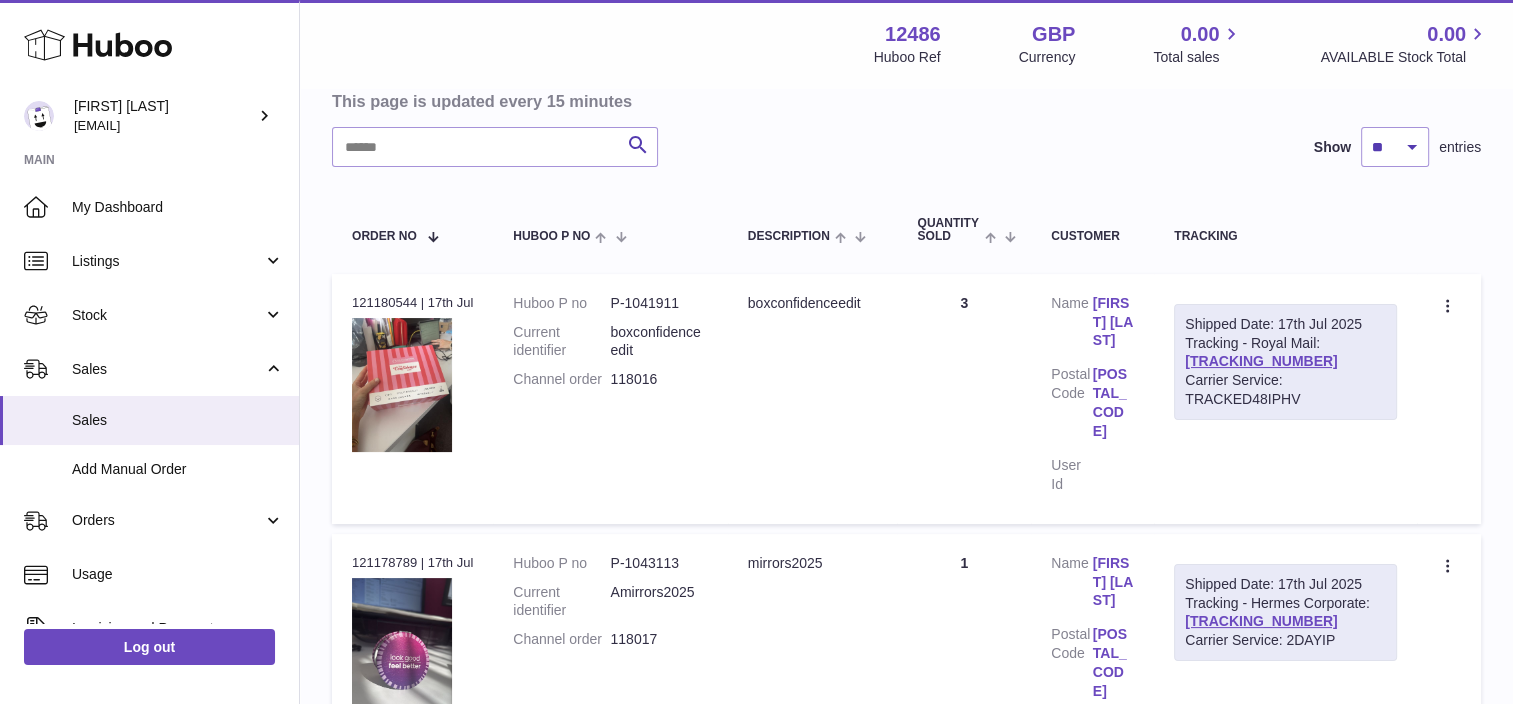 drag, startPoint x: 1336, startPoint y: 376, endPoint x: 1209, endPoint y: 379, distance: 127.03543 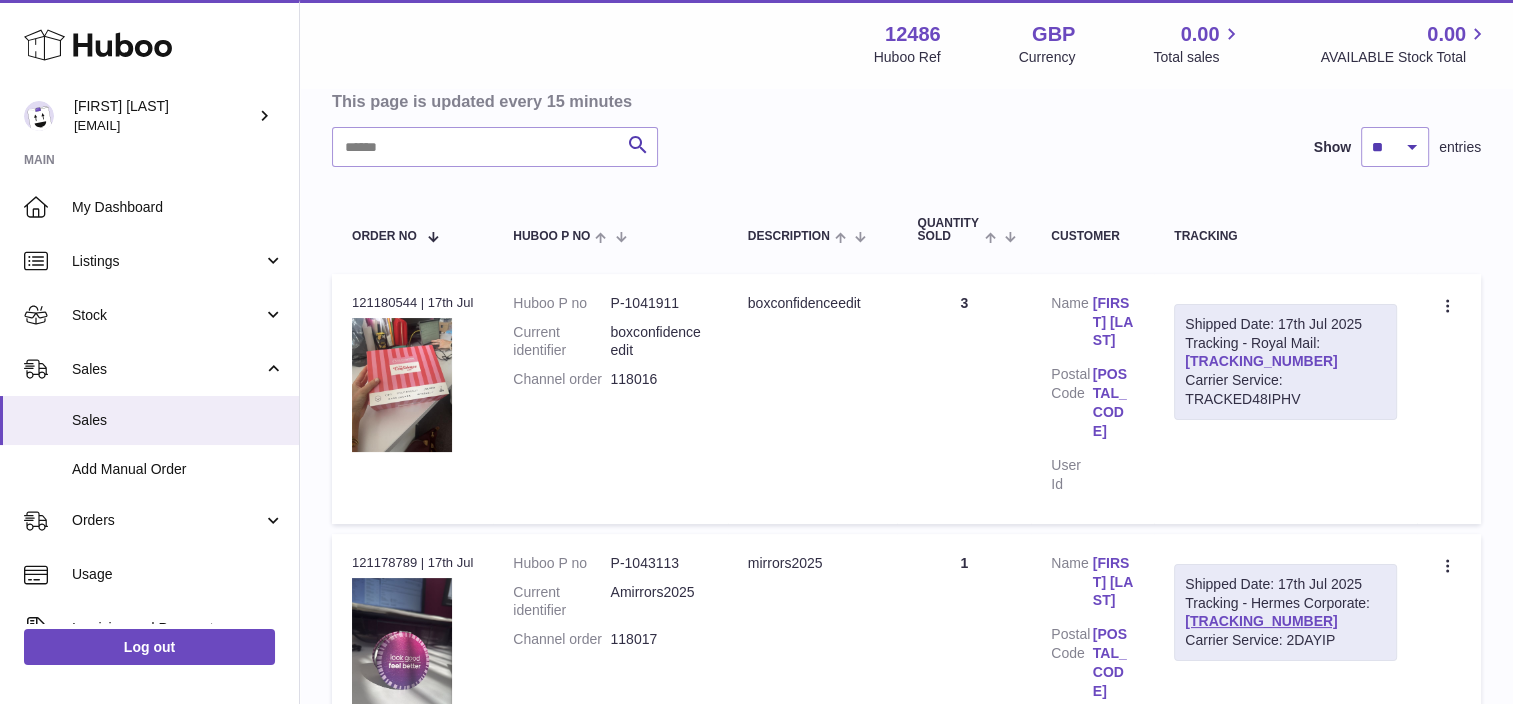 drag, startPoint x: 1209, startPoint y: 378, endPoint x: 1233, endPoint y: 376, distance: 24.083189 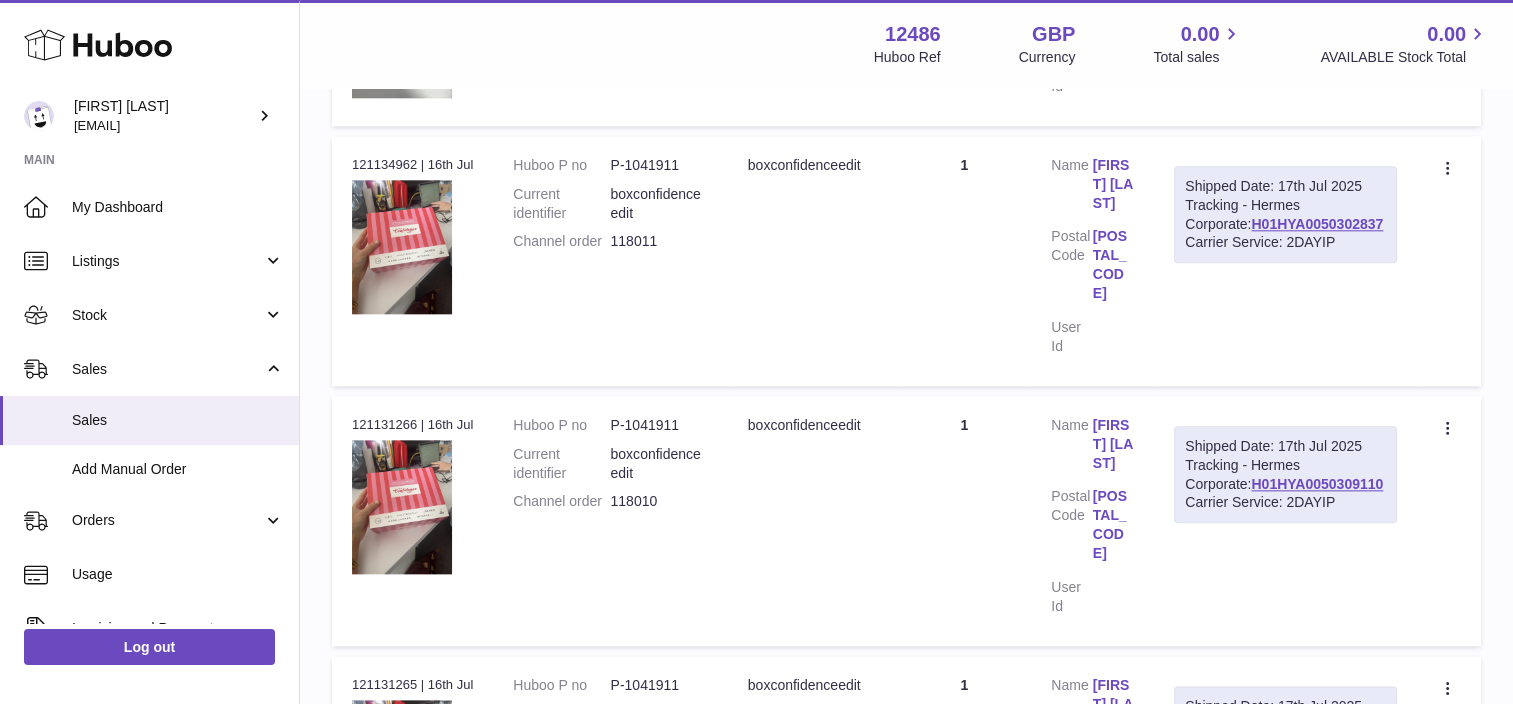 scroll, scrollTop: 2200, scrollLeft: 0, axis: vertical 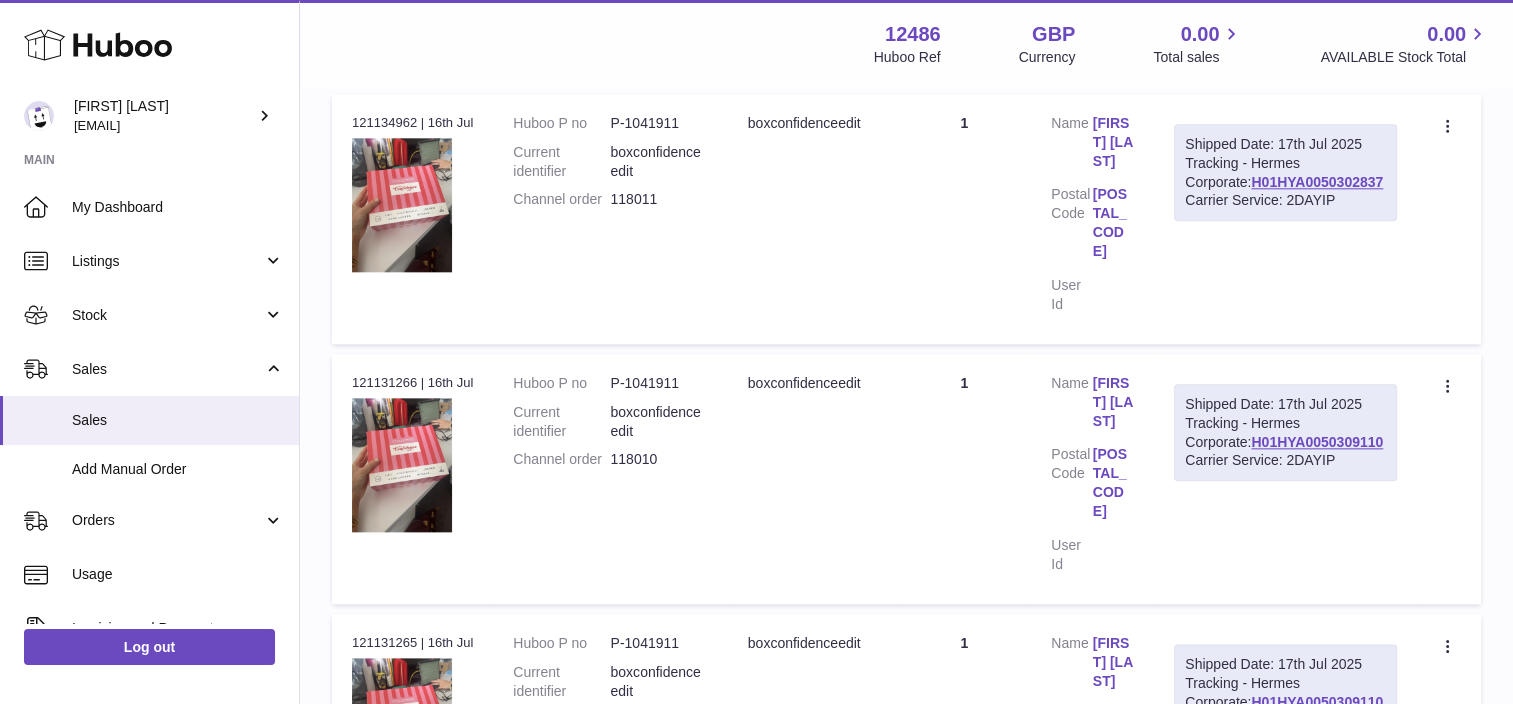 click on "2" at bounding box center (1175, 892) 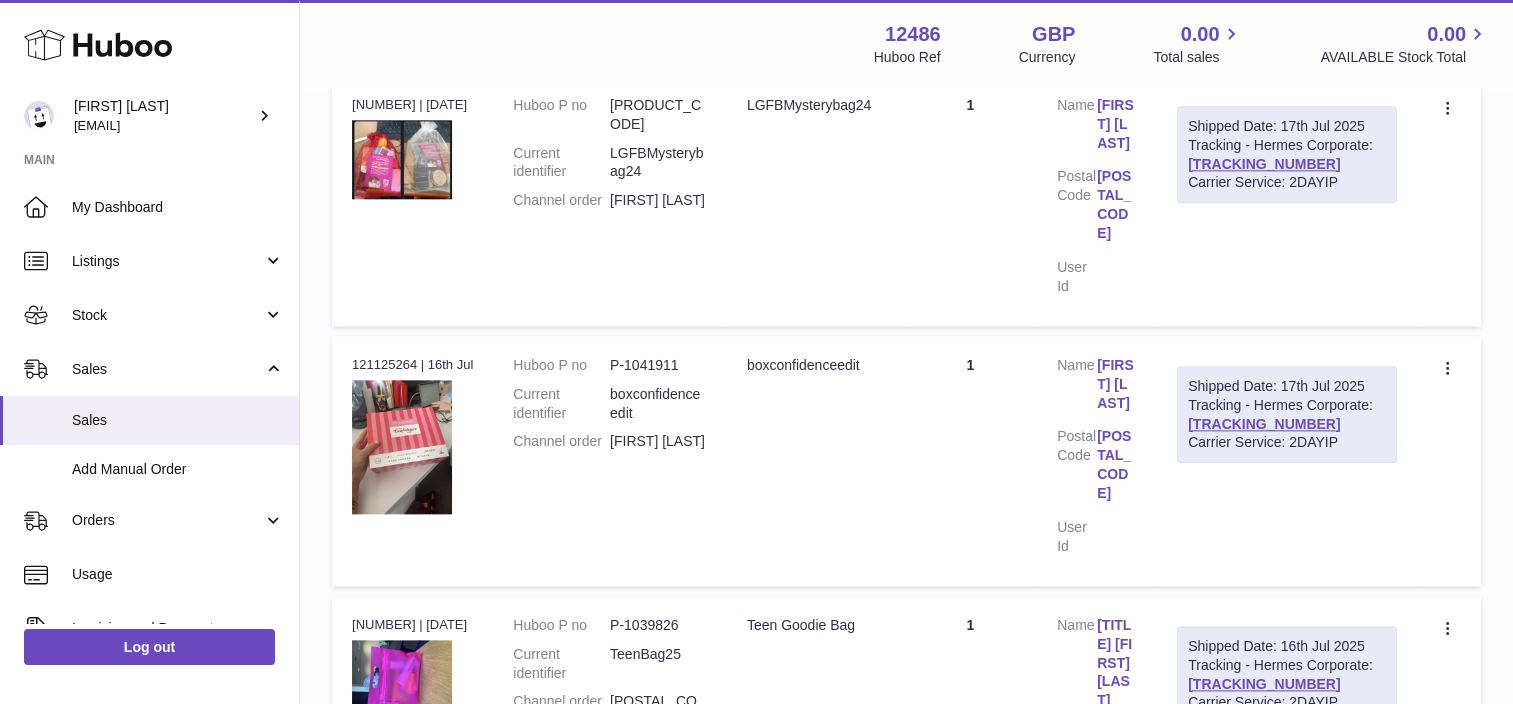 scroll, scrollTop: 2280, scrollLeft: 0, axis: vertical 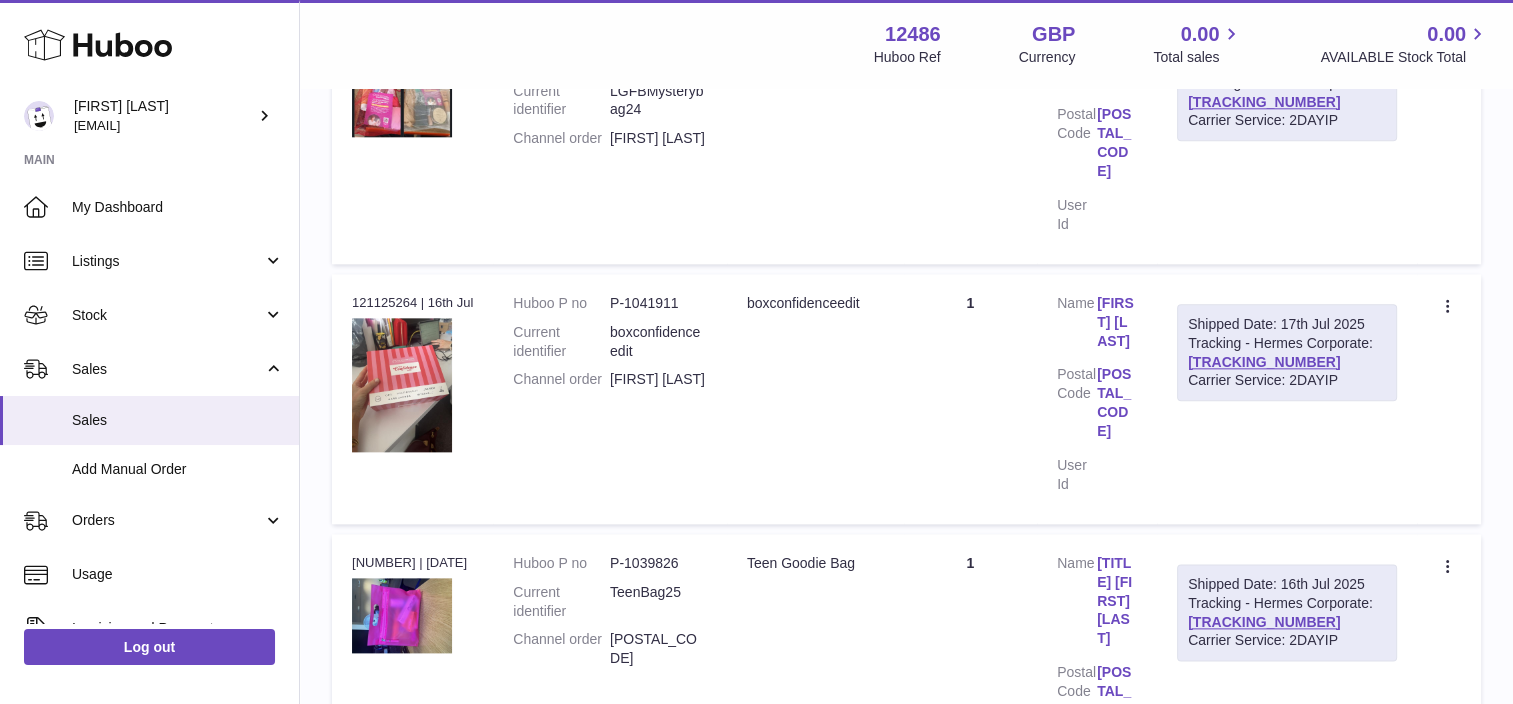 click on "1" at bounding box center [1139, 850] 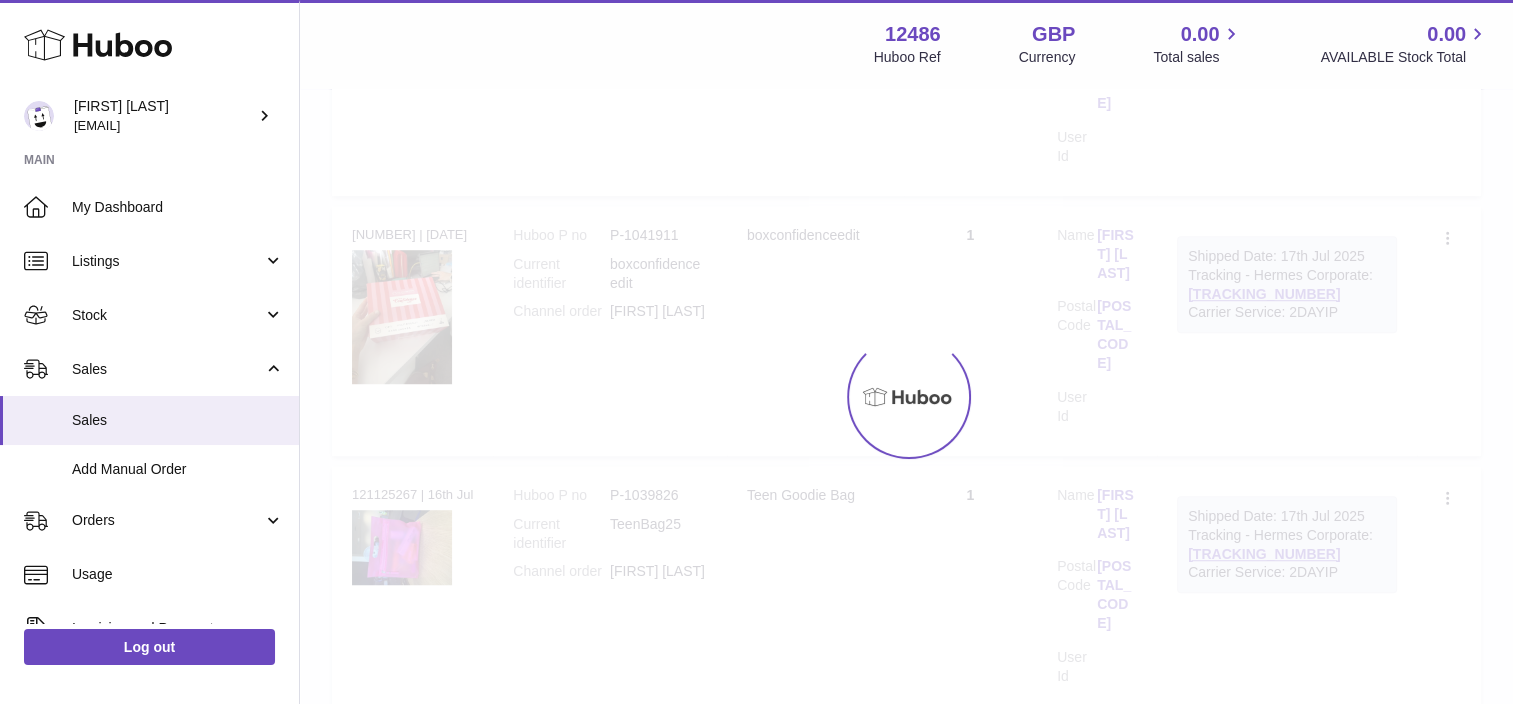 scroll, scrollTop: 90, scrollLeft: 0, axis: vertical 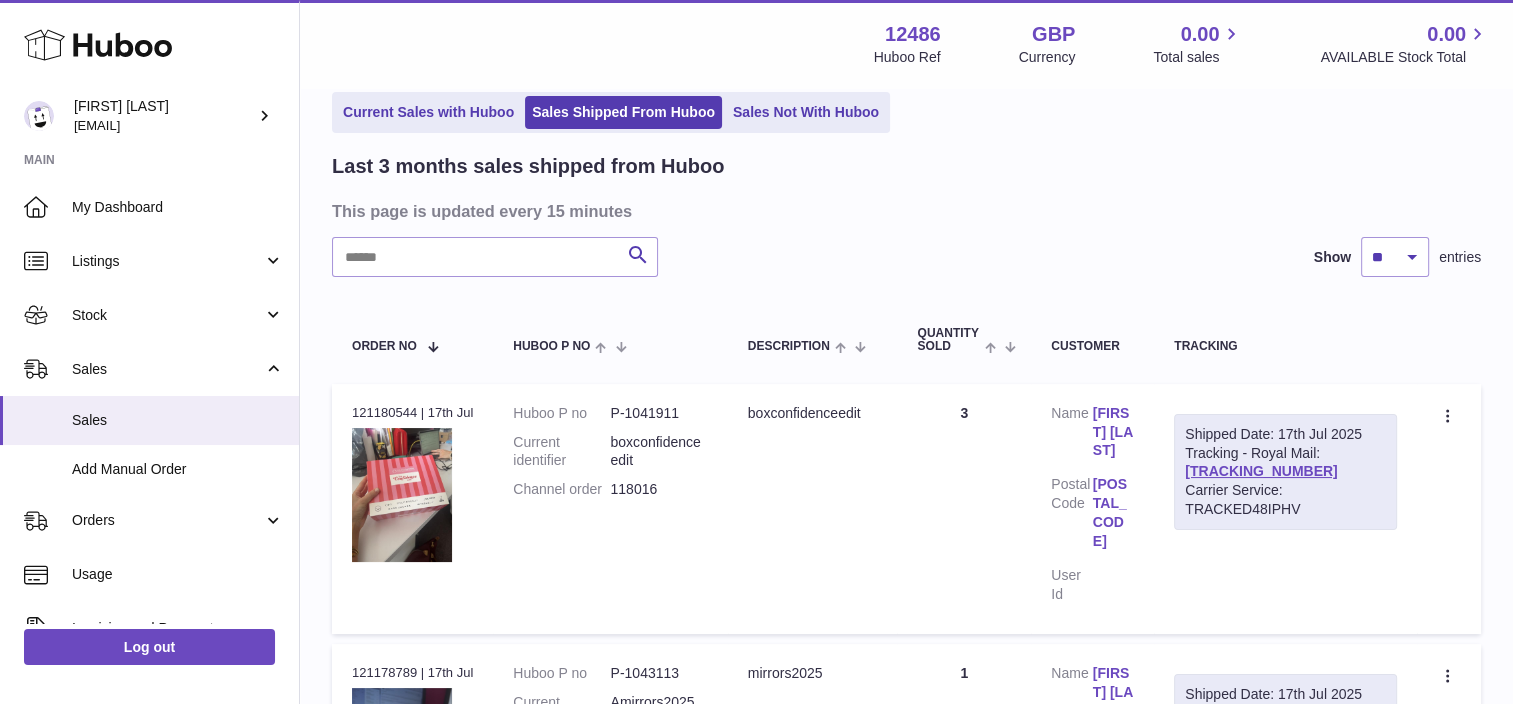 click on "Judith Newland" at bounding box center [1113, 432] 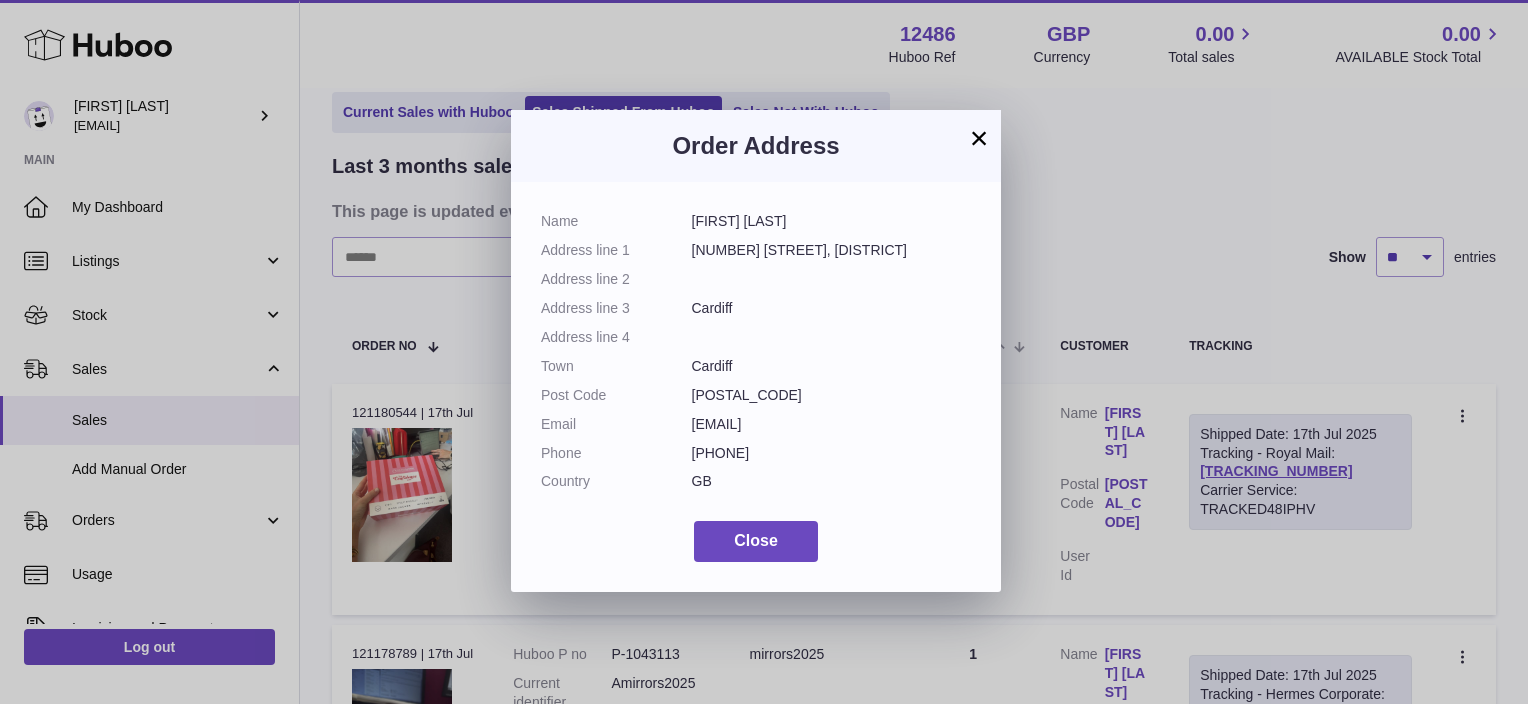 drag, startPoint x: 780, startPoint y: 452, endPoint x: 686, endPoint y: 441, distance: 94.641426 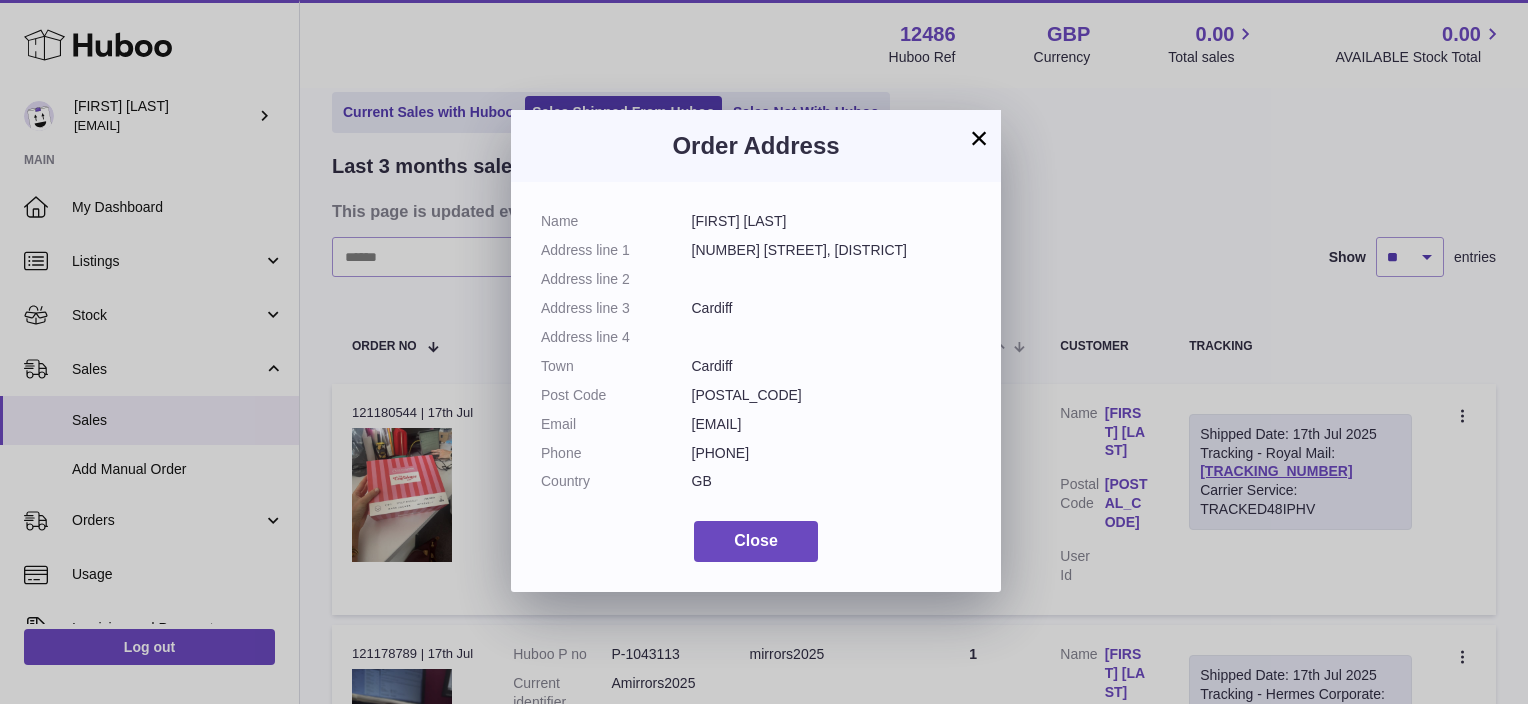 copy on "07974202032" 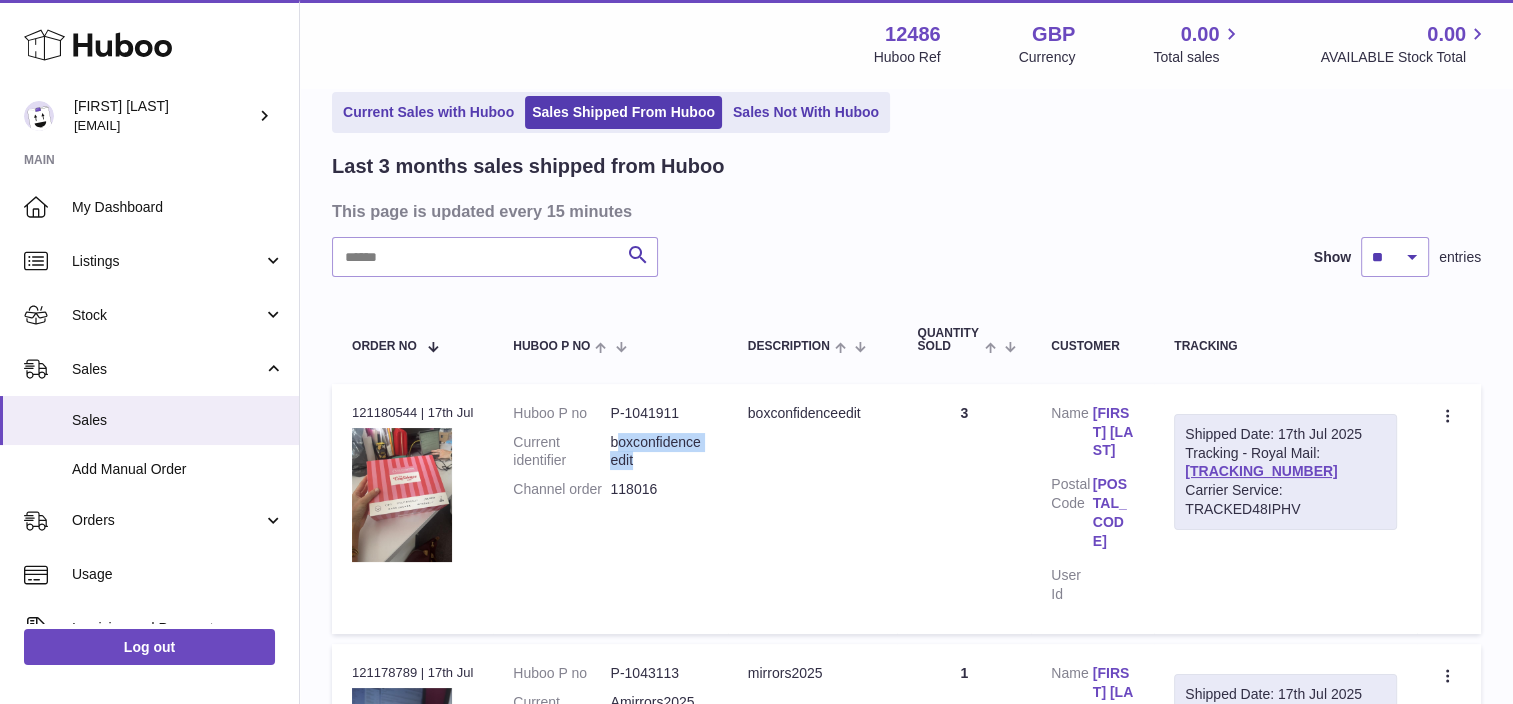drag, startPoint x: 643, startPoint y: 472, endPoint x: 619, endPoint y: 446, distance: 35.383614 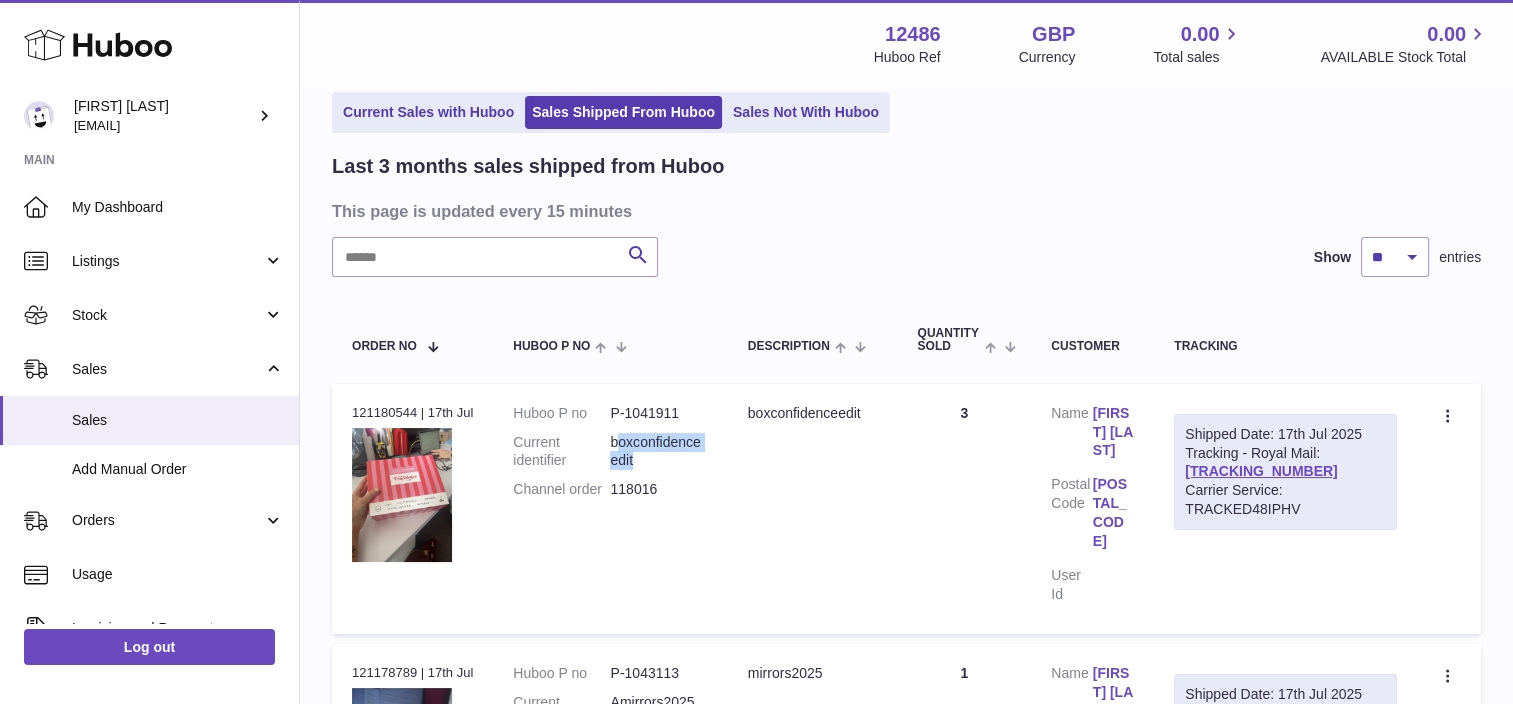 click on "Huboo P no   P-1041911   Current identifier   boxconfidenceedit
Channel order
118016" at bounding box center (610, 457) 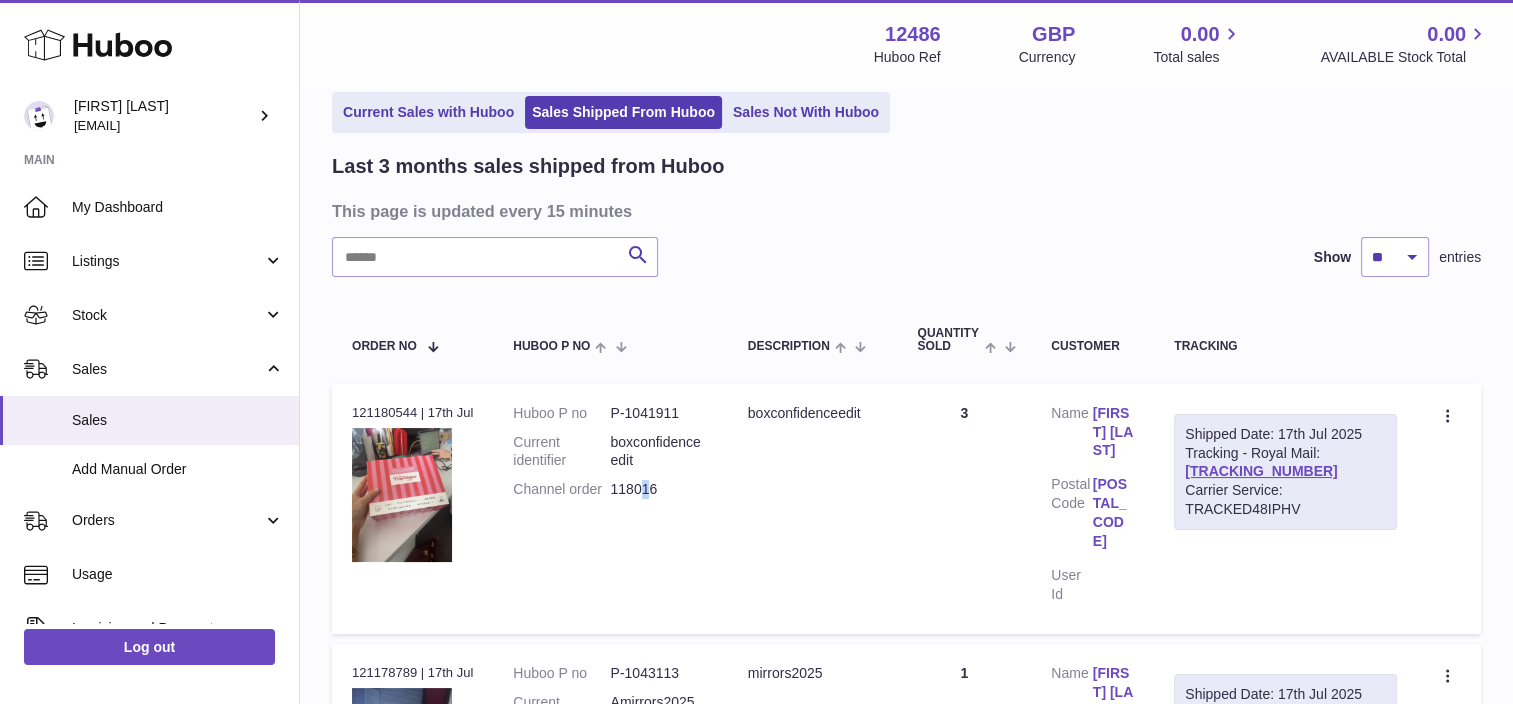 drag, startPoint x: 619, startPoint y: 446, endPoint x: 647, endPoint y: 485, distance: 48.010414 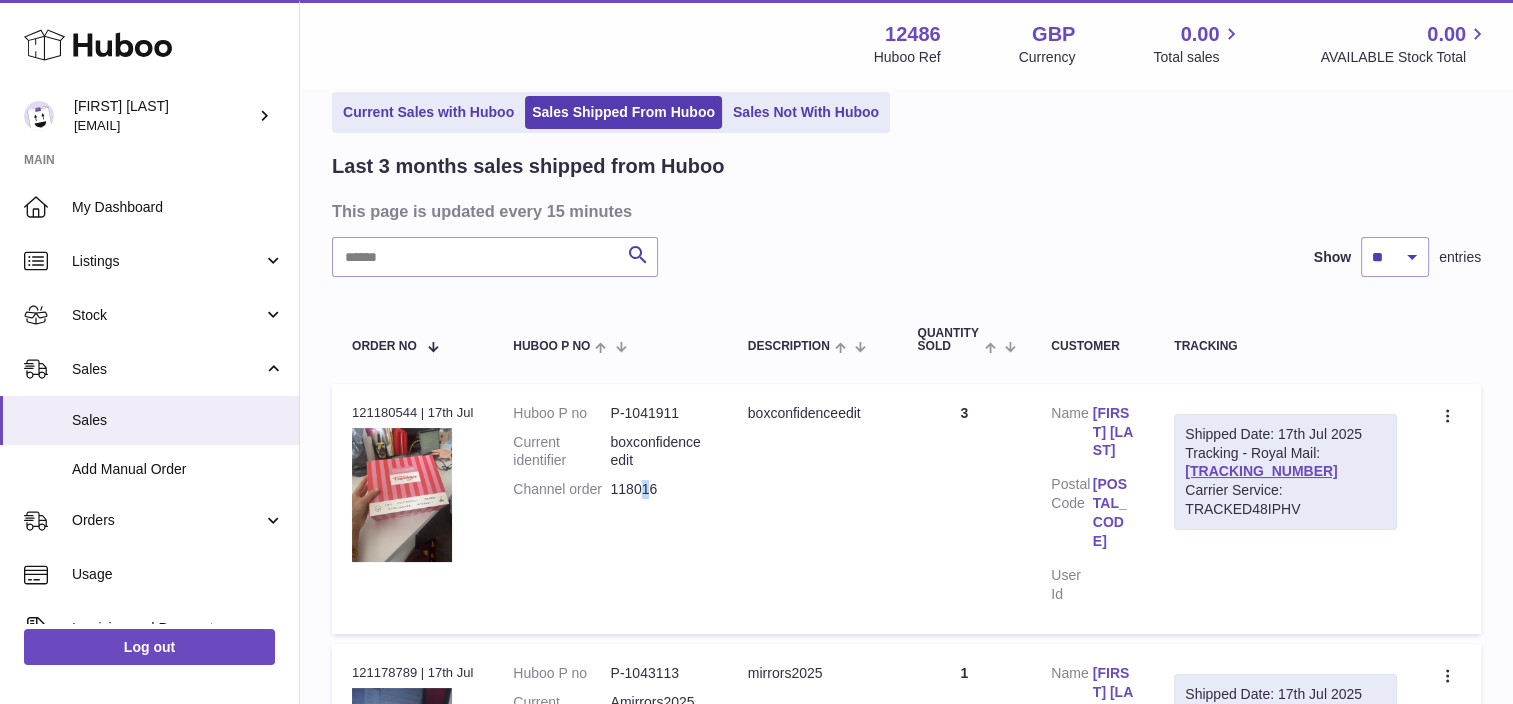 click on "118016" at bounding box center [658, 489] 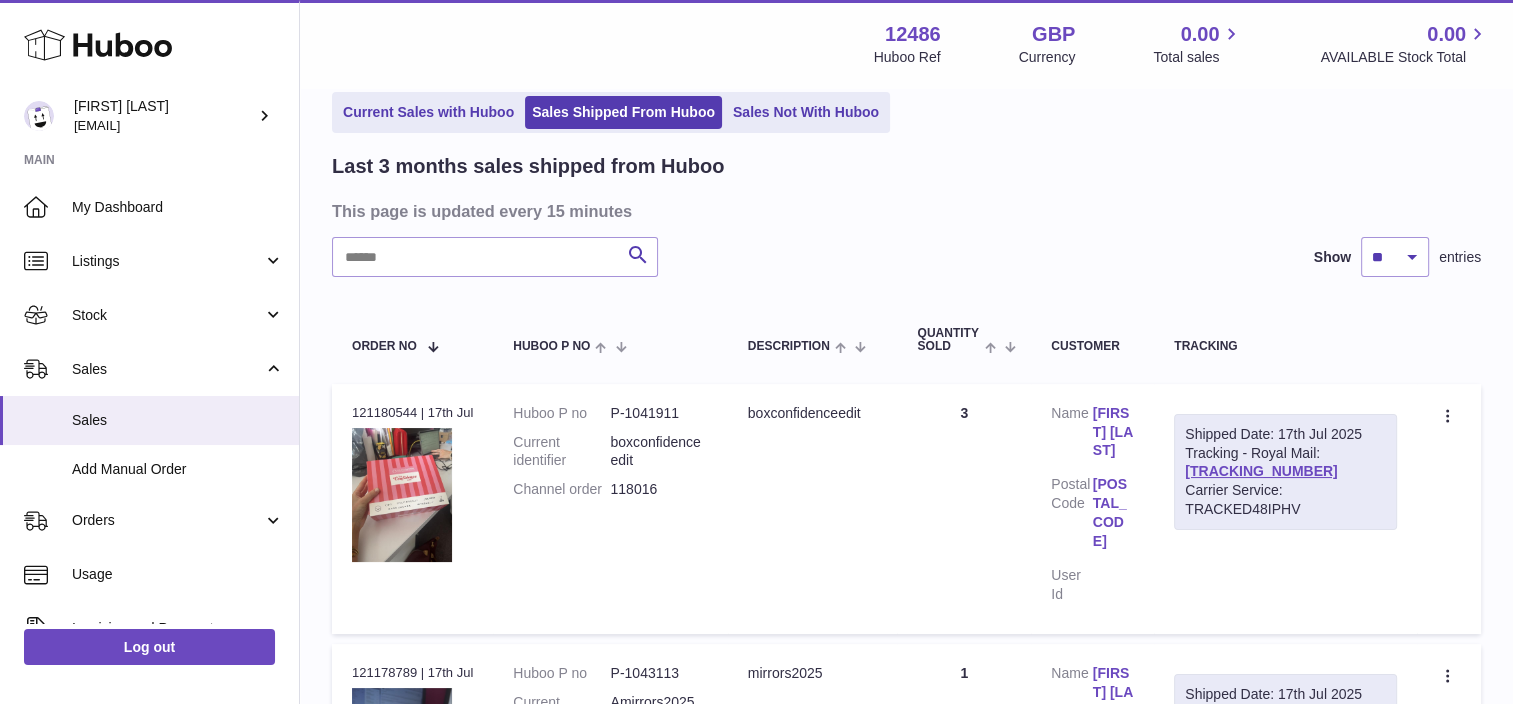 drag, startPoint x: 647, startPoint y: 485, endPoint x: 685, endPoint y: 506, distance: 43.416588 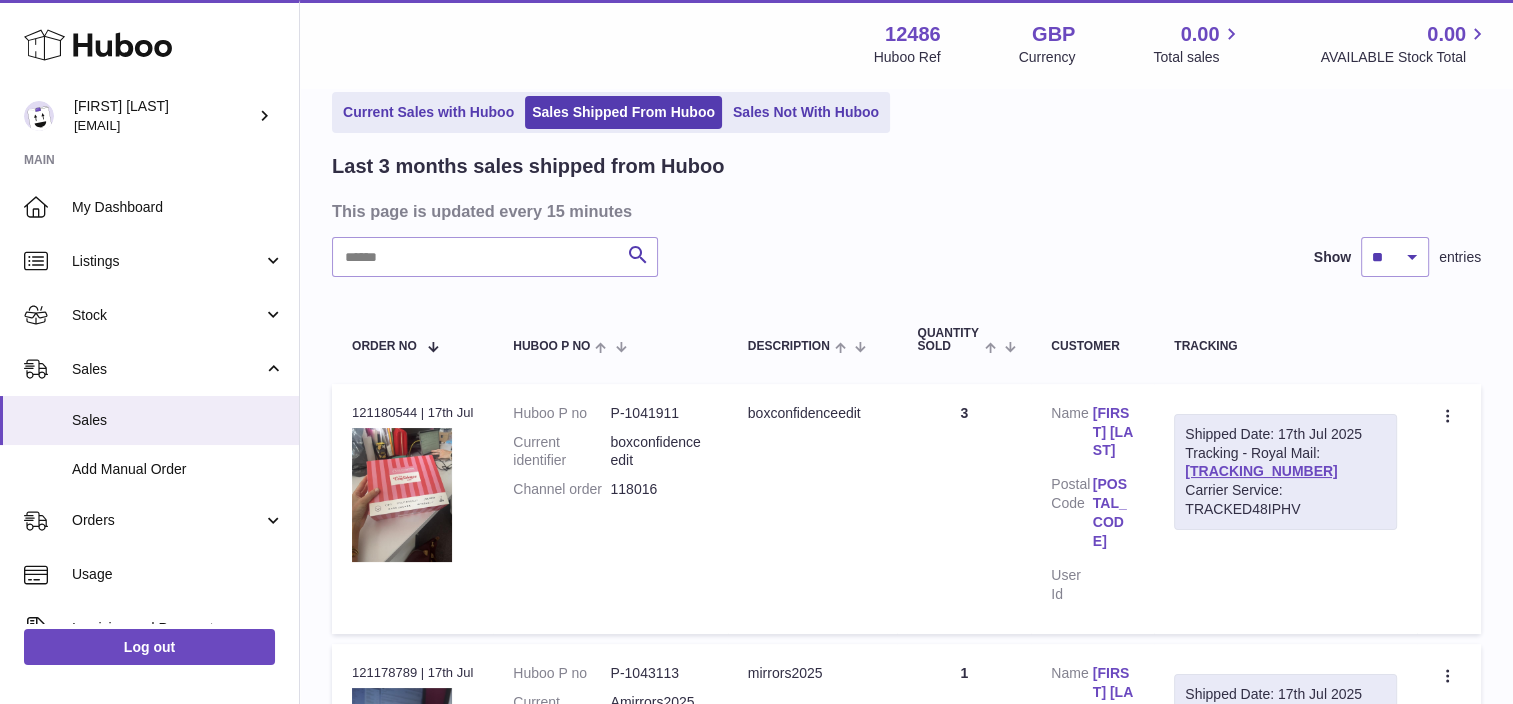click on "Huboo P no   P-1041911   Current identifier   boxconfidenceedit
Channel order
118016" at bounding box center (610, 457) 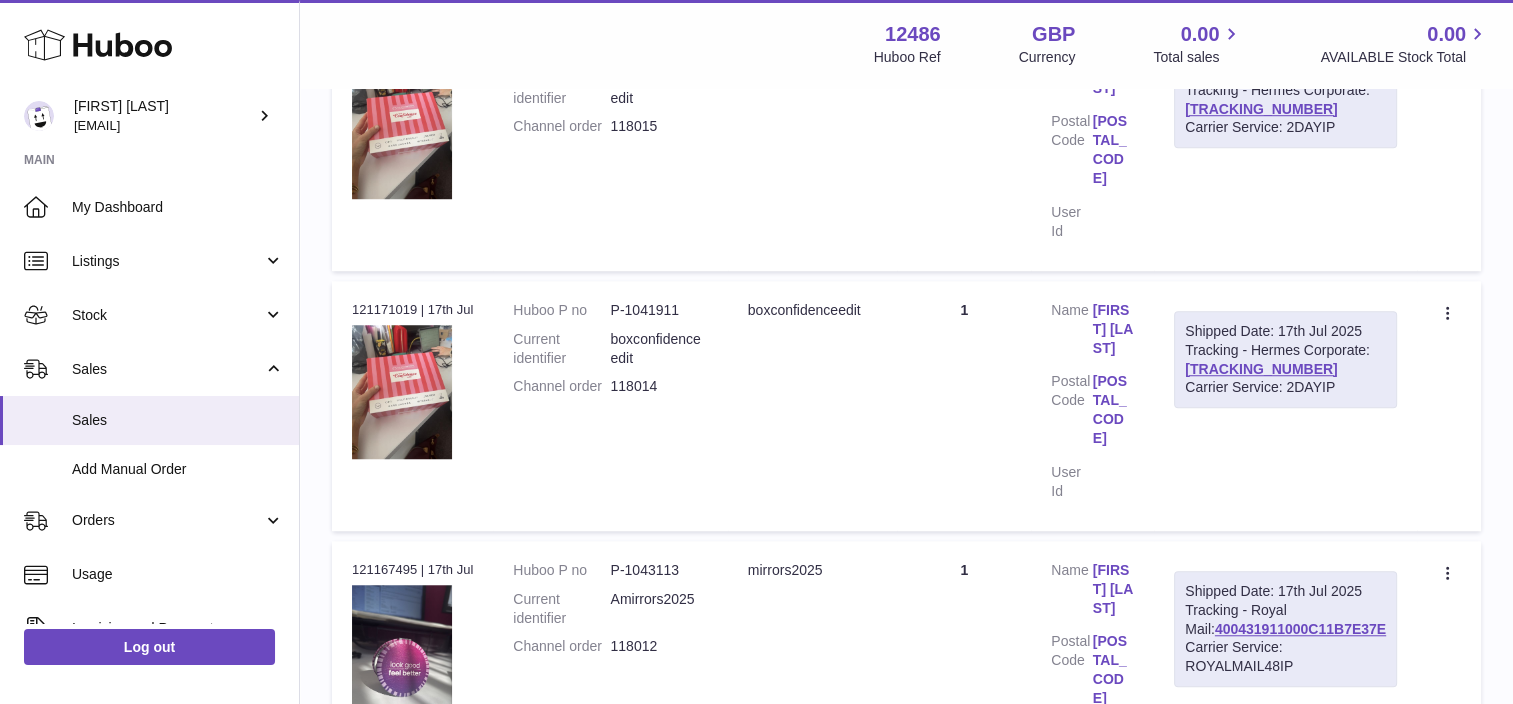 scroll, scrollTop: 1690, scrollLeft: 0, axis: vertical 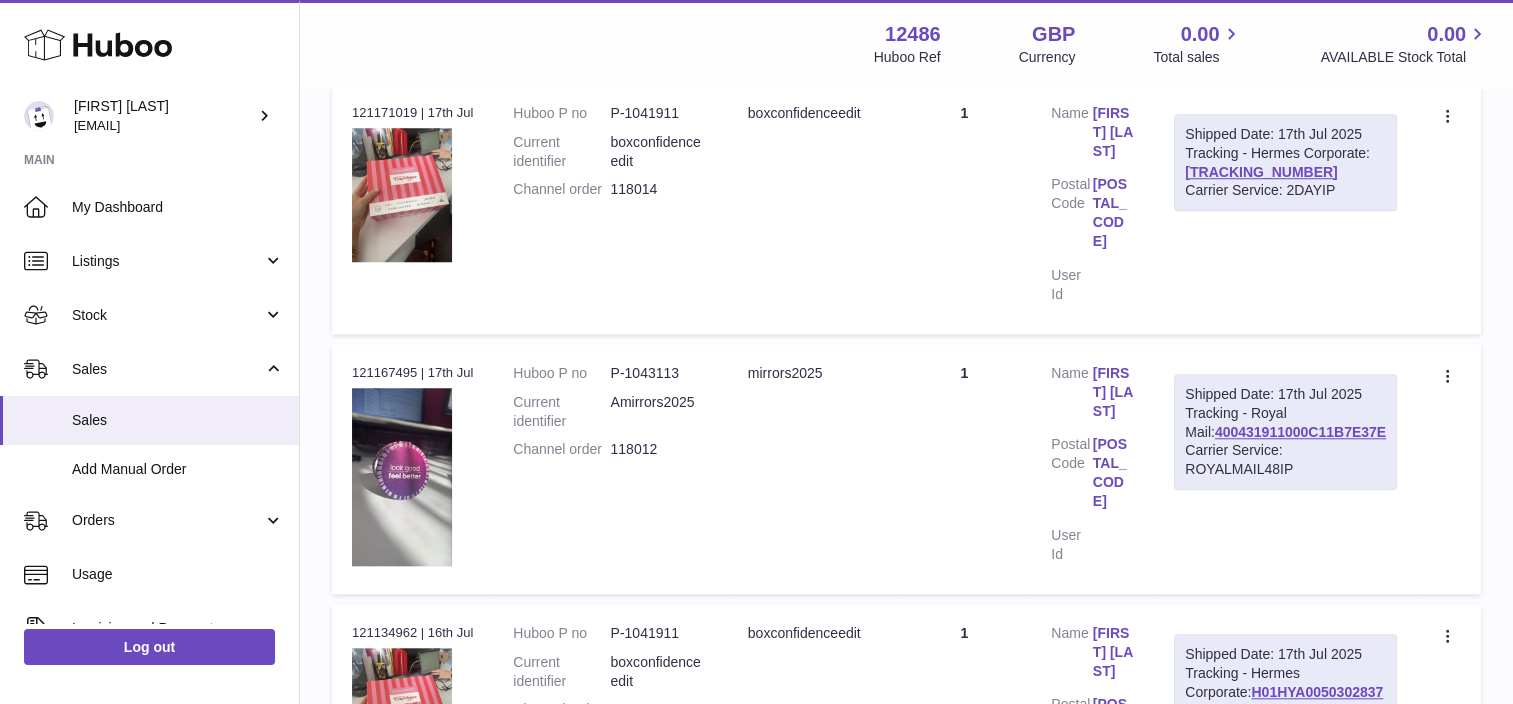 click on "Shingi Chingwaro" at bounding box center (1113, 392) 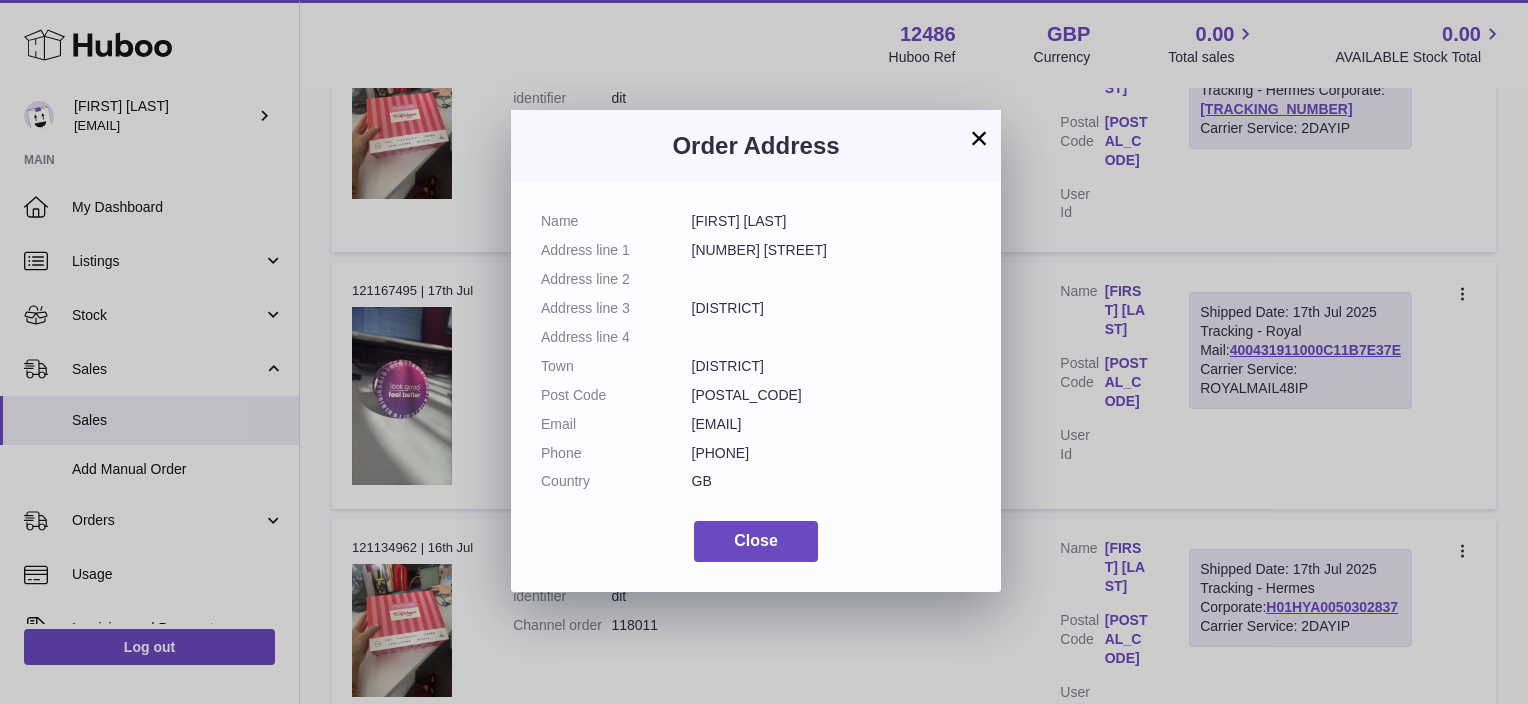 drag, startPoint x: 984, startPoint y: 135, endPoint x: 1034, endPoint y: 173, distance: 62.801273 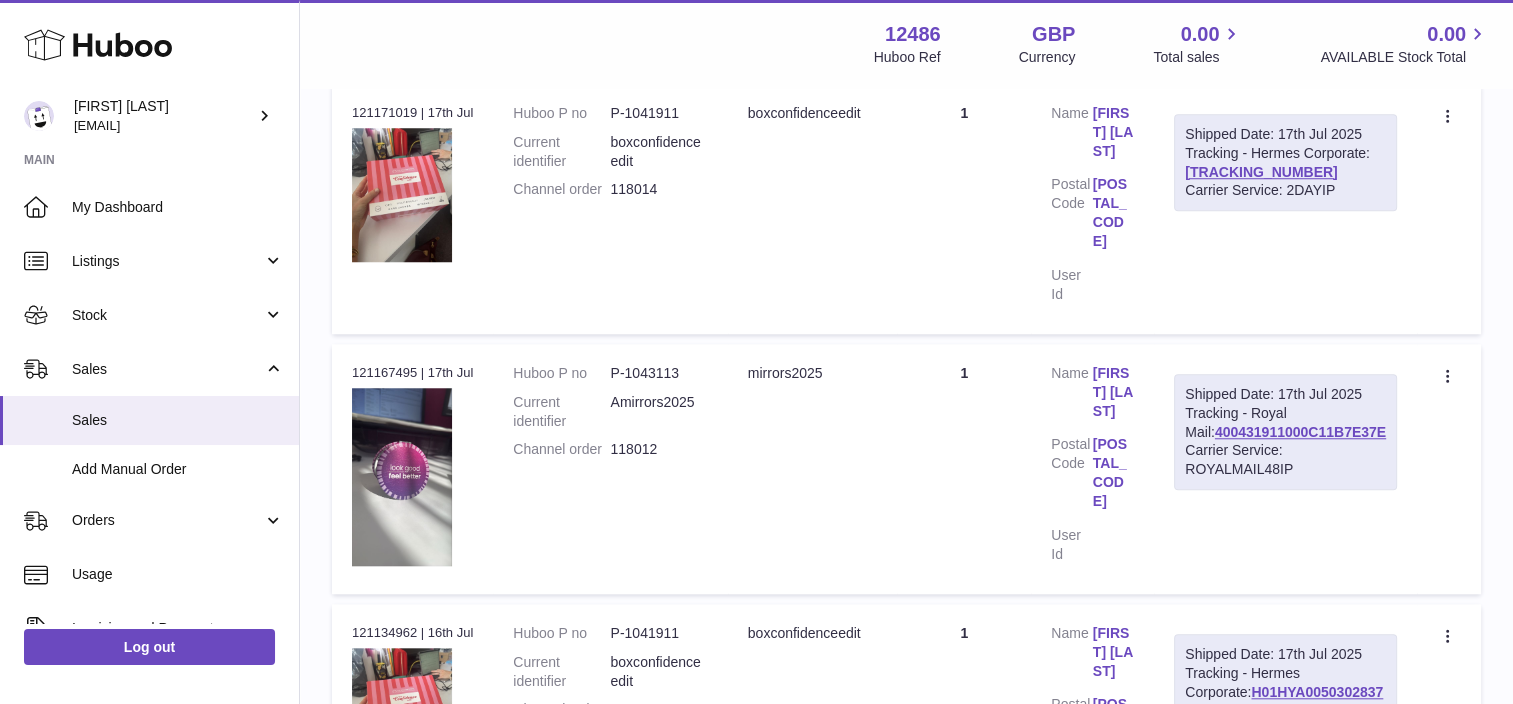 click on "Shingi Chingwaro" at bounding box center (1113, 392) 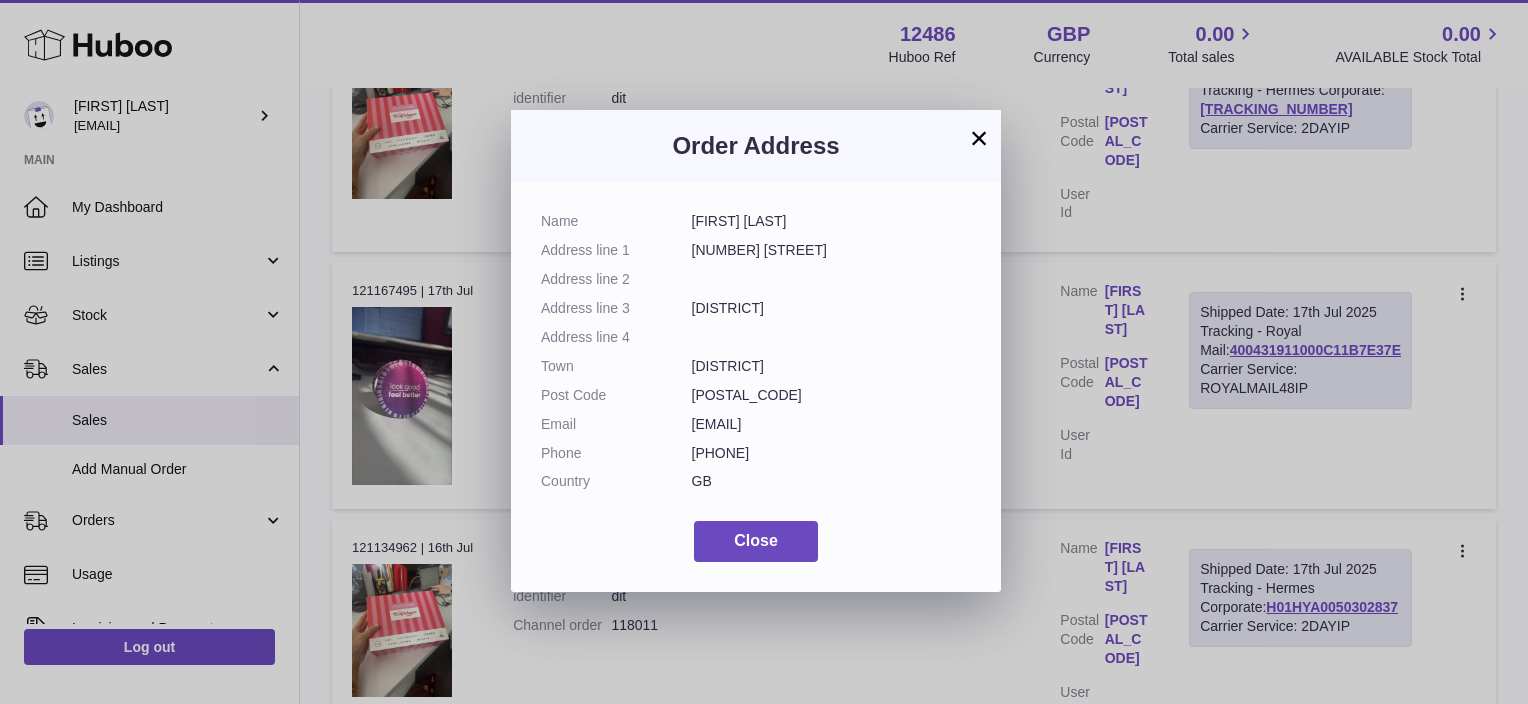 click on "×" at bounding box center (979, 138) 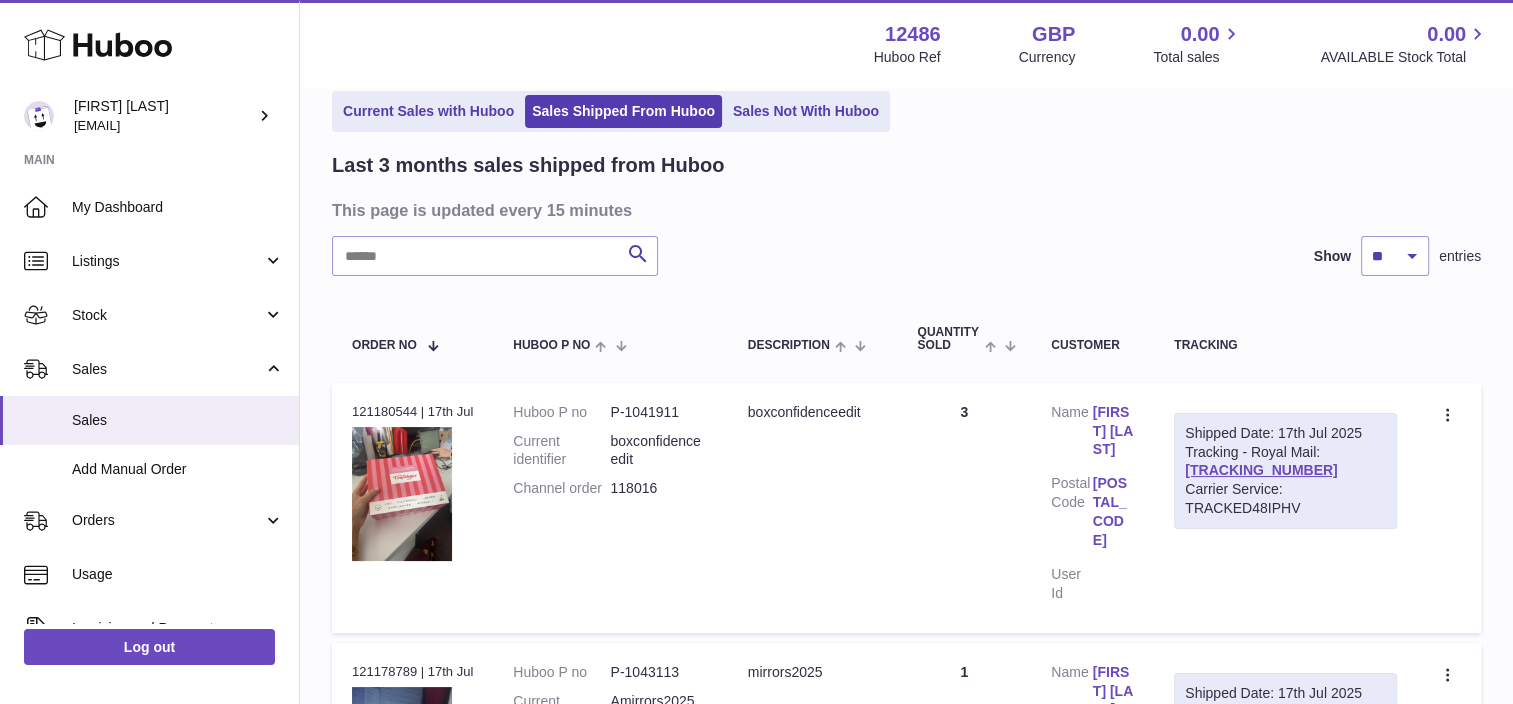scroll, scrollTop: 0, scrollLeft: 0, axis: both 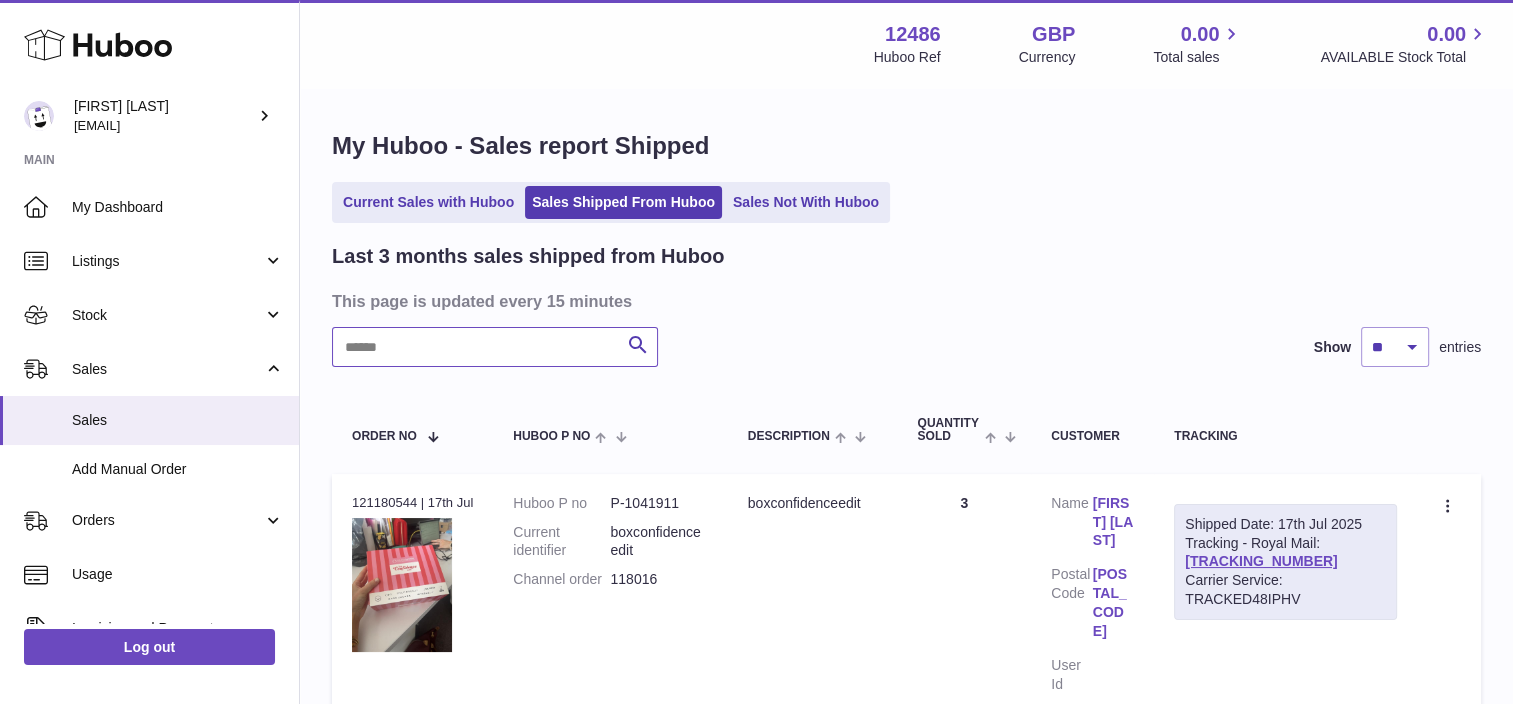 click at bounding box center [495, 347] 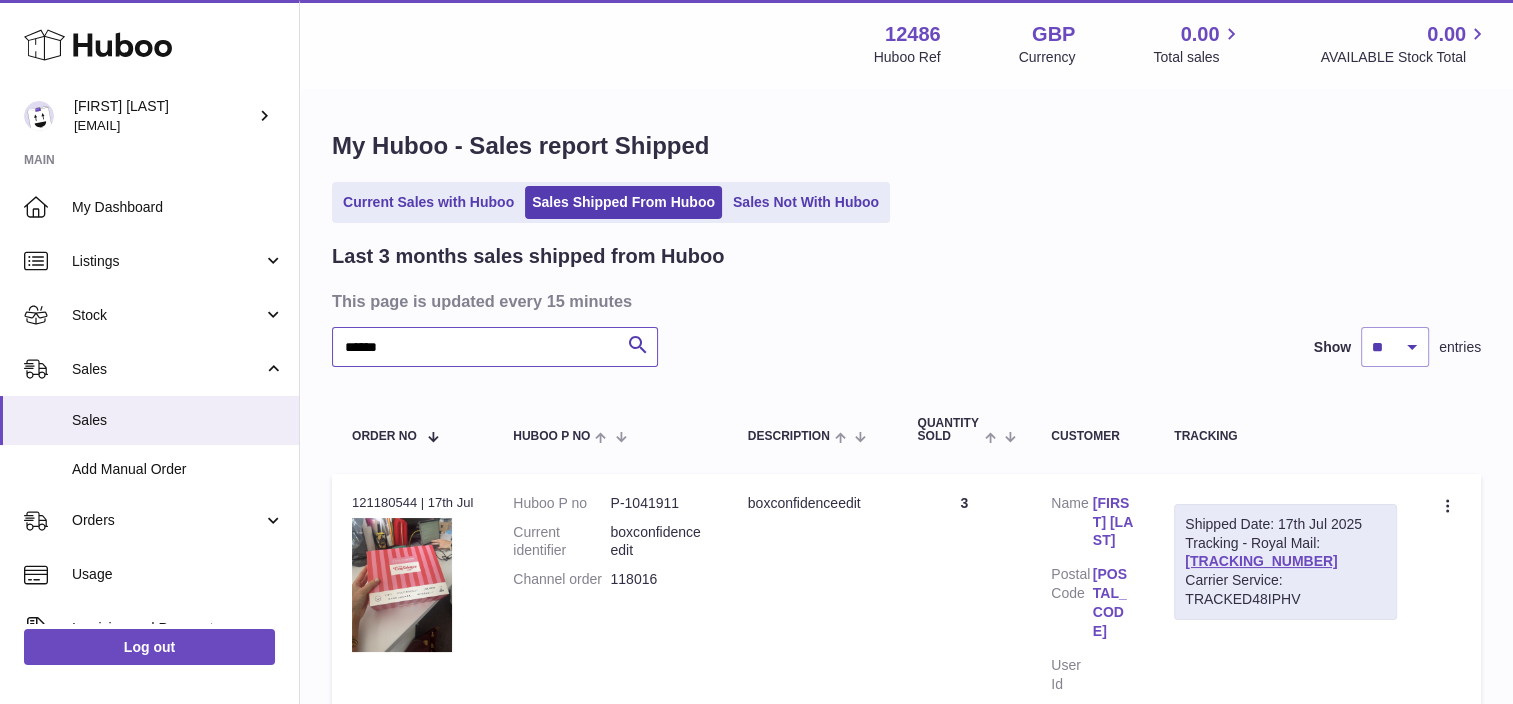 type on "******" 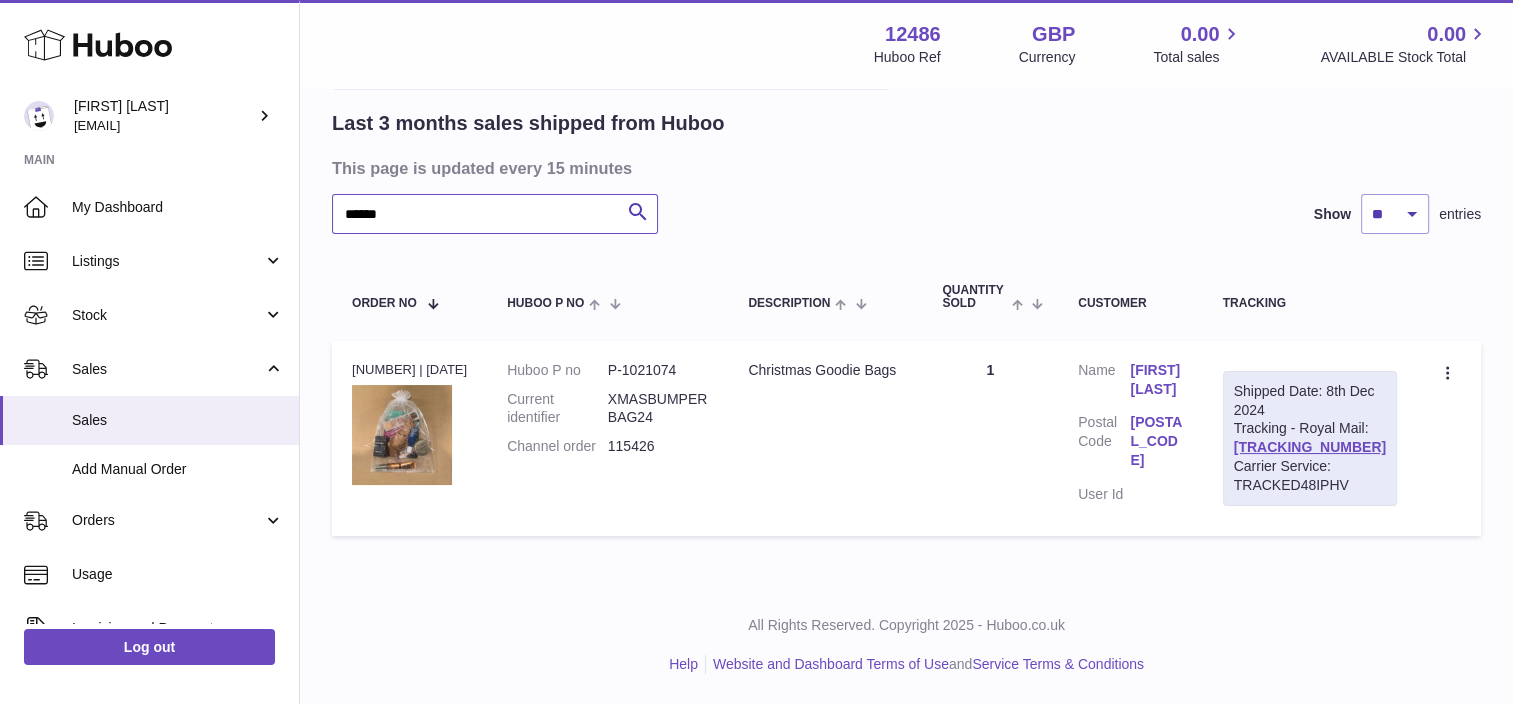 scroll, scrollTop: 0, scrollLeft: 0, axis: both 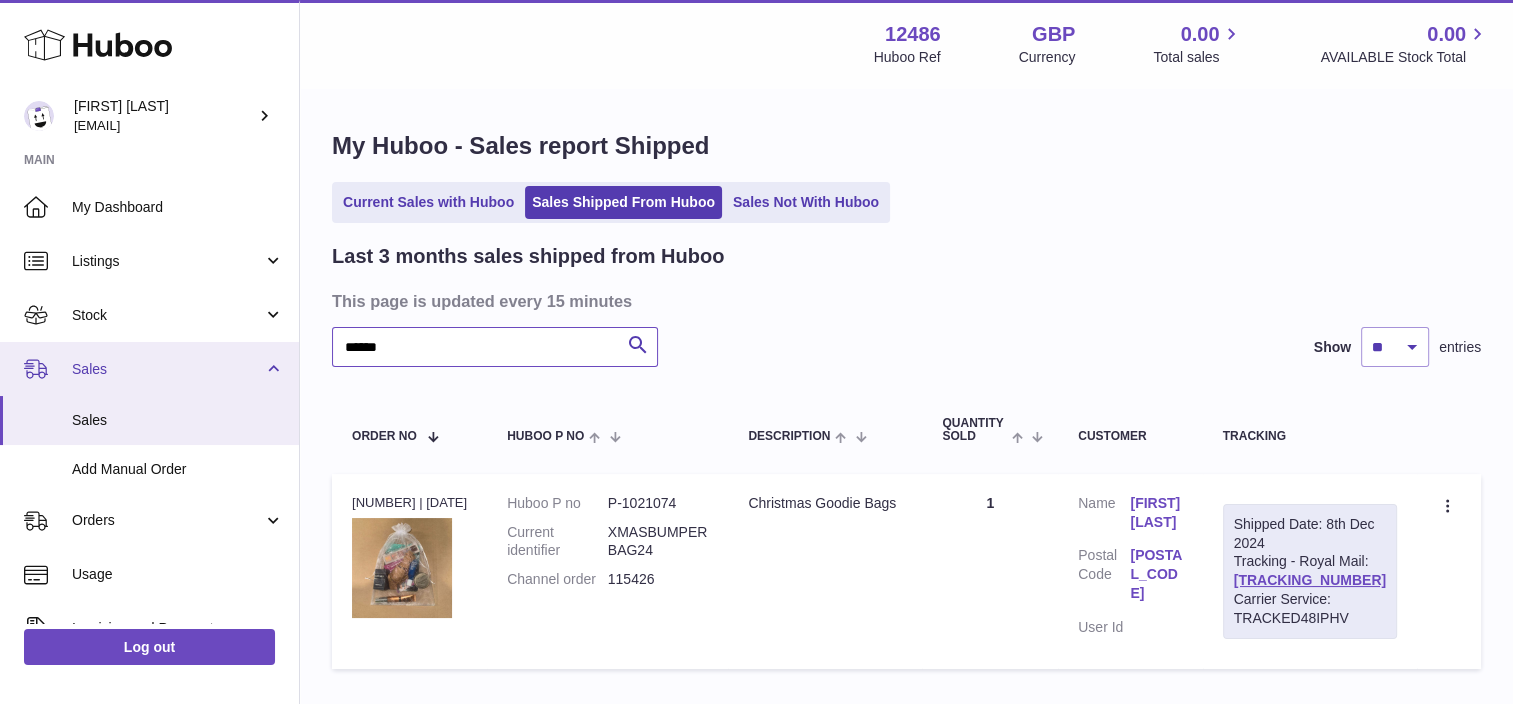 drag, startPoint x: 519, startPoint y: 351, endPoint x: 256, endPoint y: 350, distance: 263.0019 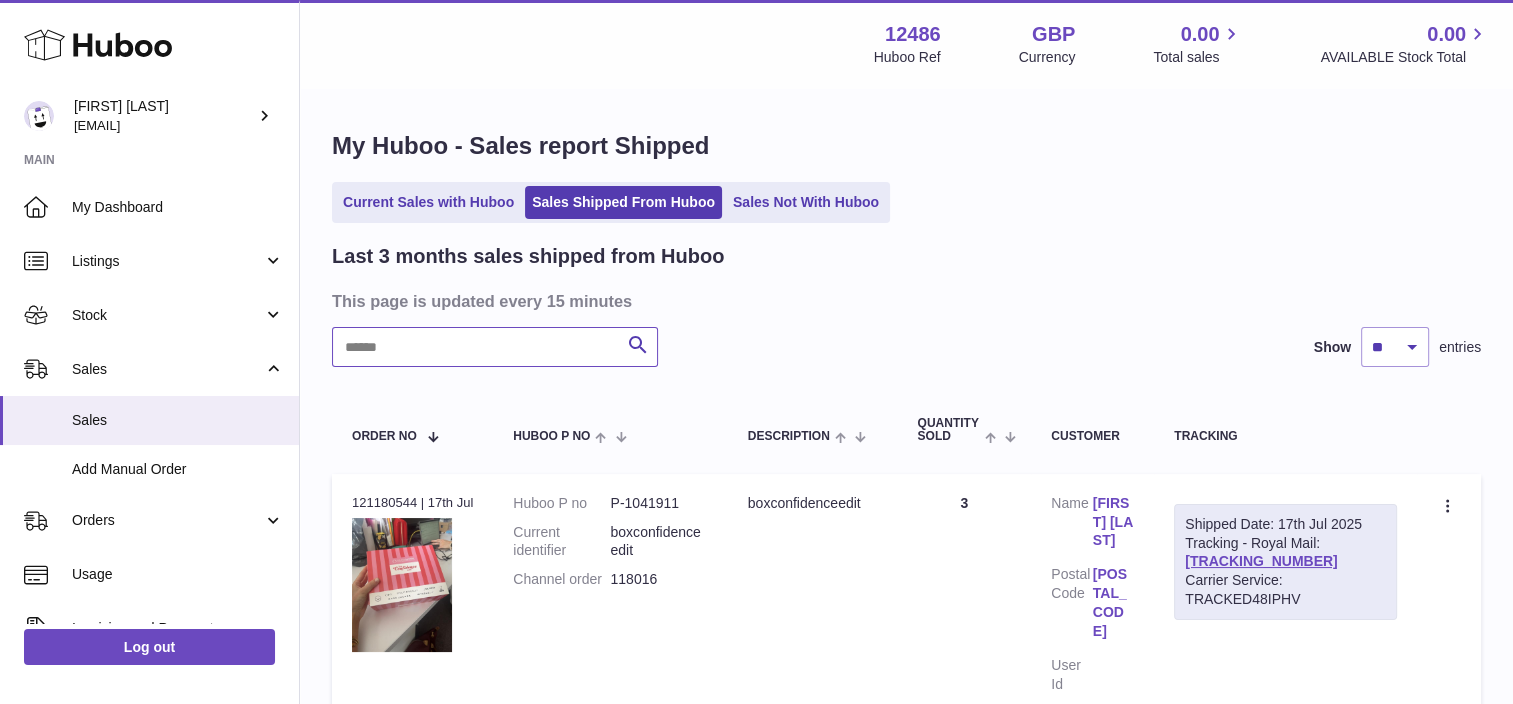 click at bounding box center (495, 347) 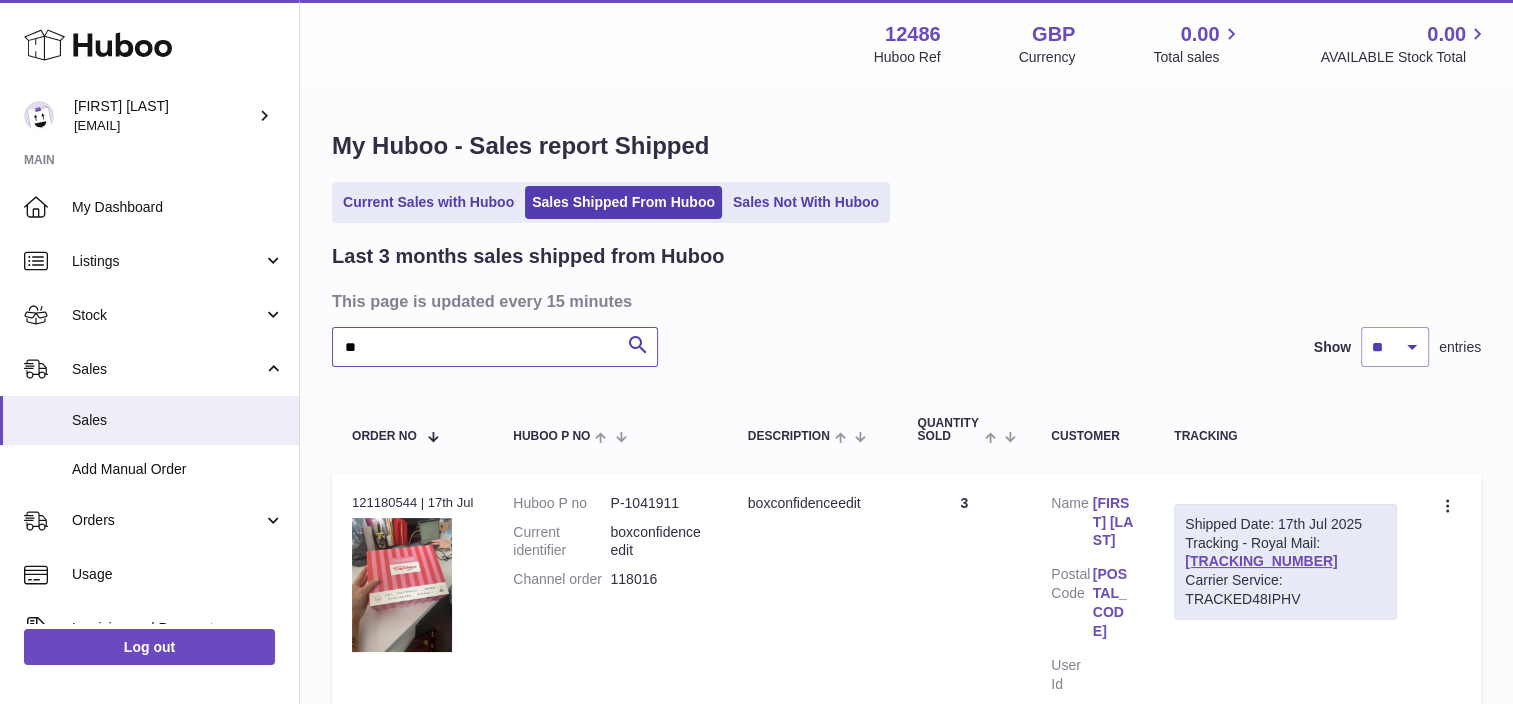 type on "**" 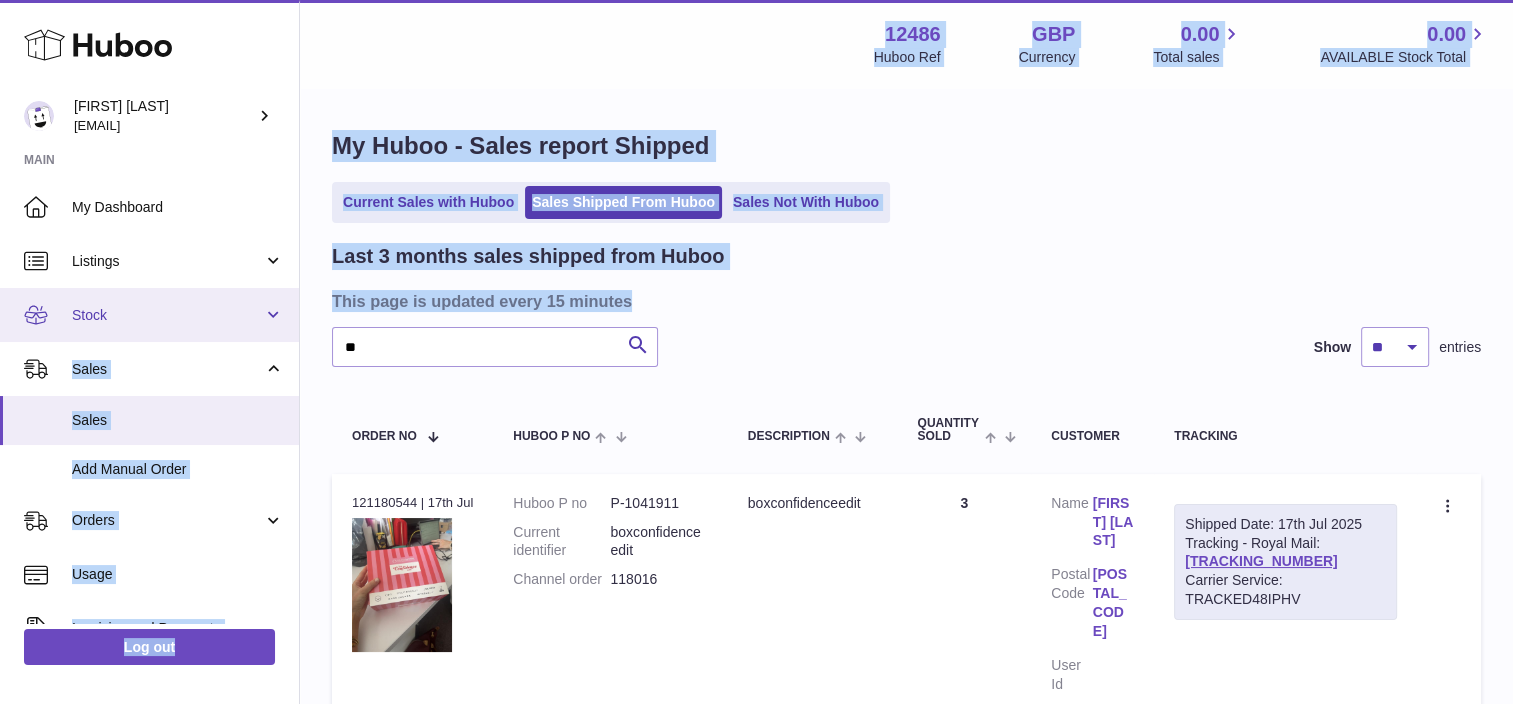 drag, startPoint x: 492, startPoint y: 323, endPoint x: 248, endPoint y: 322, distance: 244.00204 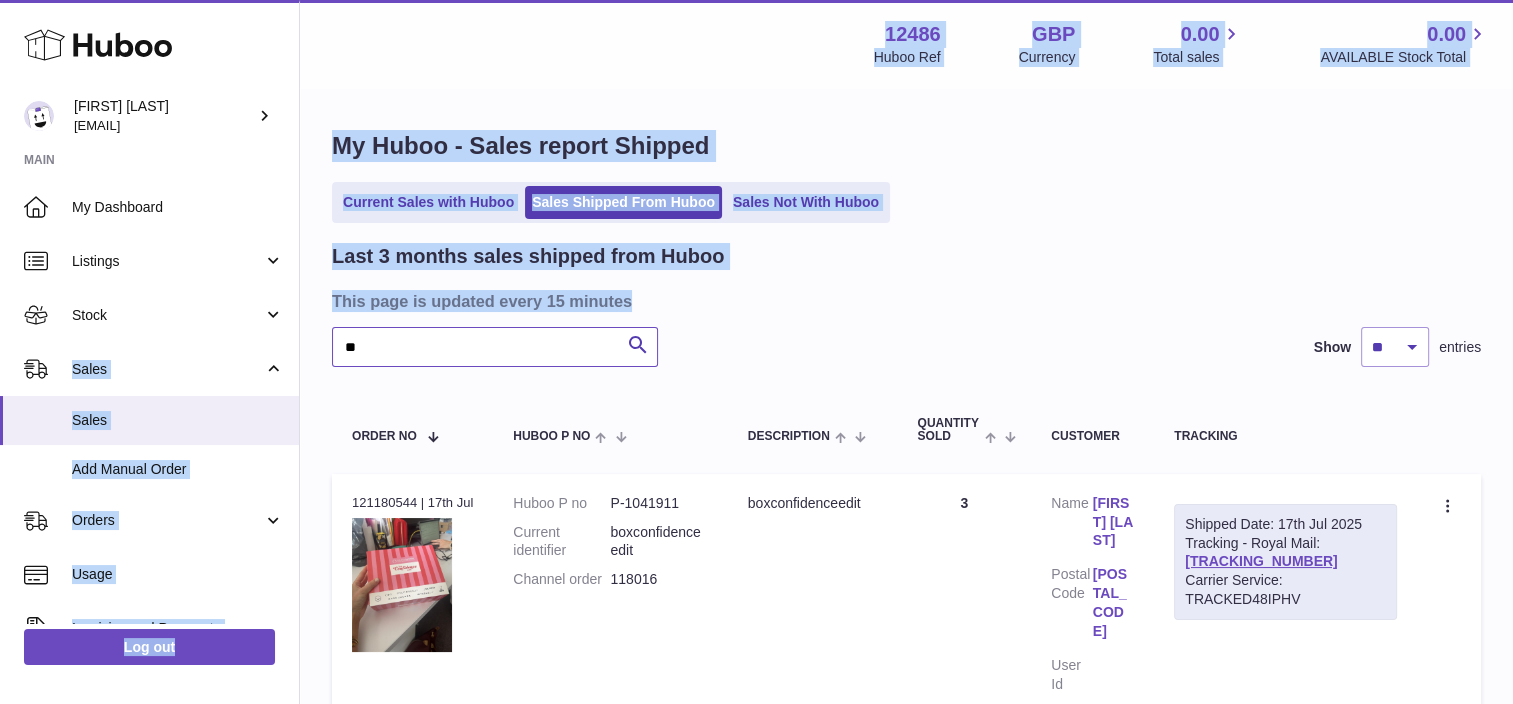 drag, startPoint x: 248, startPoint y: 322, endPoint x: 402, endPoint y: 358, distance: 158.15182 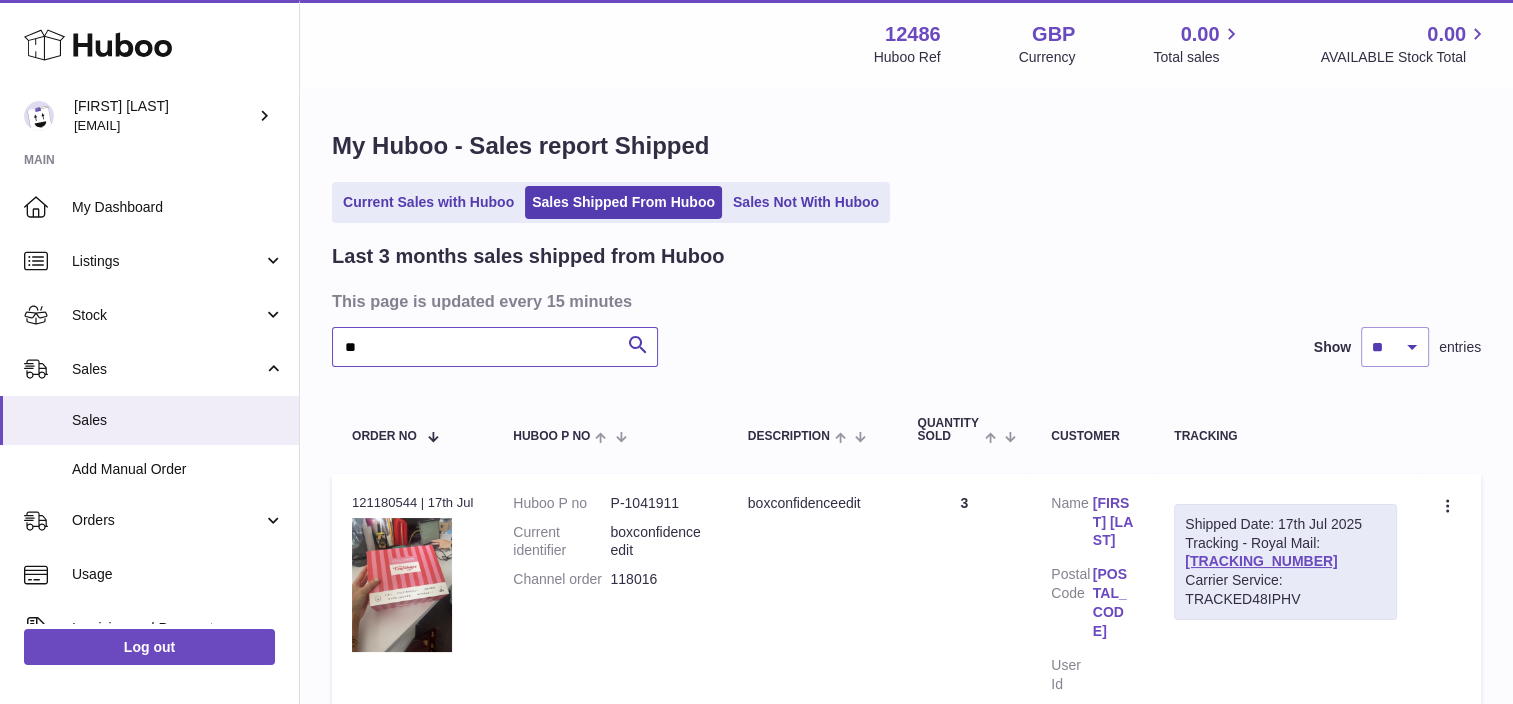 drag, startPoint x: 398, startPoint y: 353, endPoint x: 316, endPoint y: 348, distance: 82.1523 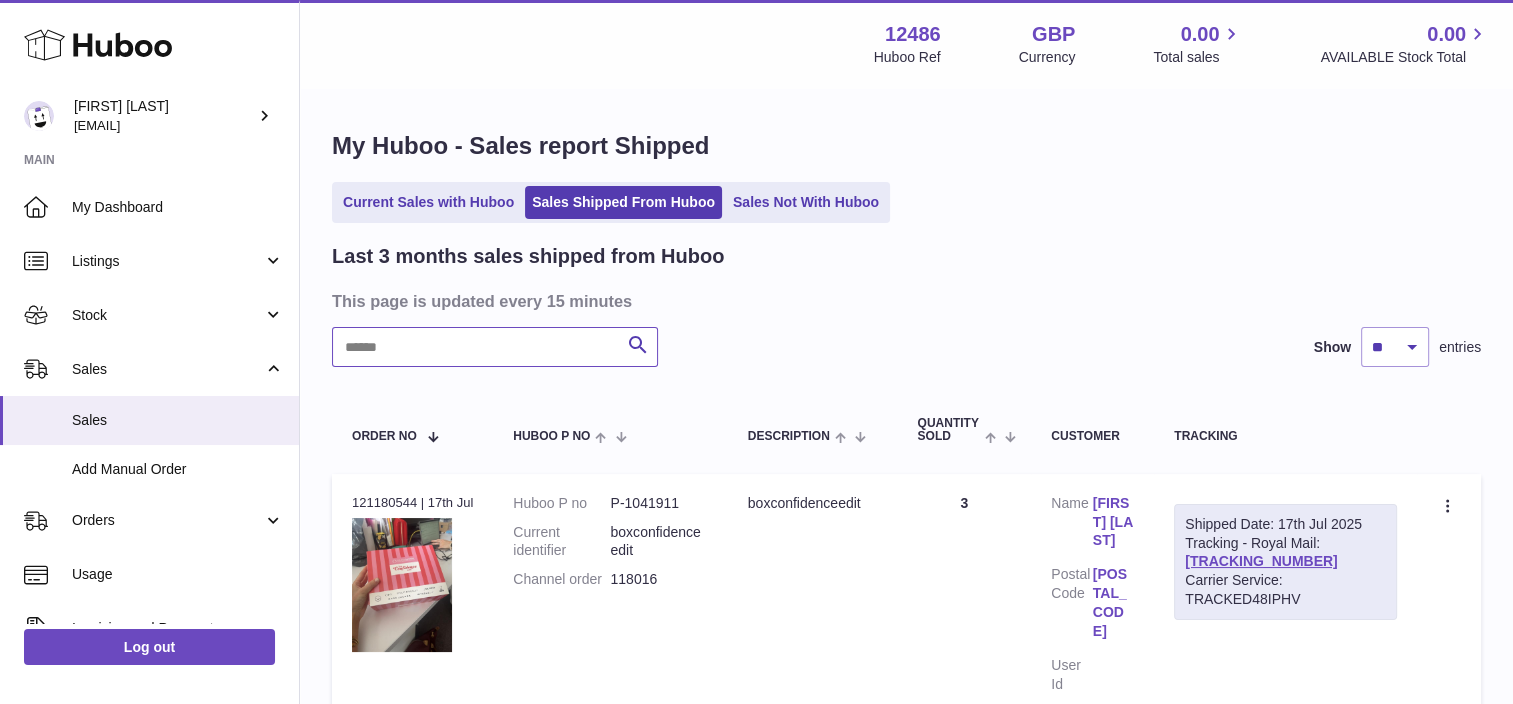 click at bounding box center (495, 347) 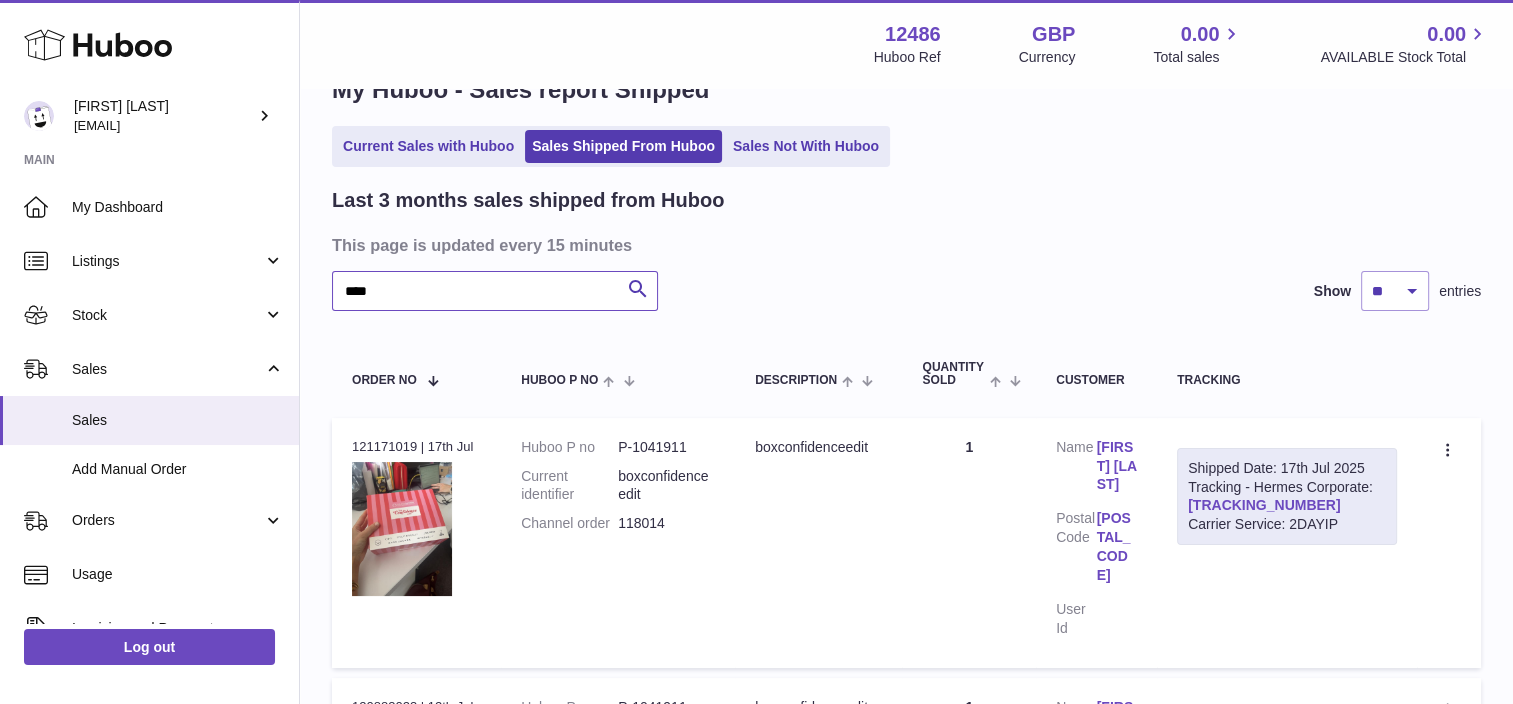 scroll, scrollTop: 100, scrollLeft: 0, axis: vertical 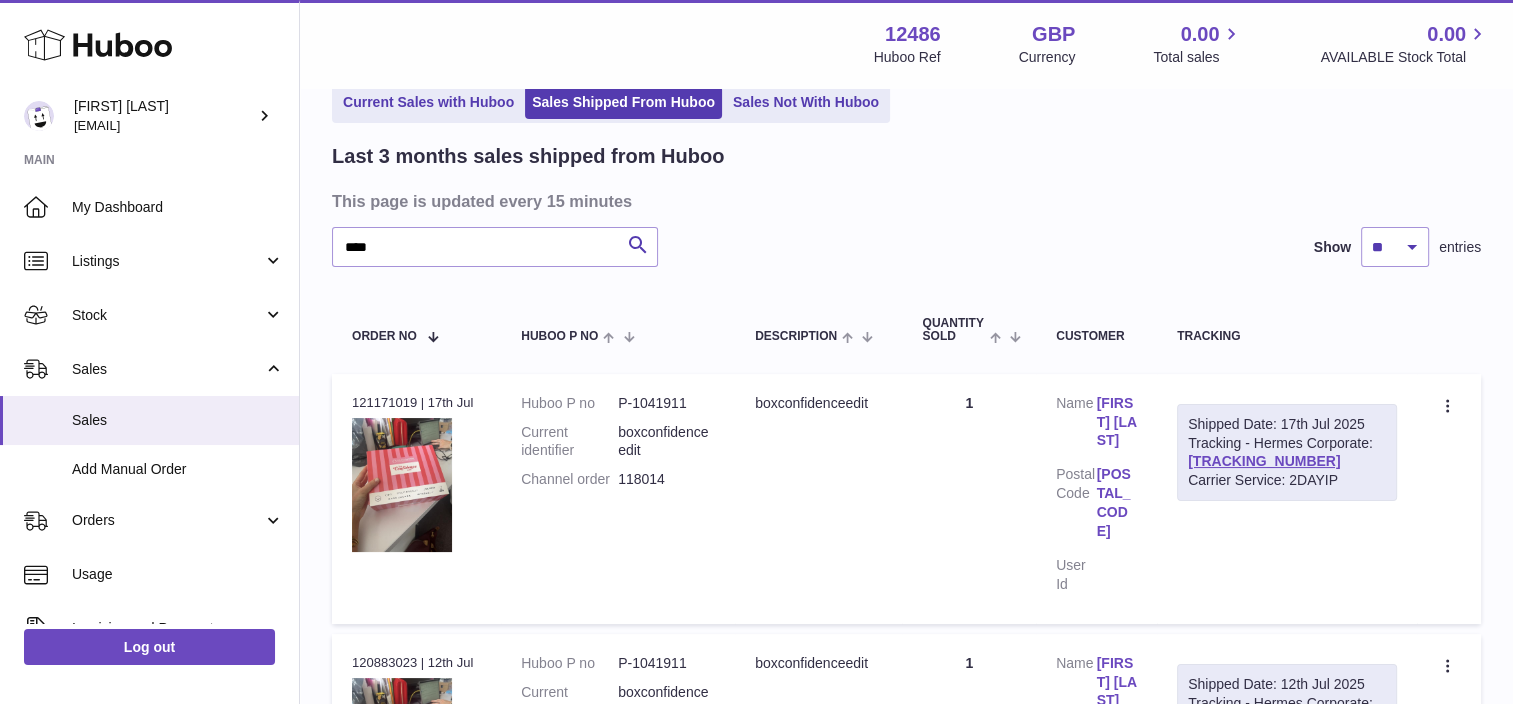 drag, startPoint x: 1392, startPoint y: 496, endPoint x: 1251, endPoint y: 501, distance: 141.08862 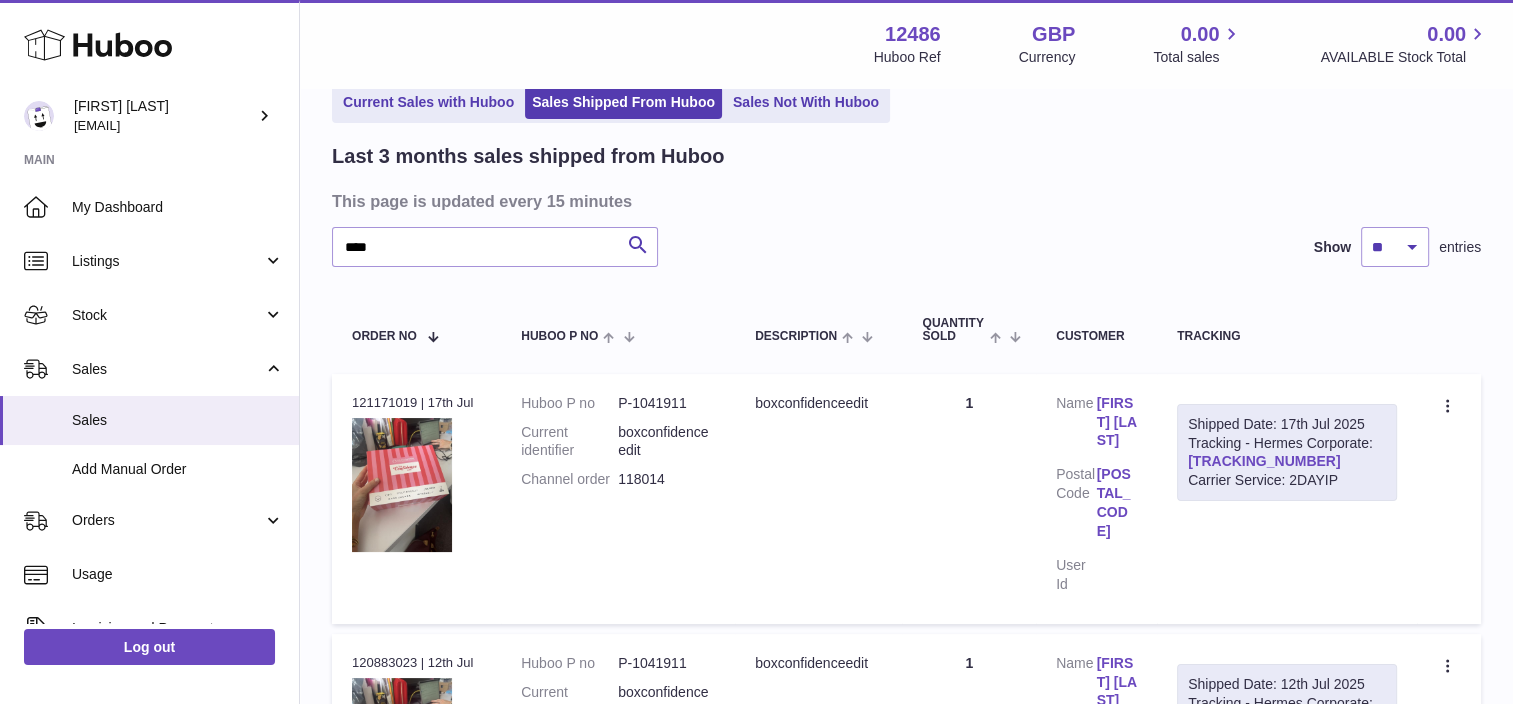 drag, startPoint x: 1251, startPoint y: 501, endPoint x: 1279, endPoint y: 500, distance: 28.01785 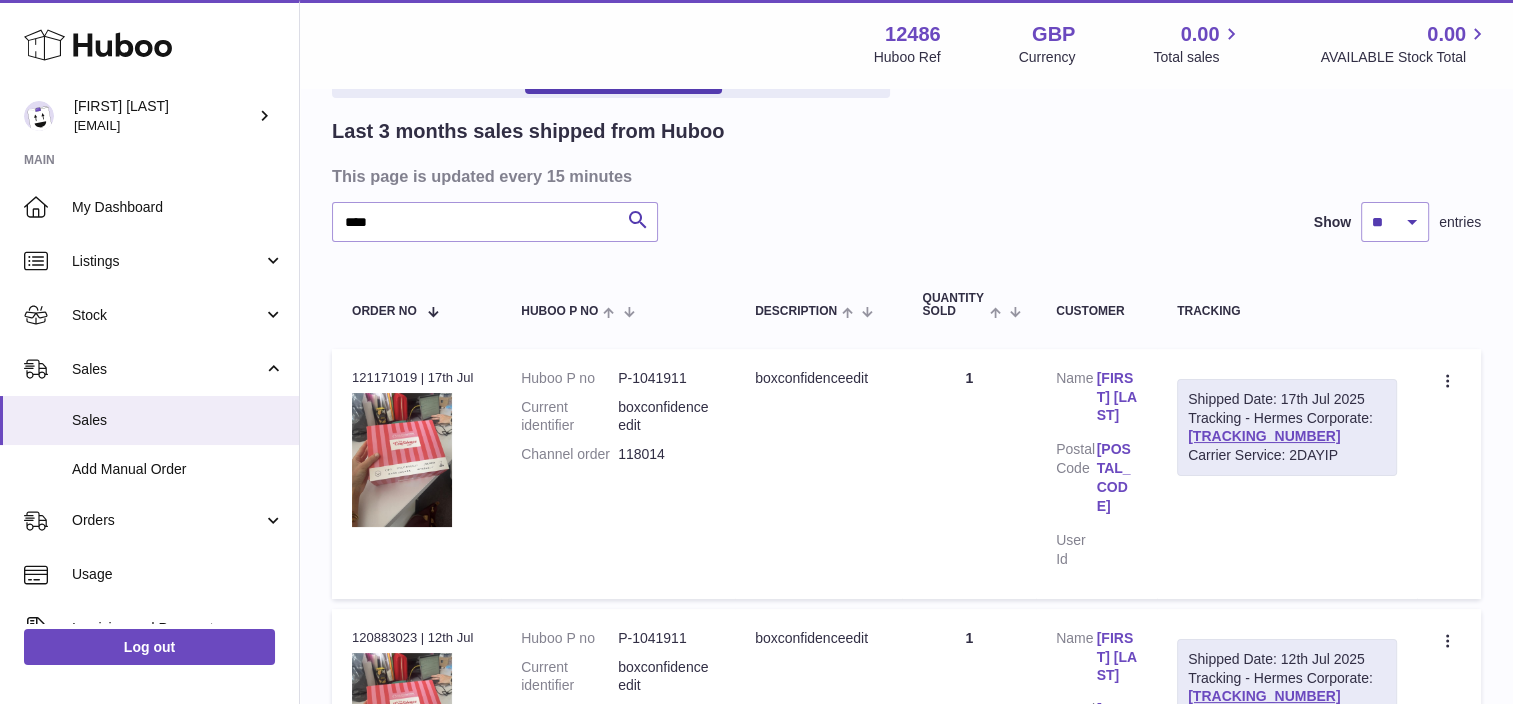 scroll, scrollTop: 200, scrollLeft: 0, axis: vertical 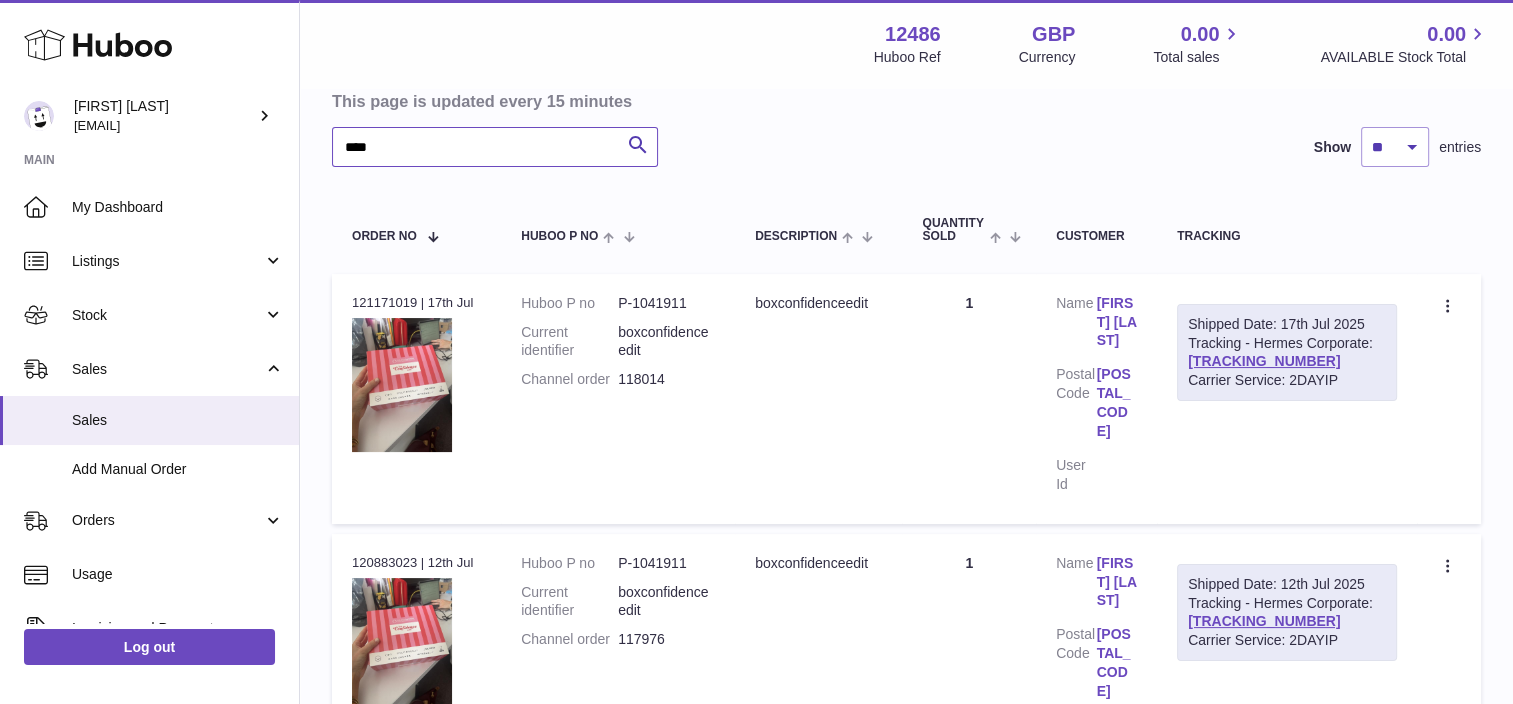 drag, startPoint x: 456, startPoint y: 148, endPoint x: 309, endPoint y: 133, distance: 147.76332 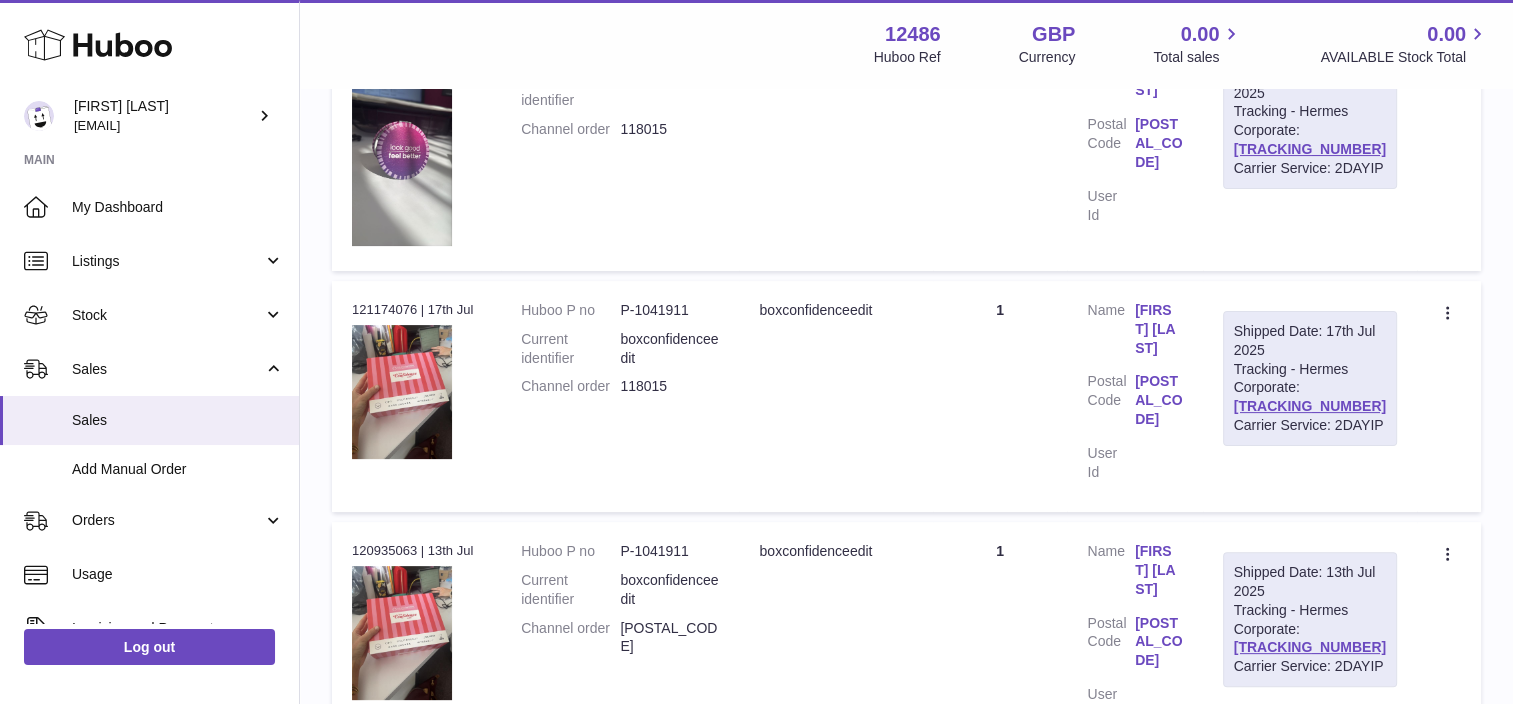 scroll, scrollTop: 500, scrollLeft: 0, axis: vertical 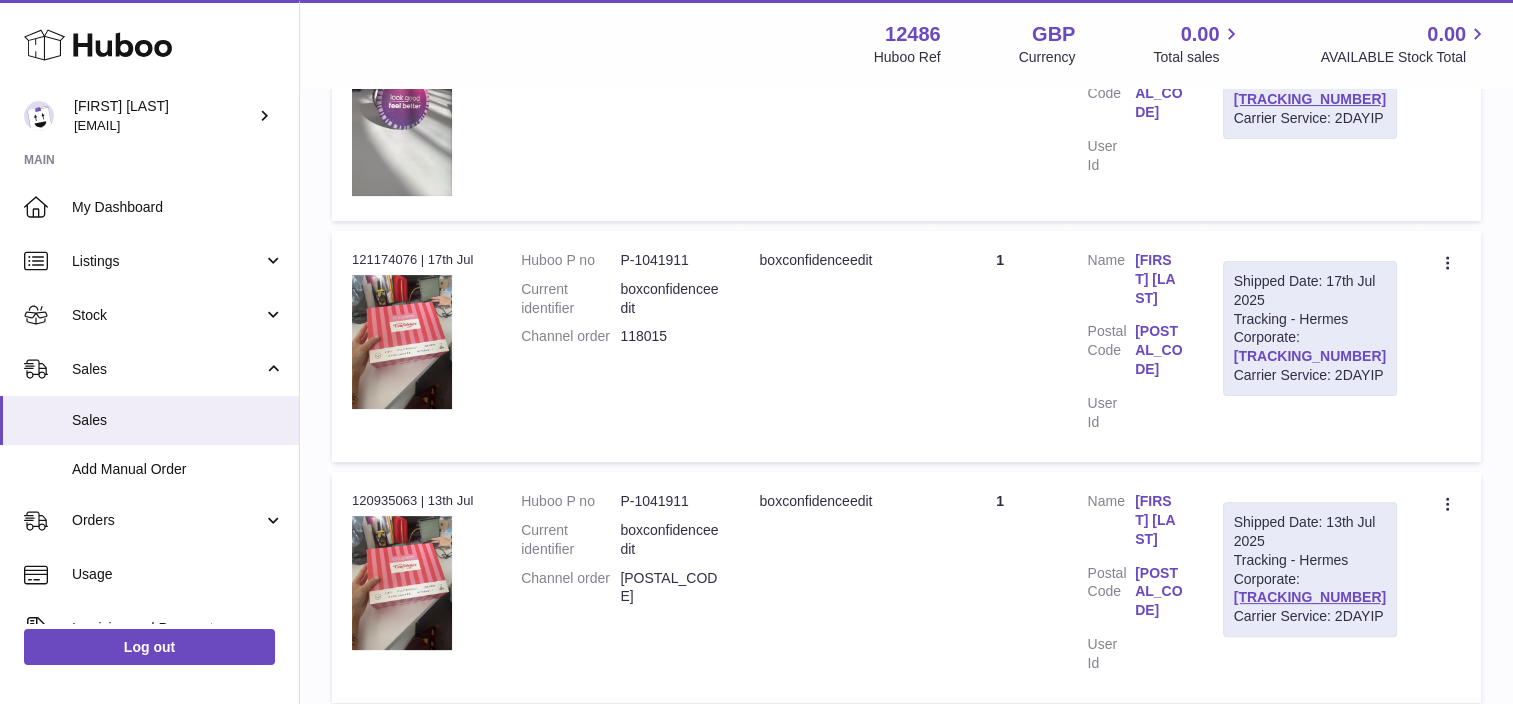 click on "[PASSPORT_NUMBER]" at bounding box center [1310, 356] 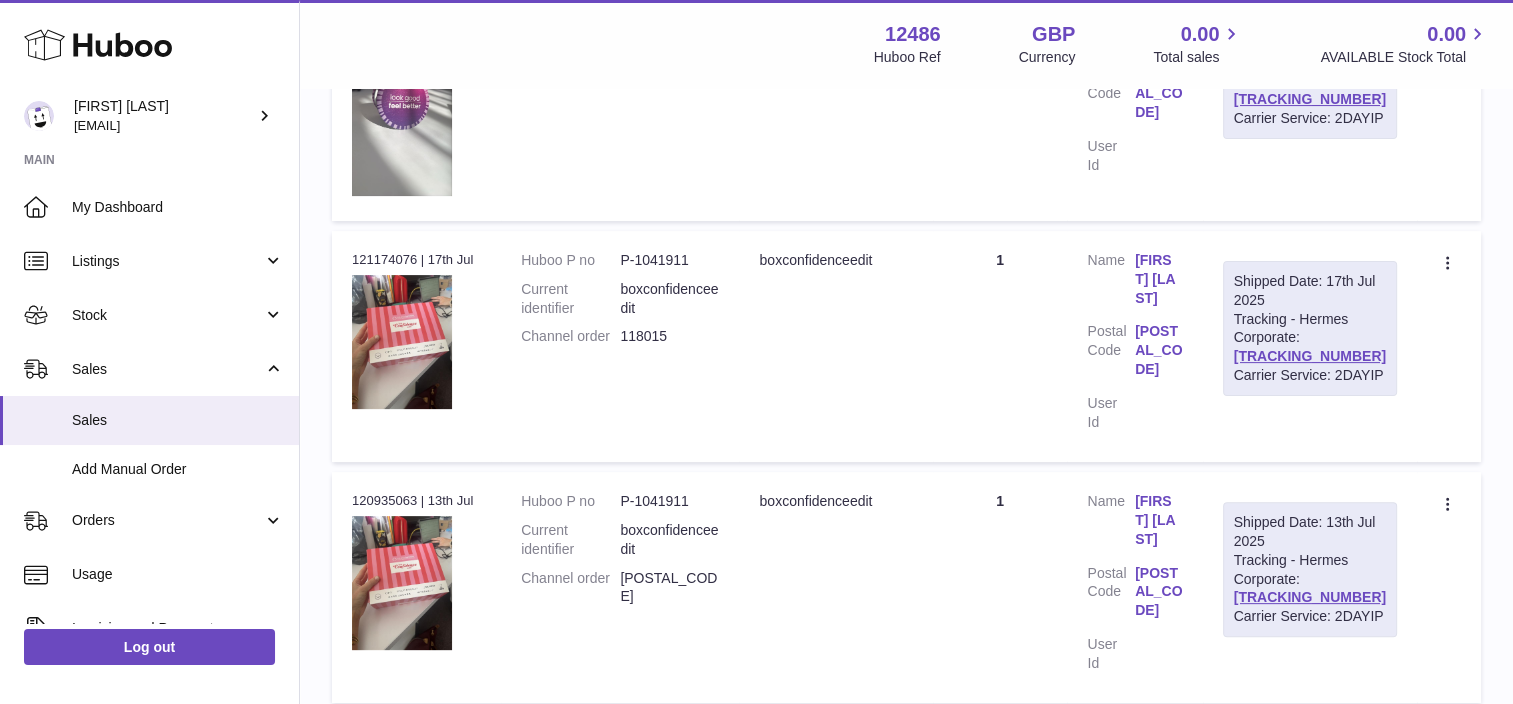 drag, startPoint x: 1393, startPoint y: 358, endPoint x: 1247, endPoint y: 355, distance: 146.03082 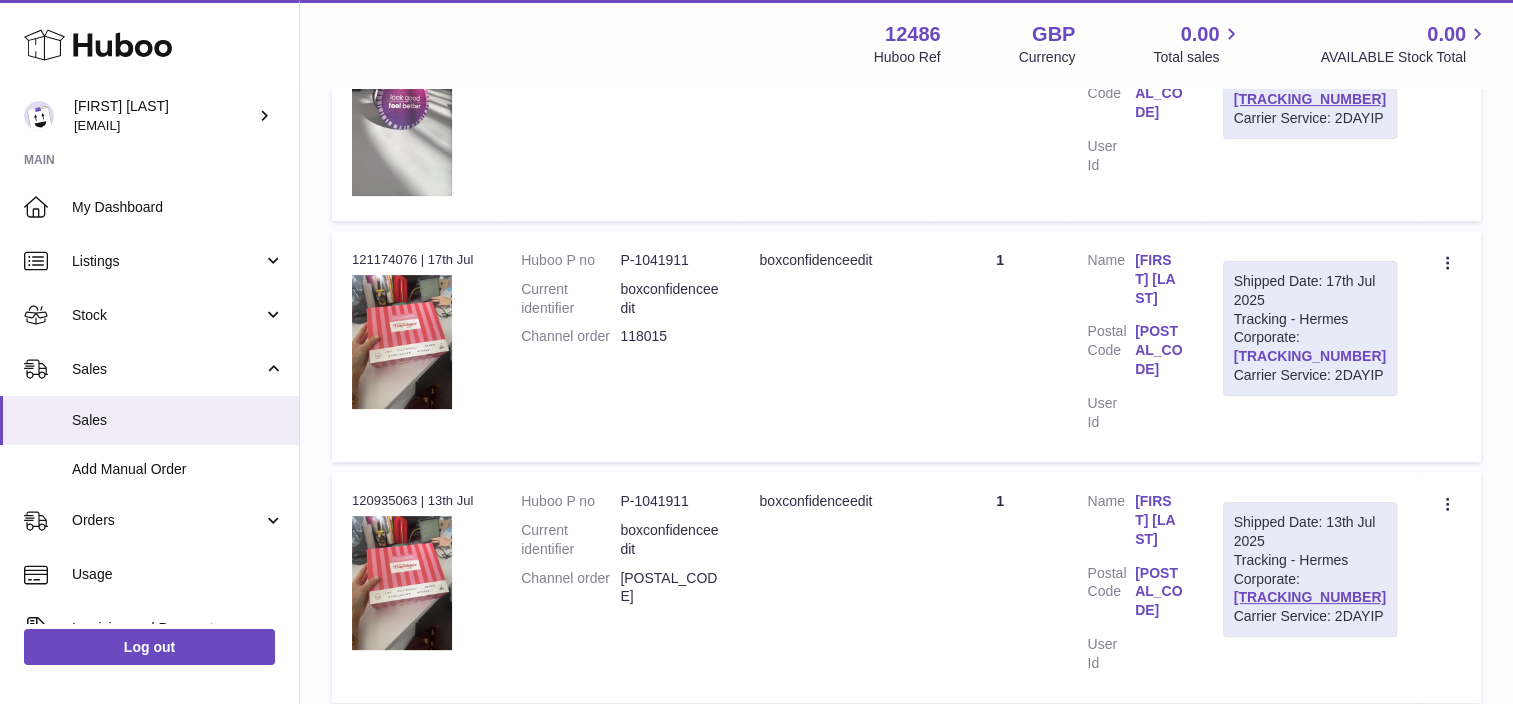 drag, startPoint x: 1247, startPoint y: 355, endPoint x: 1259, endPoint y: 358, distance: 12.369317 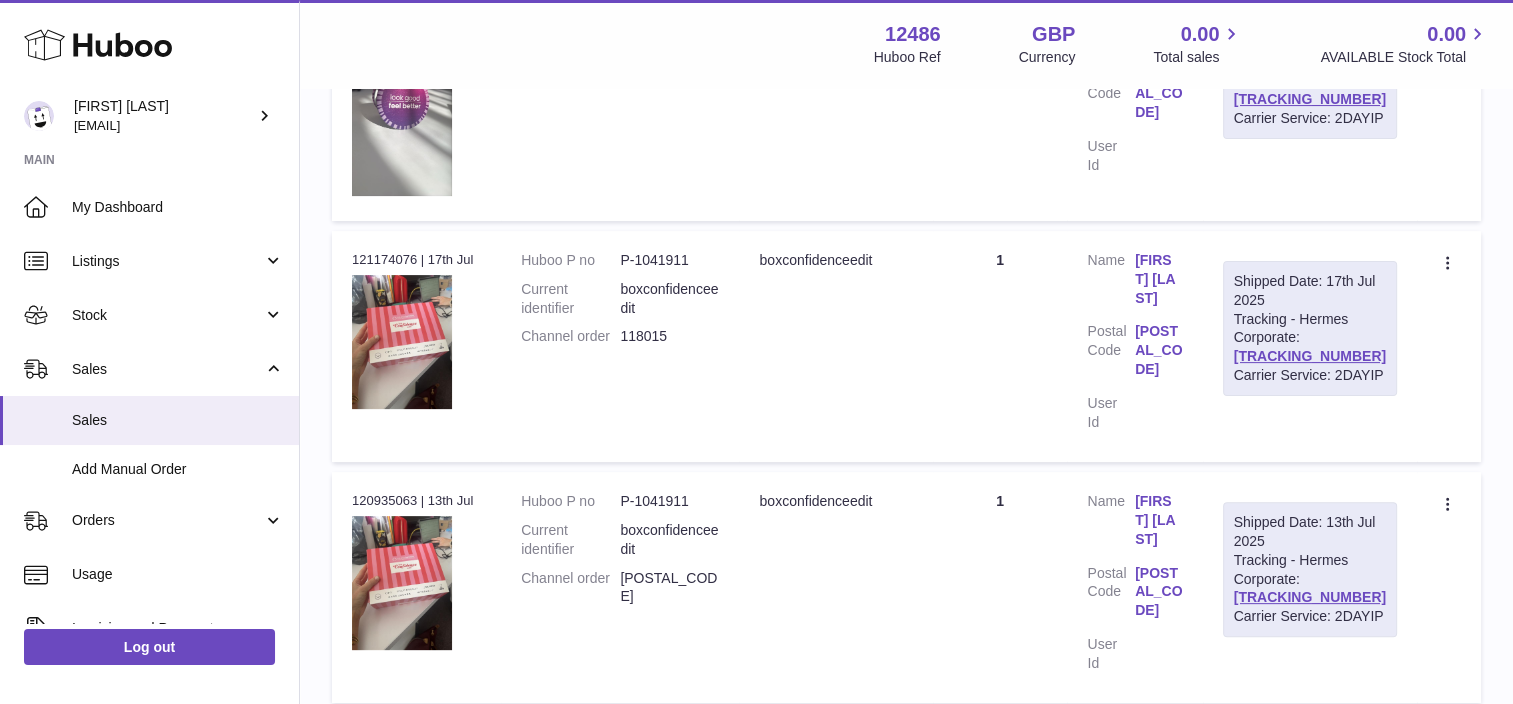 click on "[FIRST] [LAST]" at bounding box center [1159, 279] 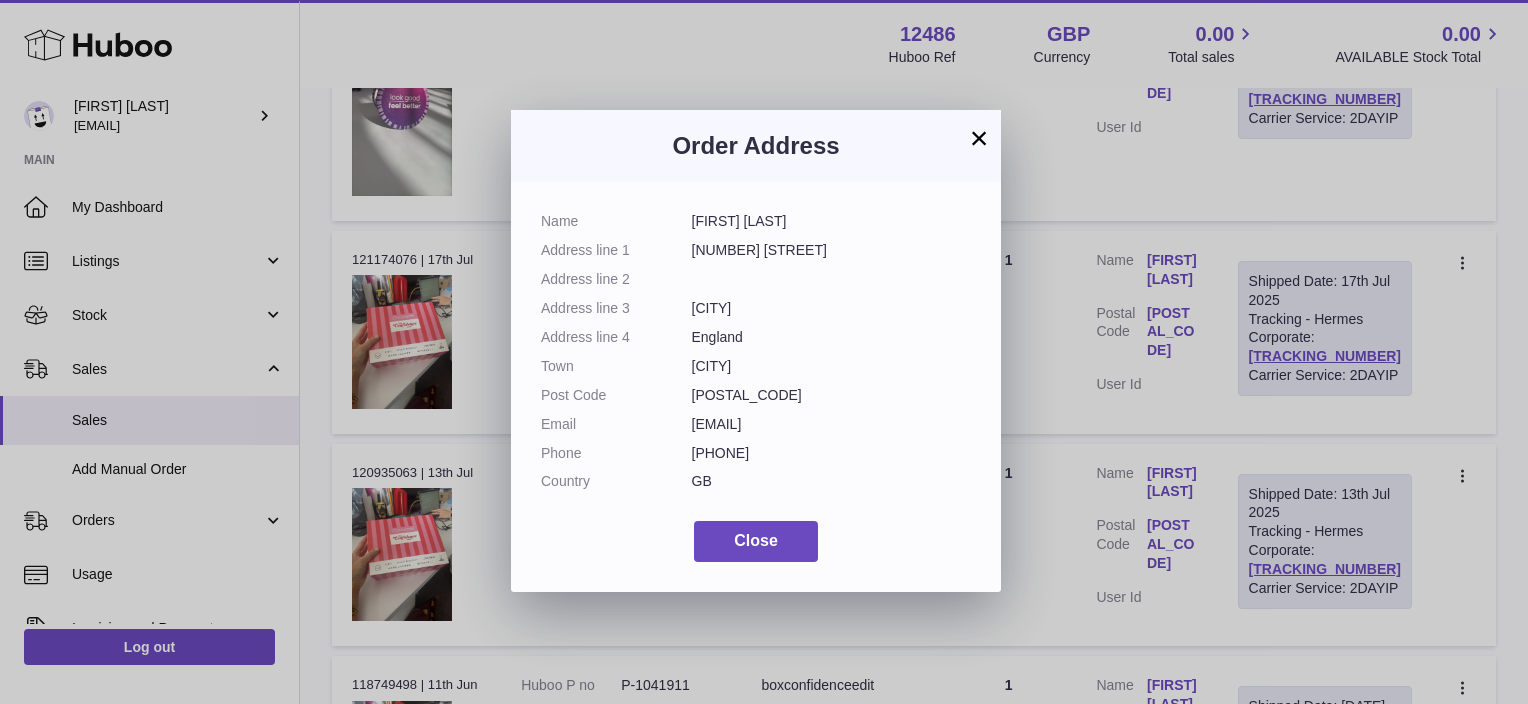 click on "Name
Sharon Wright
Address line 1
21 Pillar Close
Address line 2
Address line 3
Stoke-on-Trent
Address line 4
England
Town
Stoke-on-Trent
Post Code
ST2 0SU
Email
wright.s4@sky.com
Phone
07568183075
Country
GB" at bounding box center [756, 356] 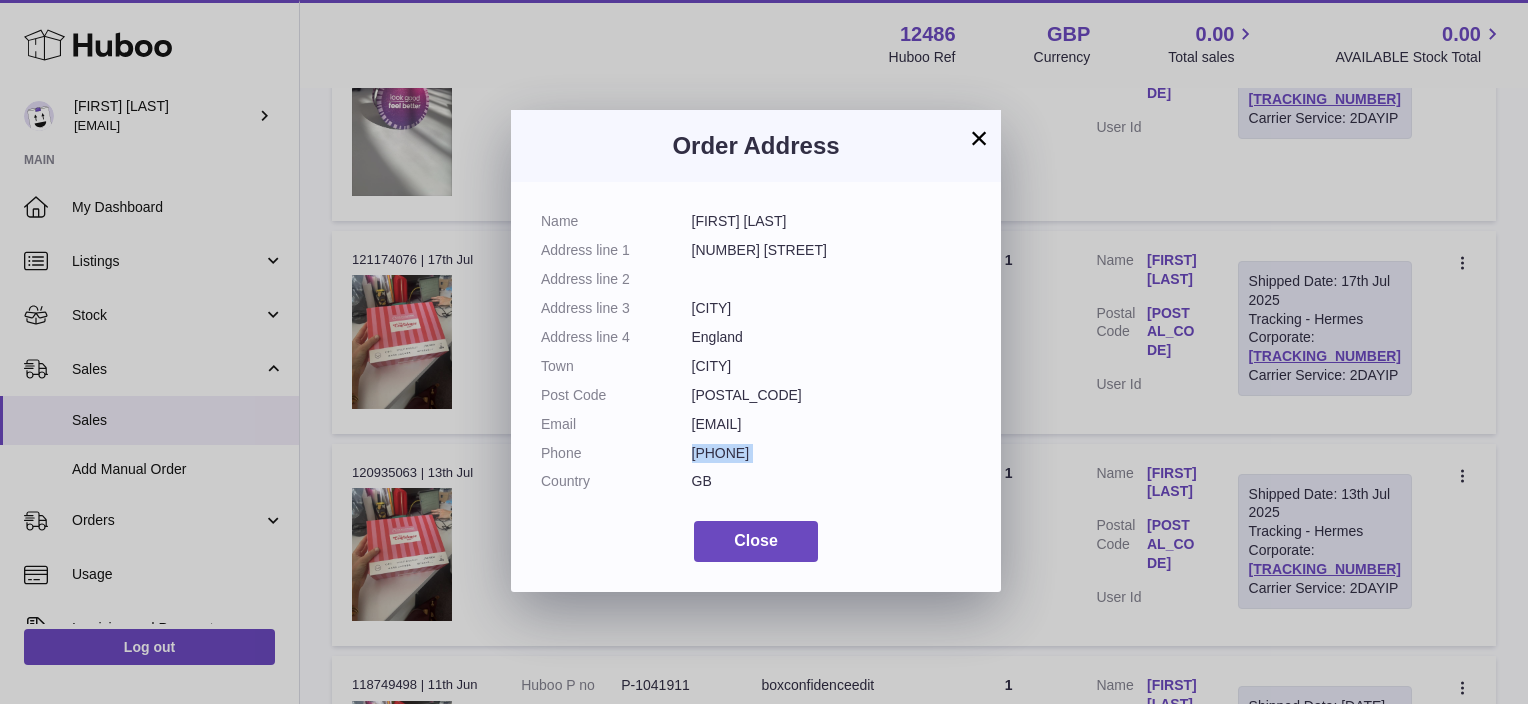 drag, startPoint x: 806, startPoint y: 456, endPoint x: 700, endPoint y: 455, distance: 106.004715 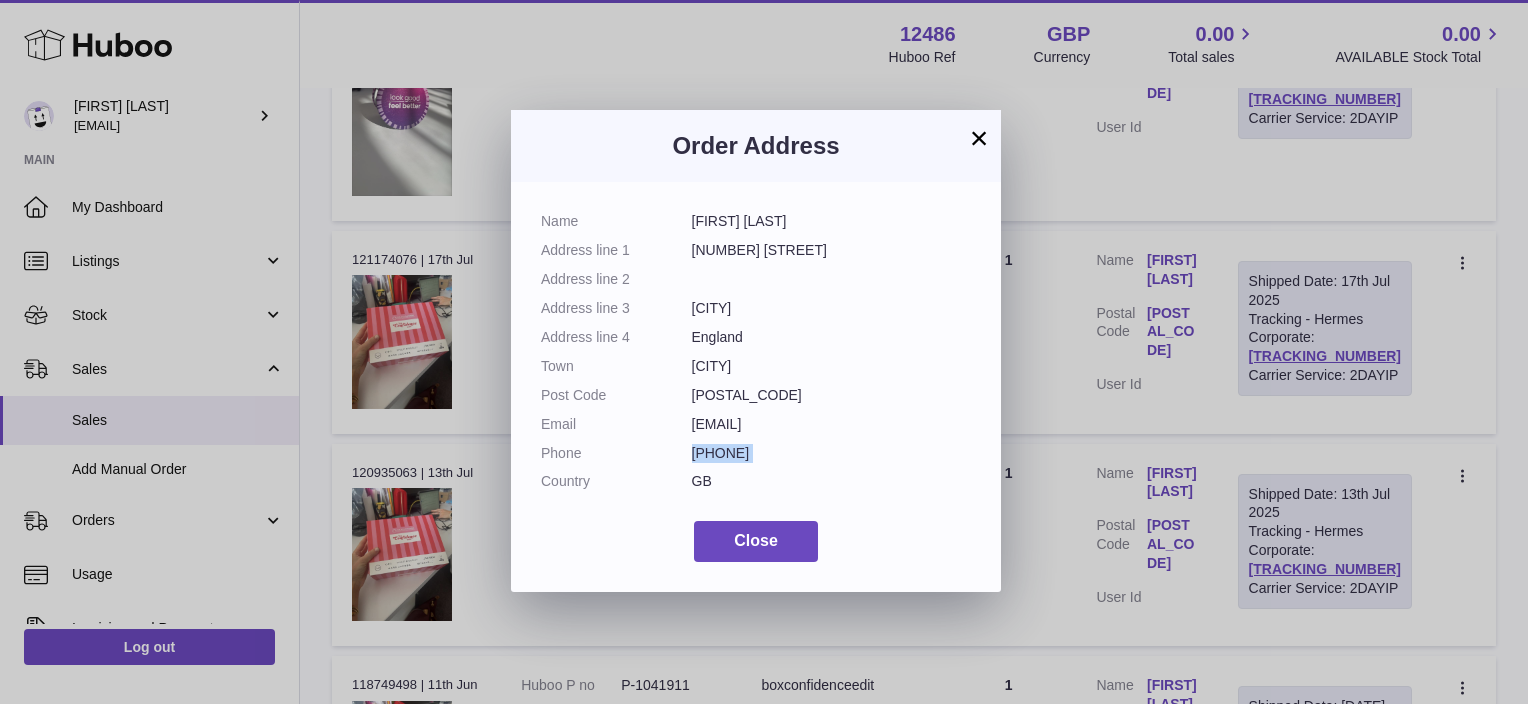 copy on "07568183075" 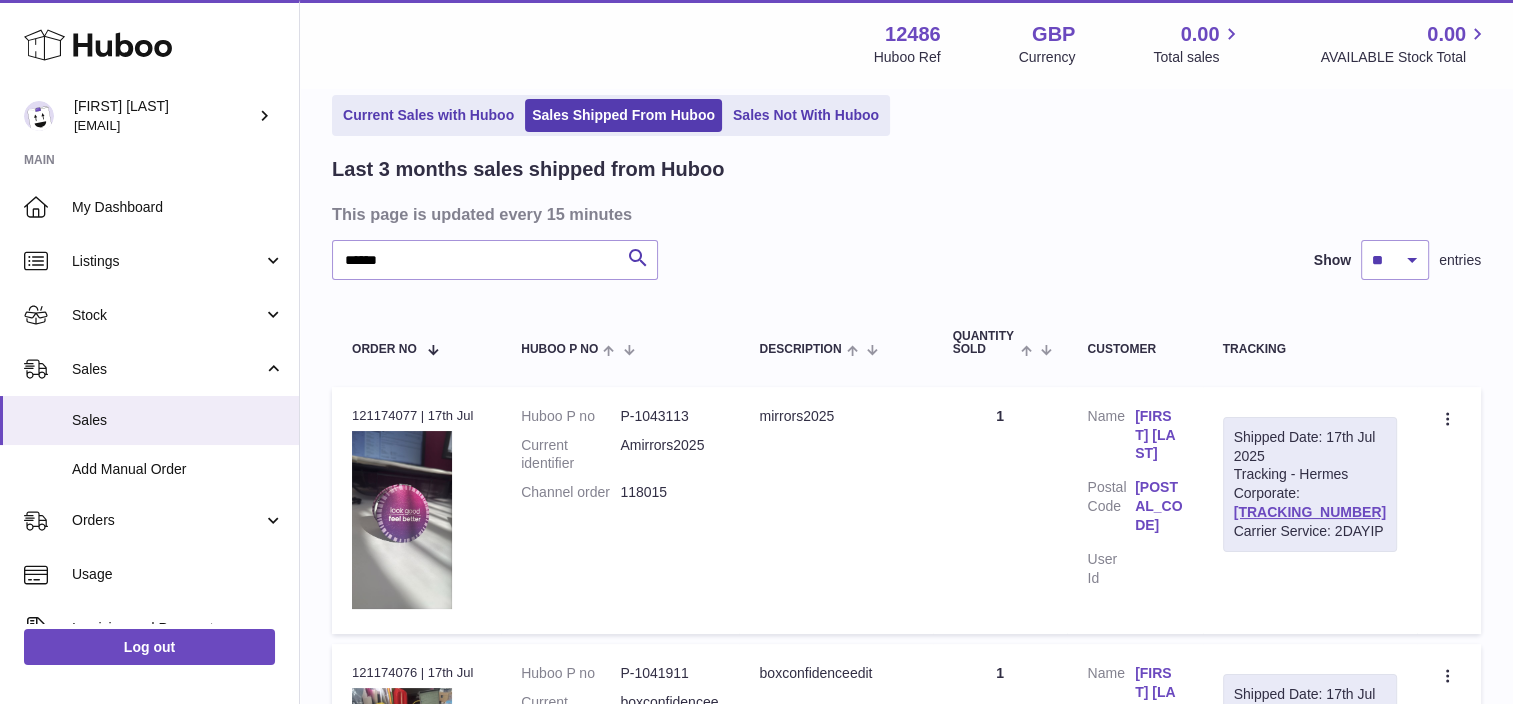 scroll, scrollTop: 0, scrollLeft: 0, axis: both 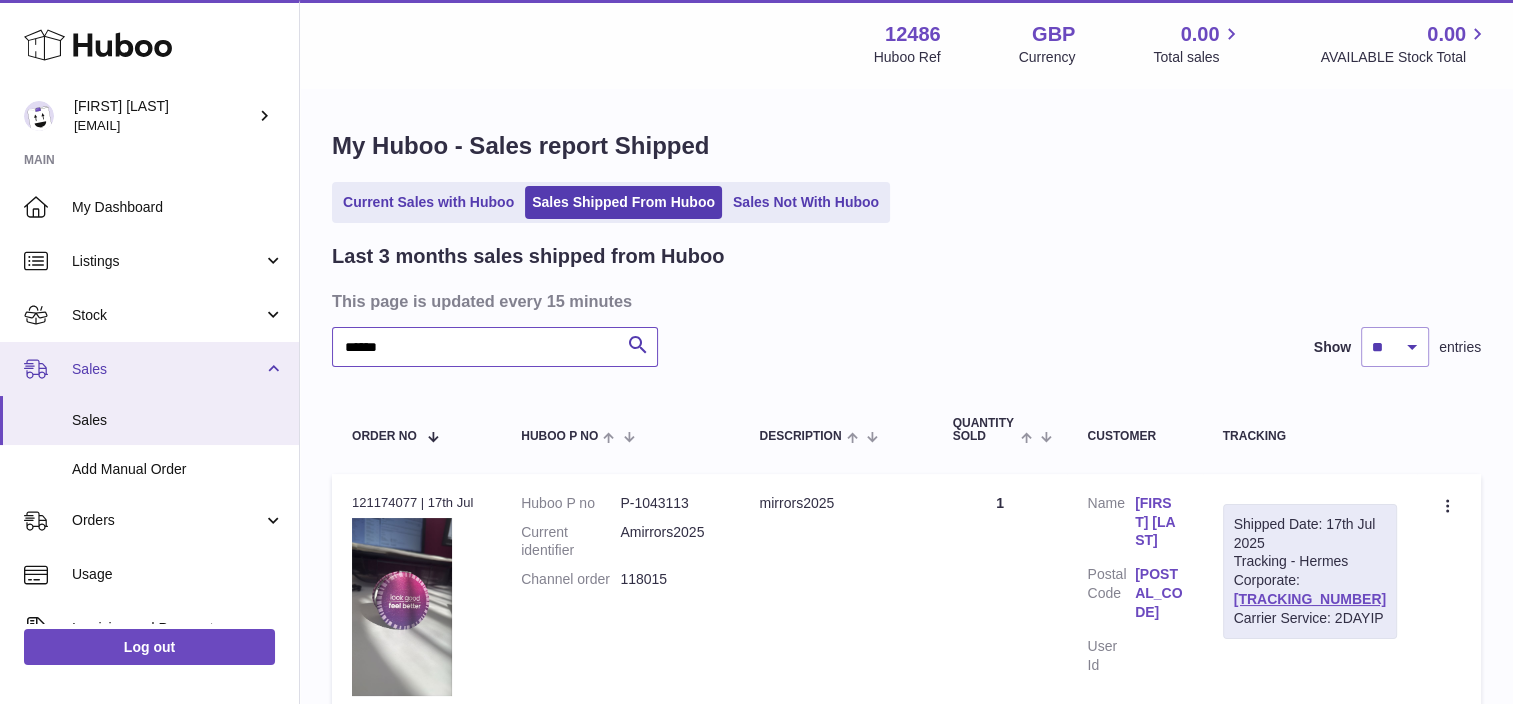 drag, startPoint x: 465, startPoint y: 336, endPoint x: 263, endPoint y: 363, distance: 203.79646 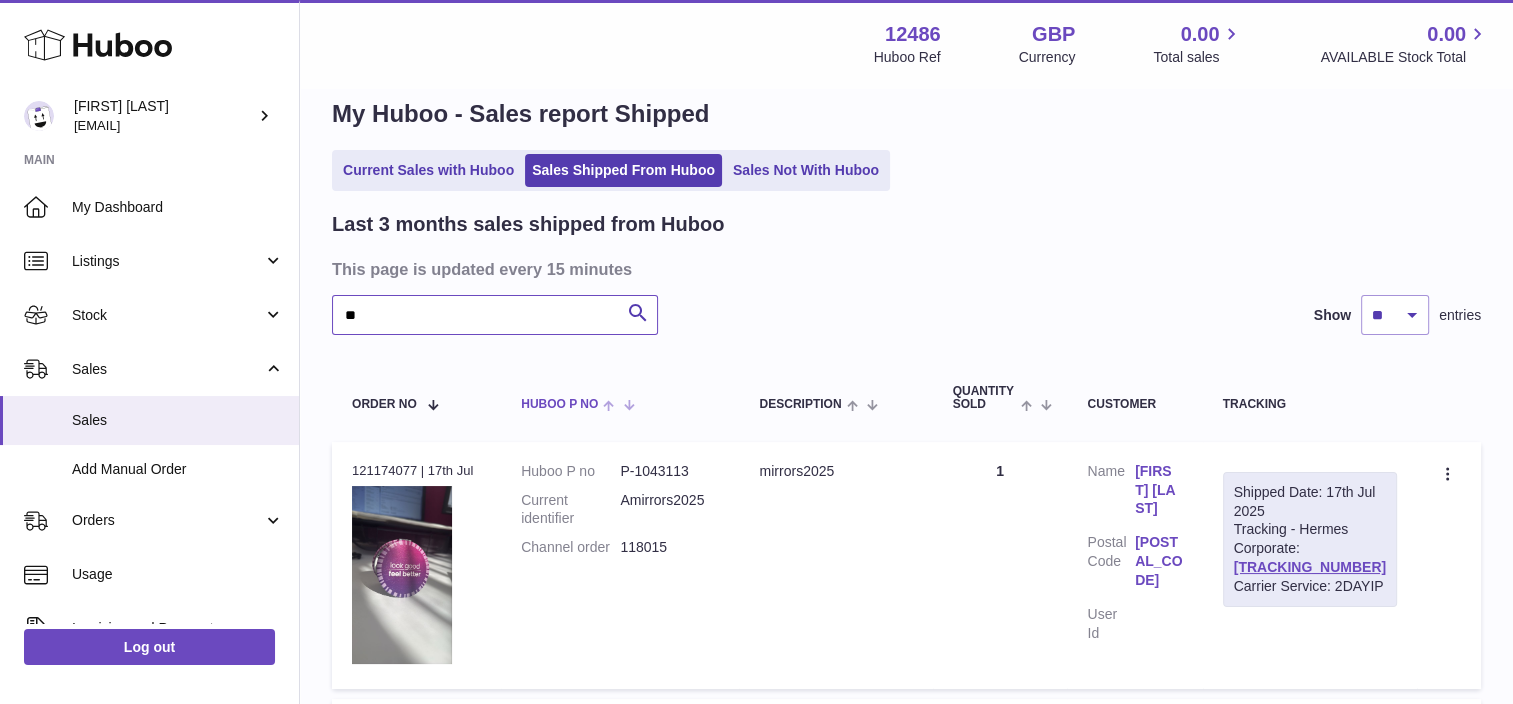 scroll, scrollTop: 0, scrollLeft: 0, axis: both 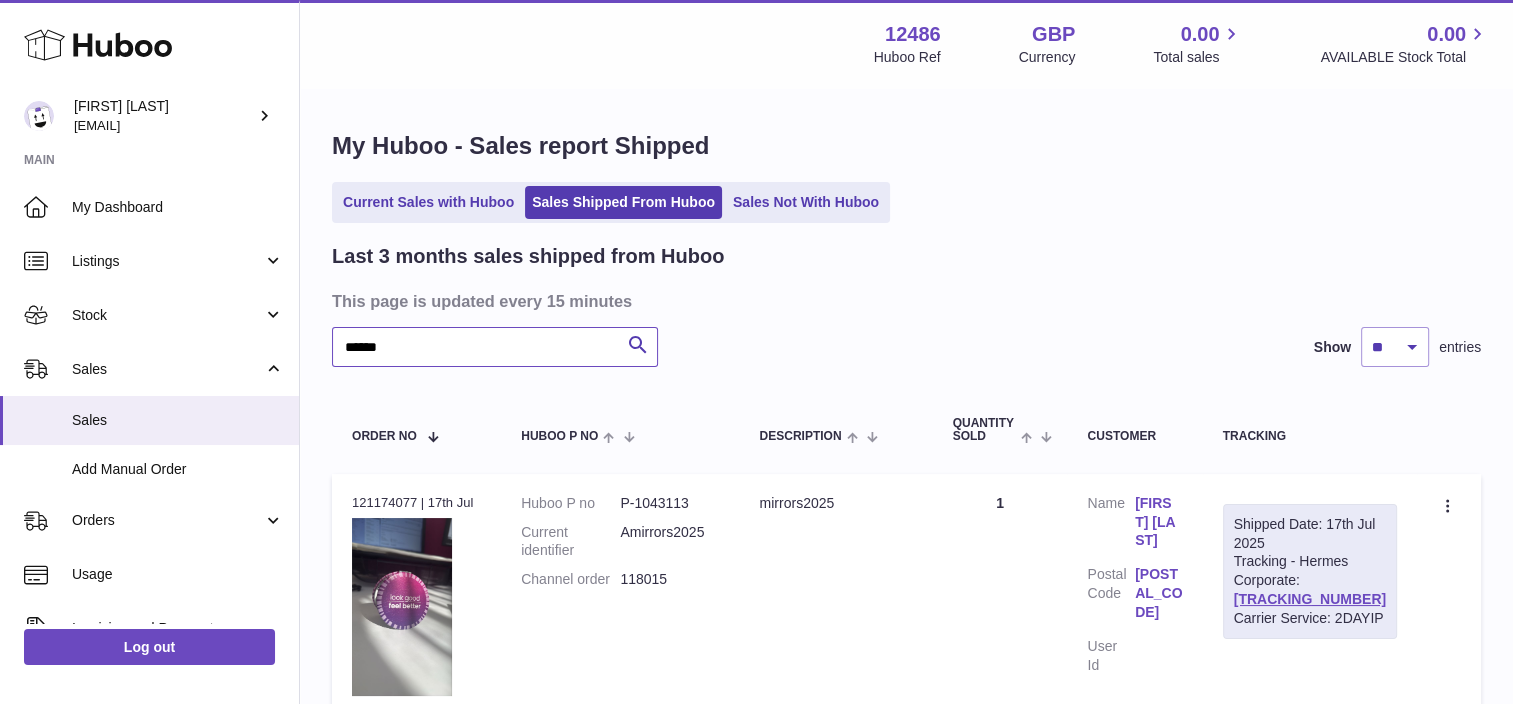 type on "******" 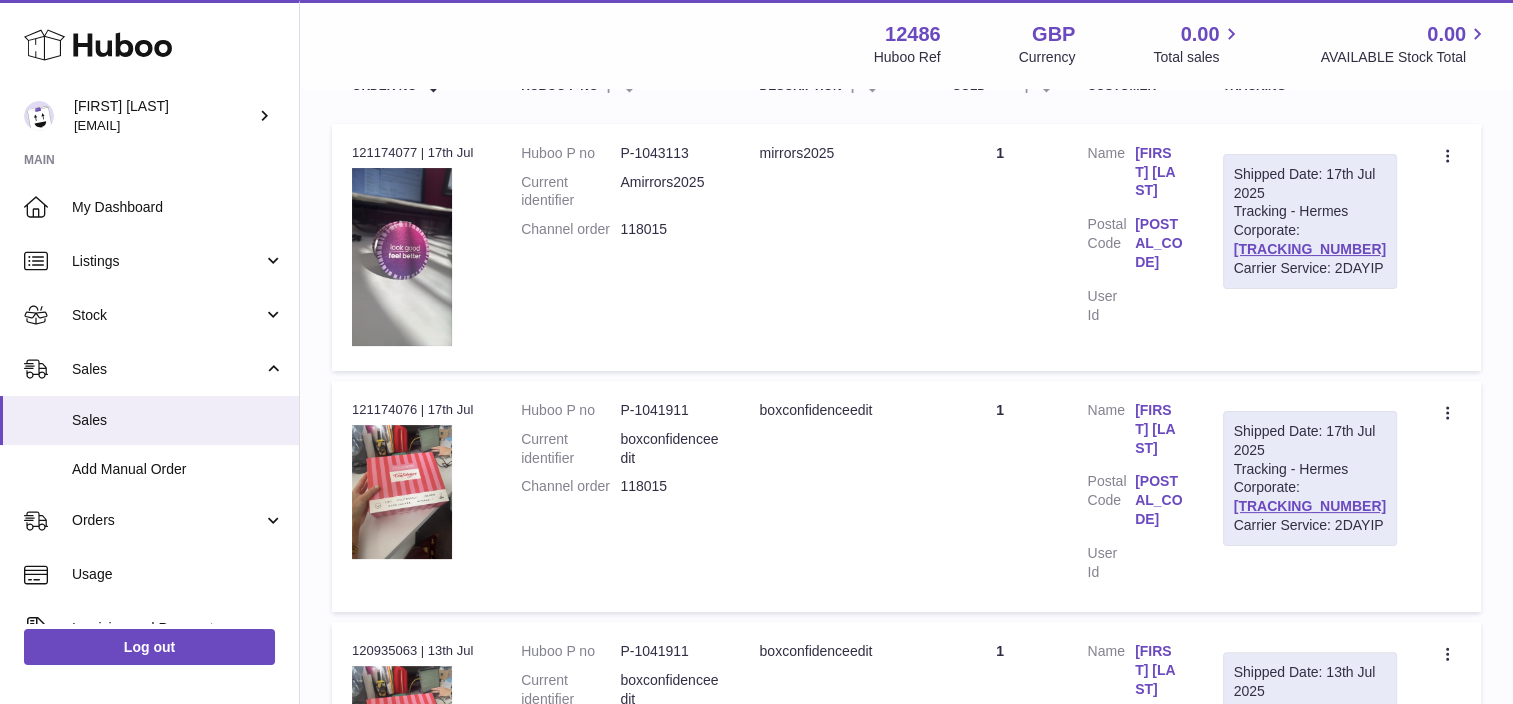 scroll, scrollTop: 0, scrollLeft: 0, axis: both 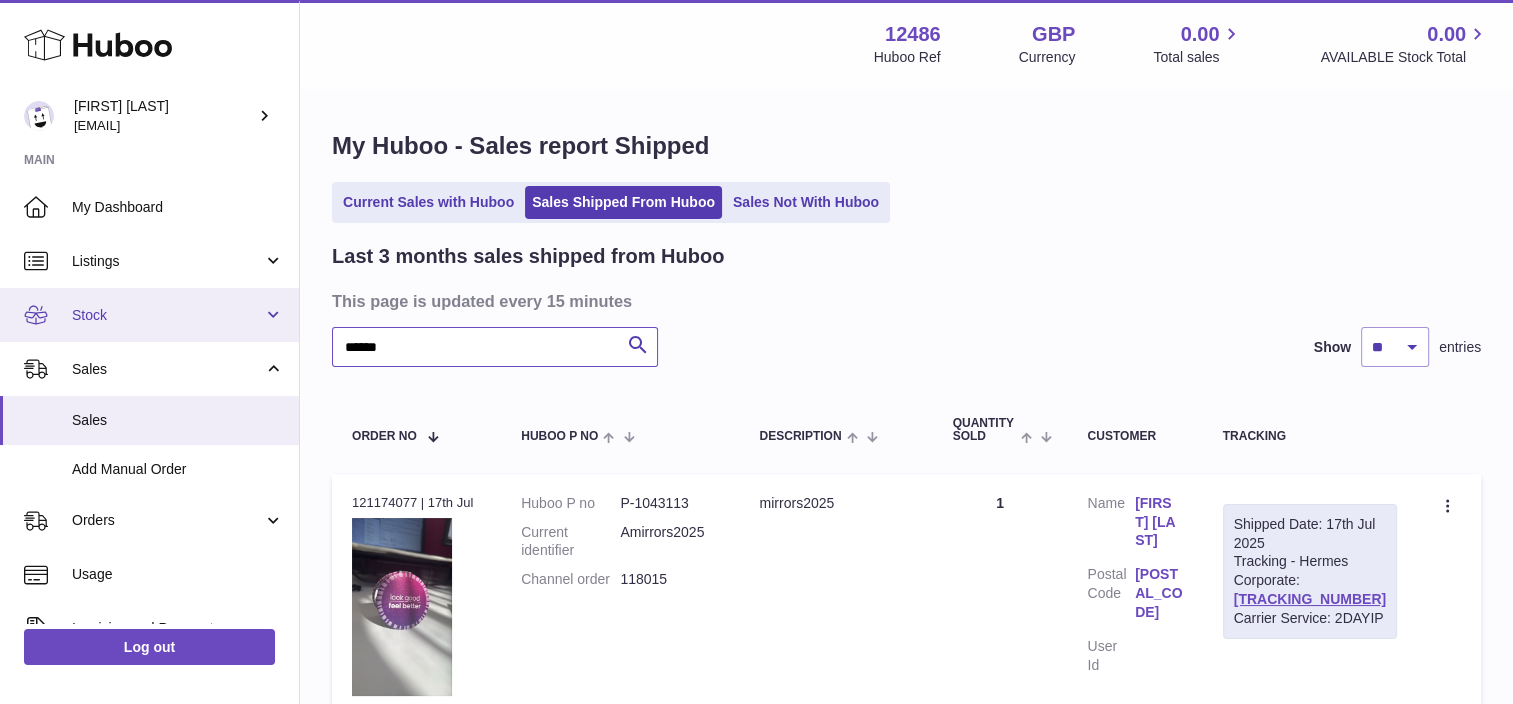 drag, startPoint x: 439, startPoint y: 330, endPoint x: 232, endPoint y: 323, distance: 207.11832 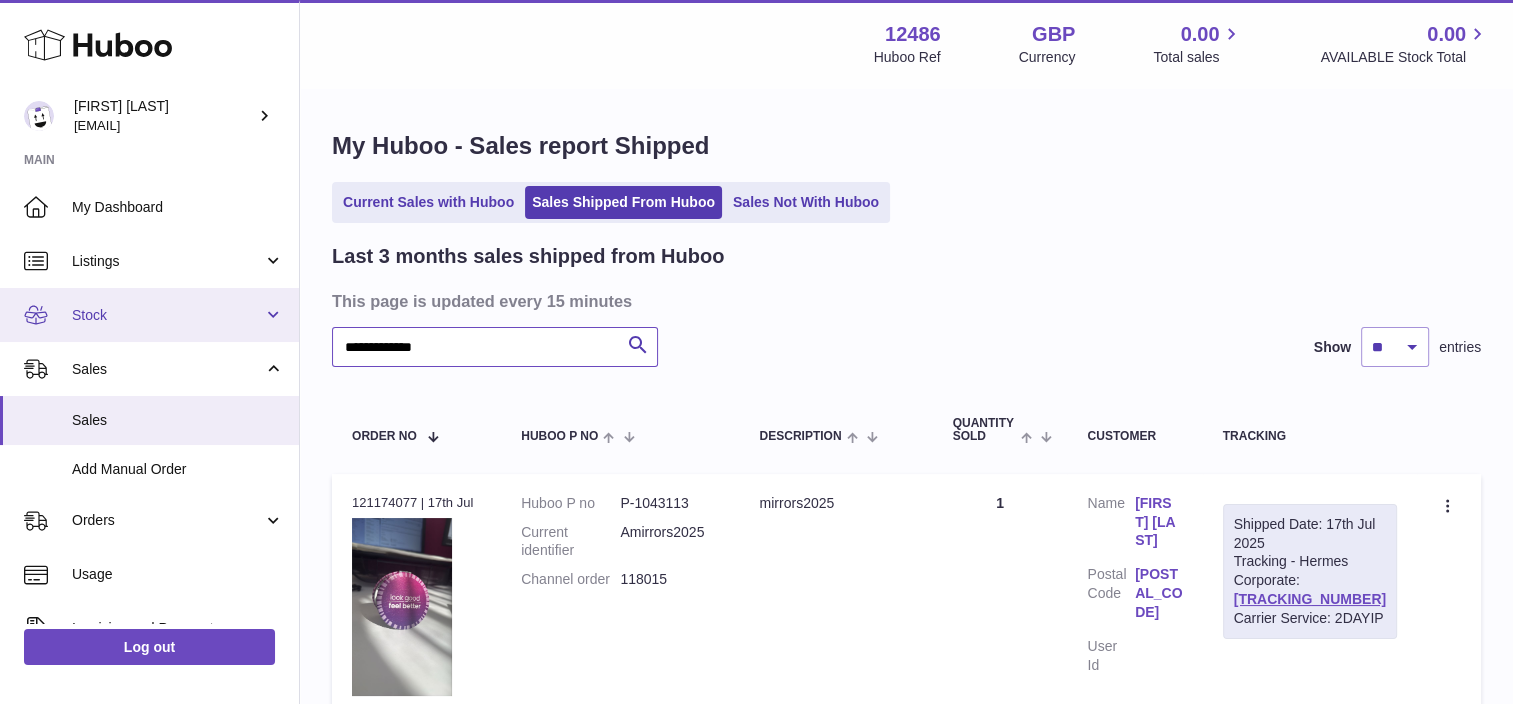 type on "**********" 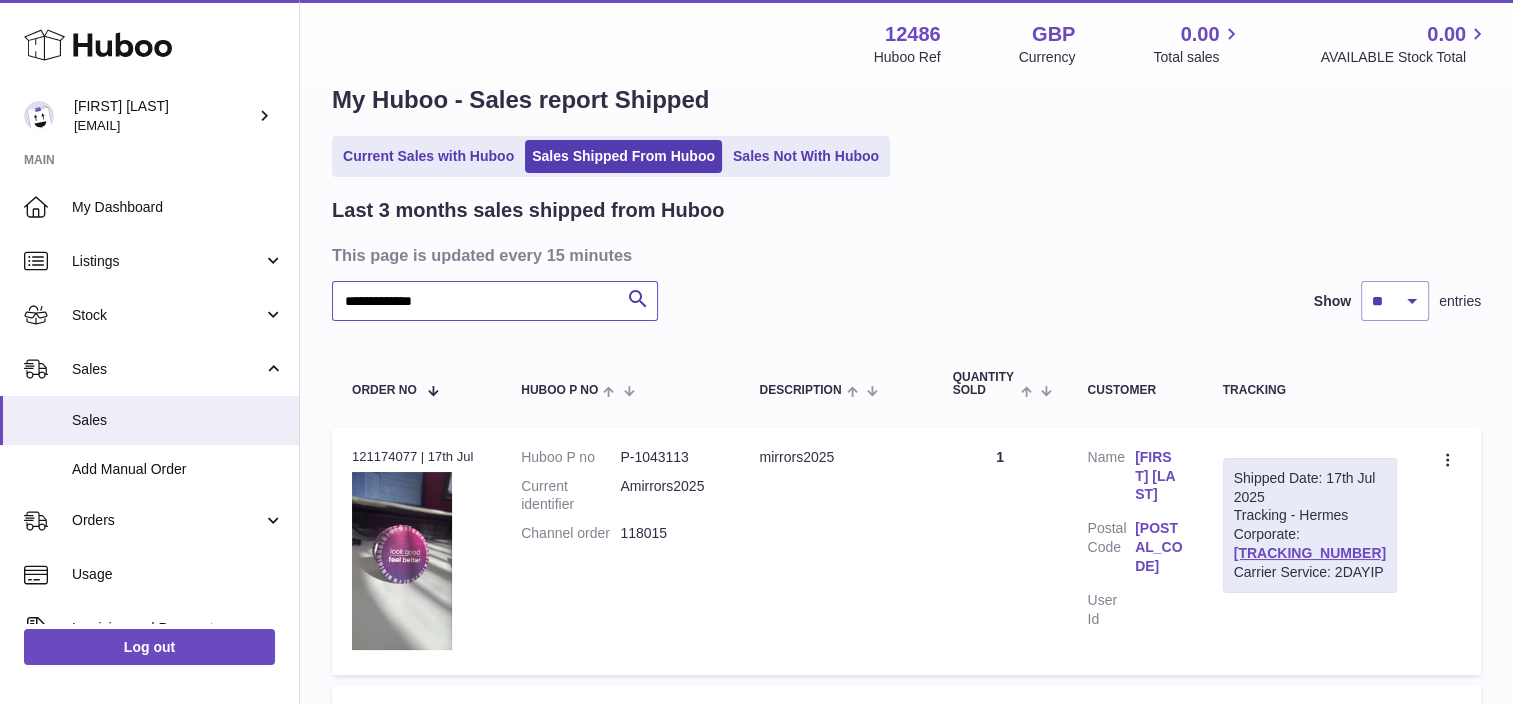 scroll, scrollTop: 0, scrollLeft: 0, axis: both 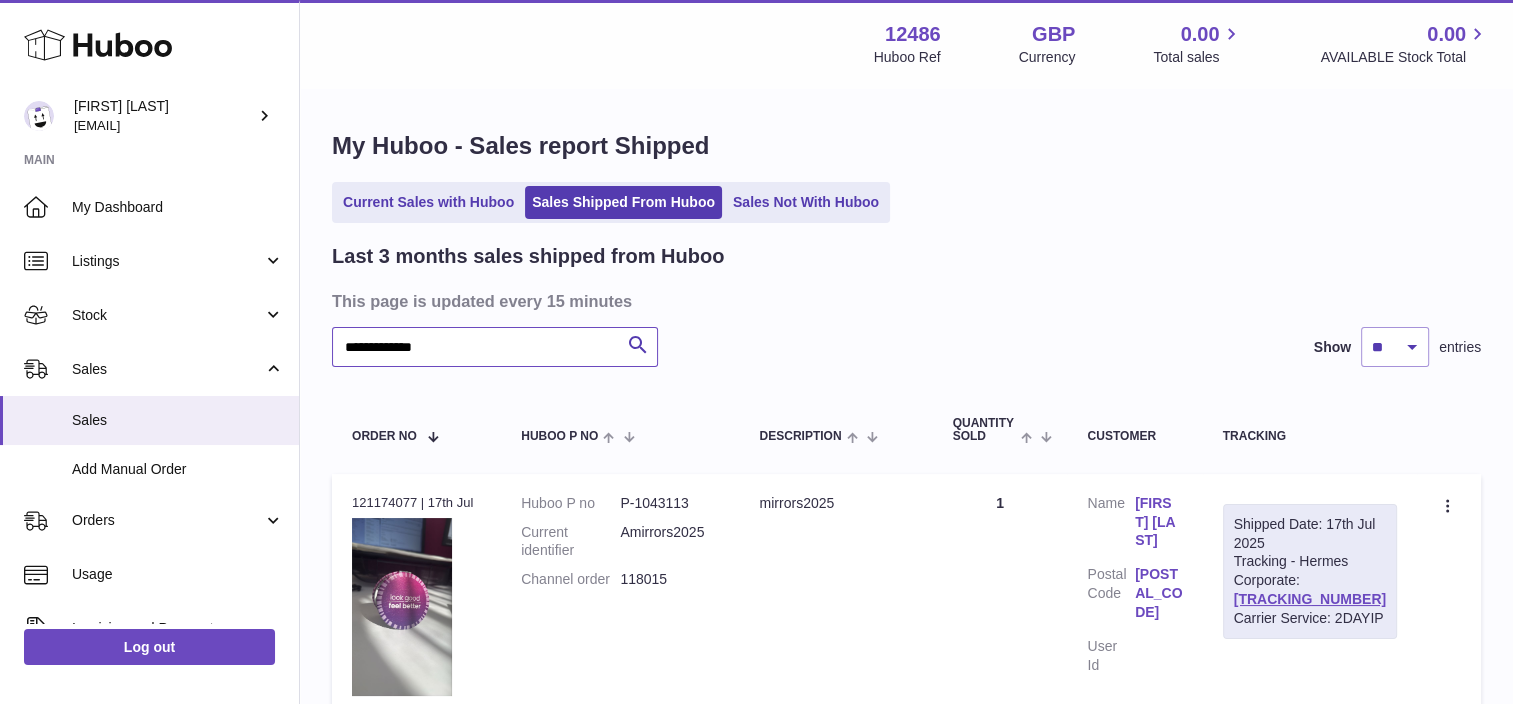 drag, startPoint x: 540, startPoint y: 342, endPoint x: 338, endPoint y: 304, distance: 205.54318 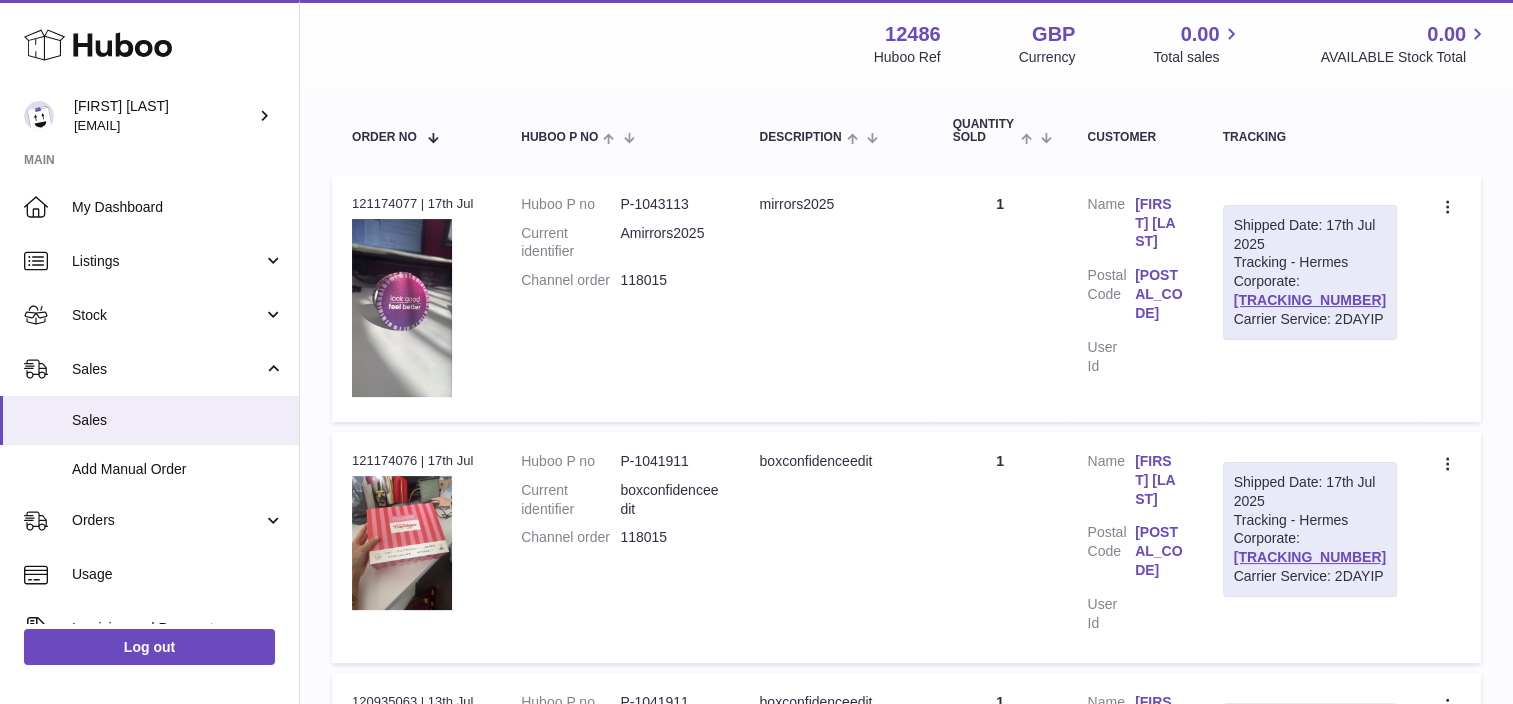 scroll, scrollTop: 300, scrollLeft: 0, axis: vertical 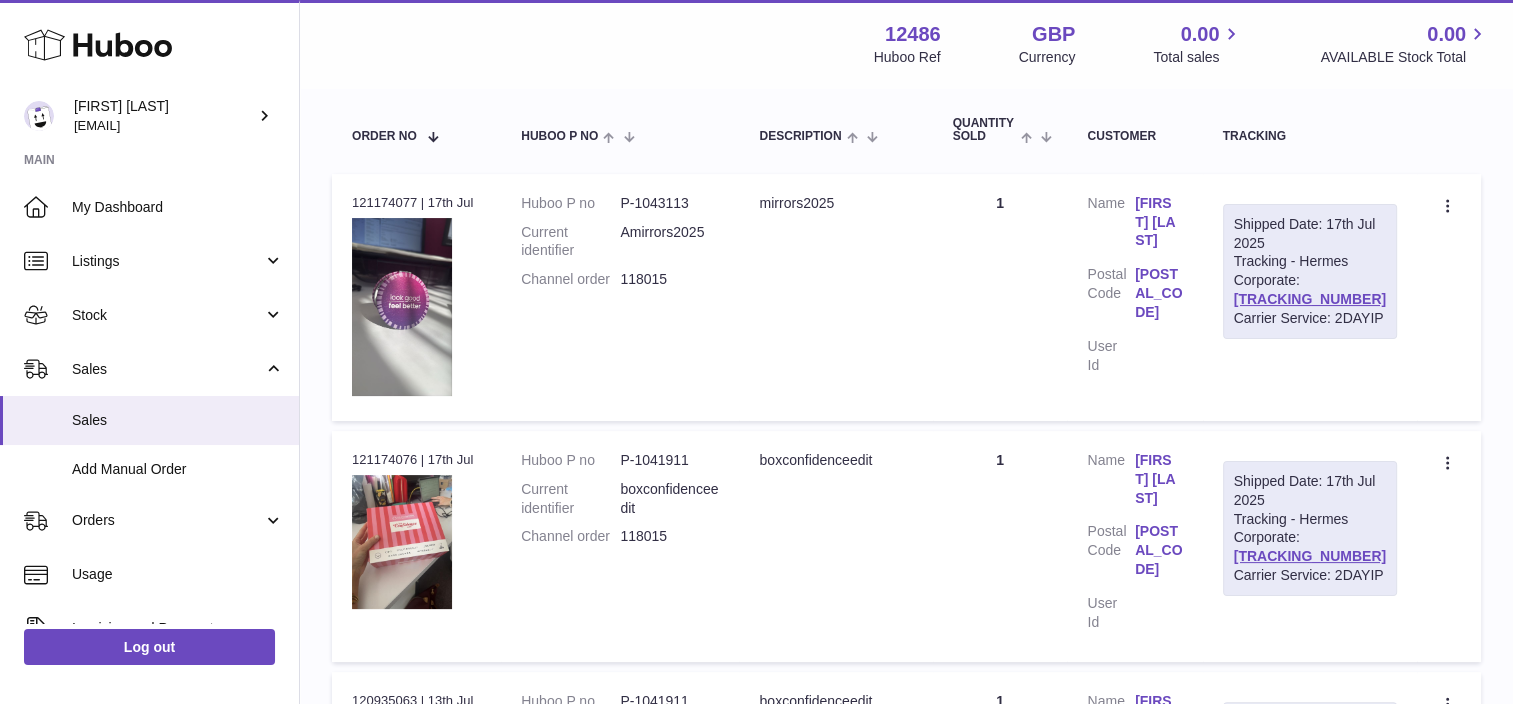 type 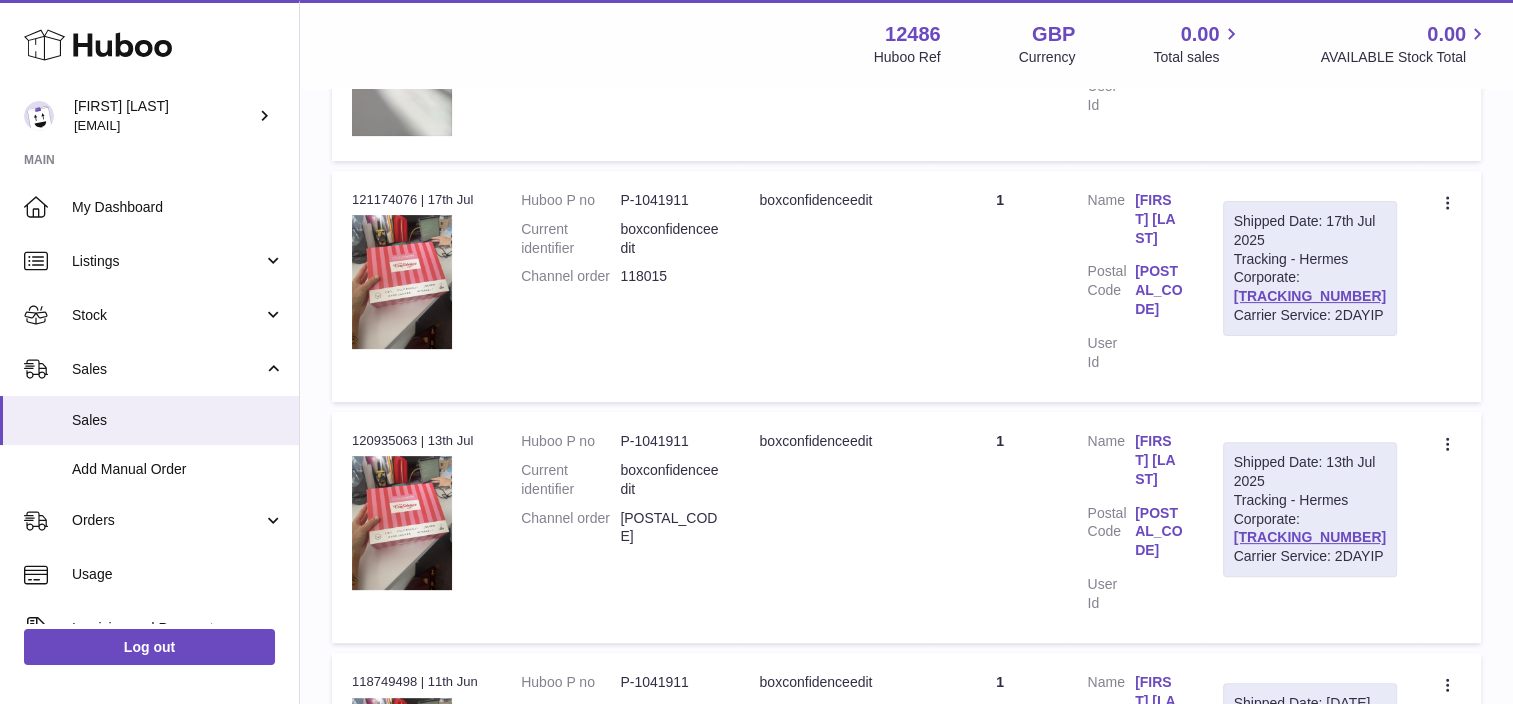 scroll, scrollTop: 146, scrollLeft: 0, axis: vertical 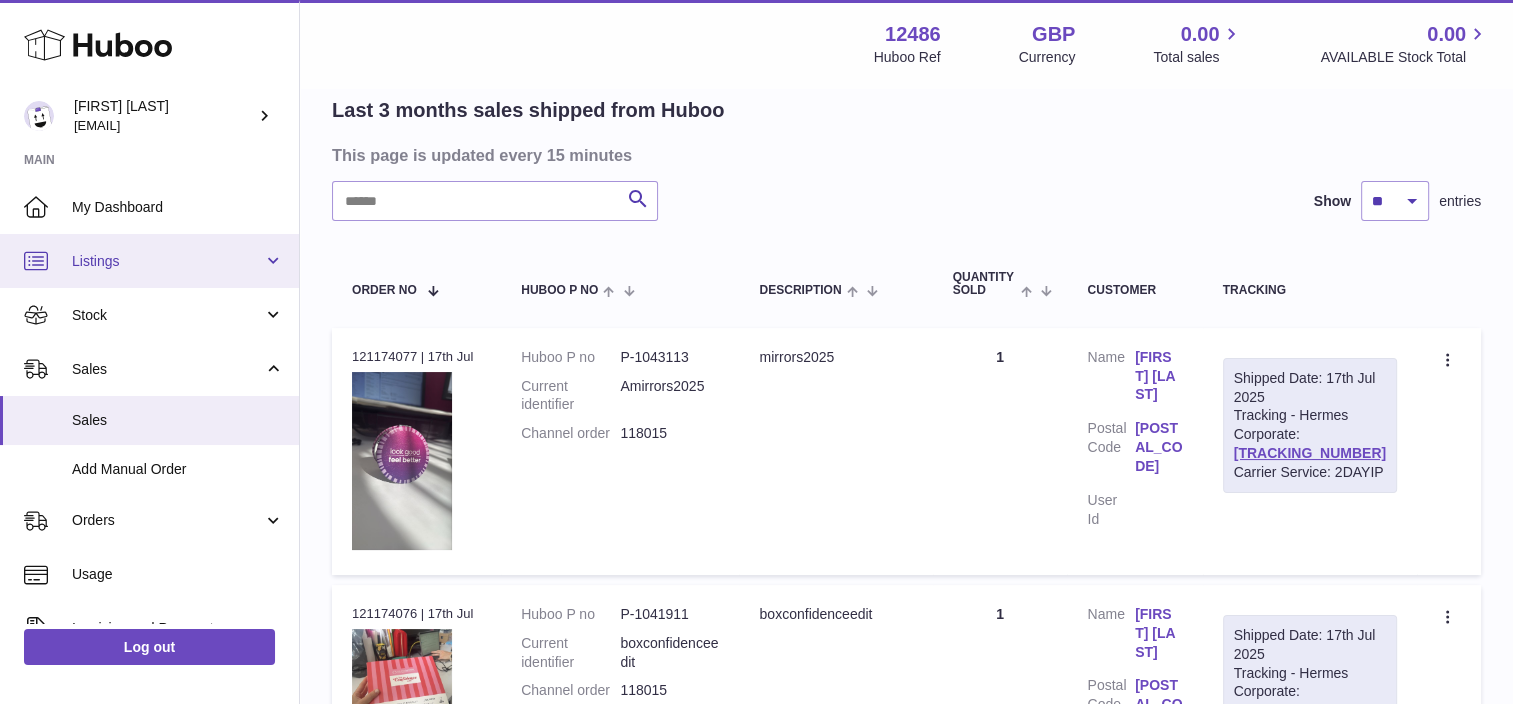 click on "Listings" at bounding box center [167, 261] 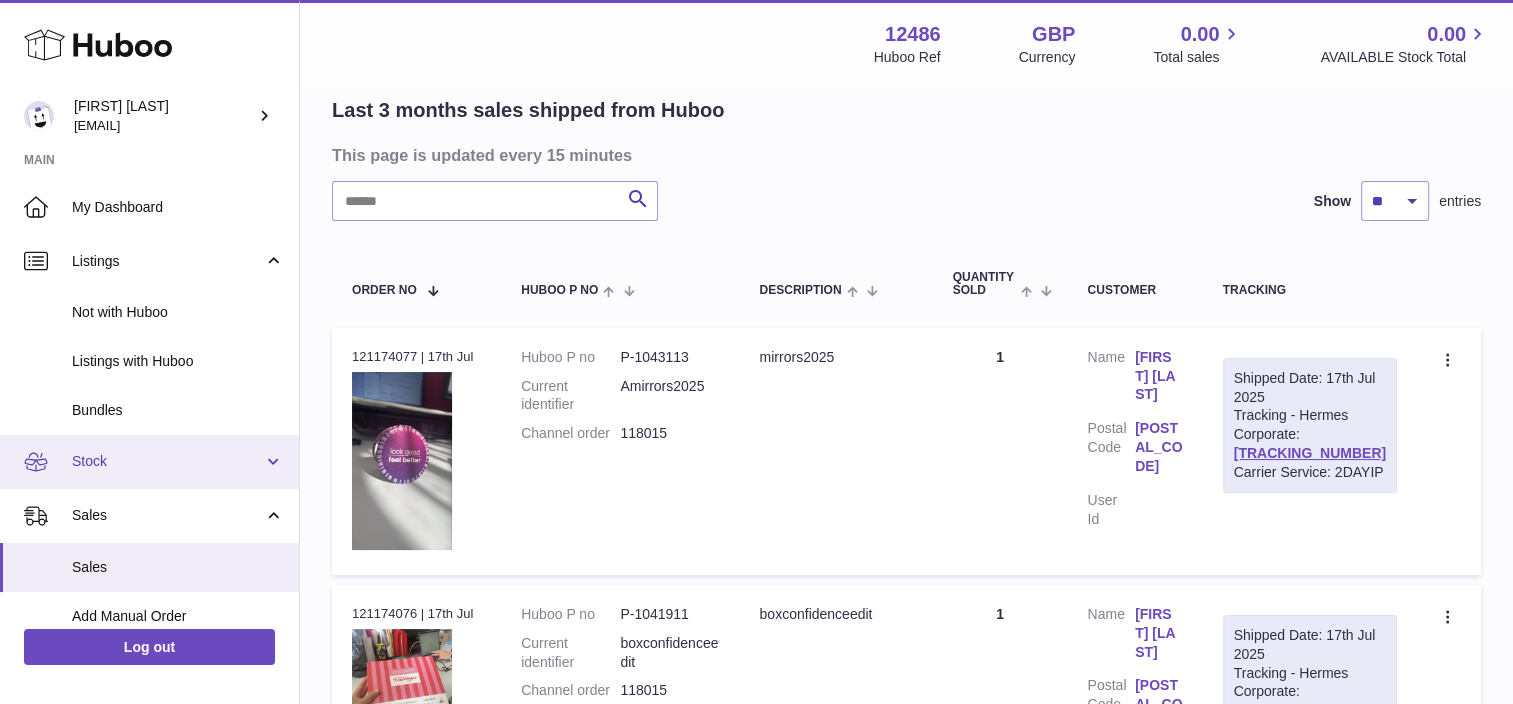 click on "Stock" at bounding box center [167, 461] 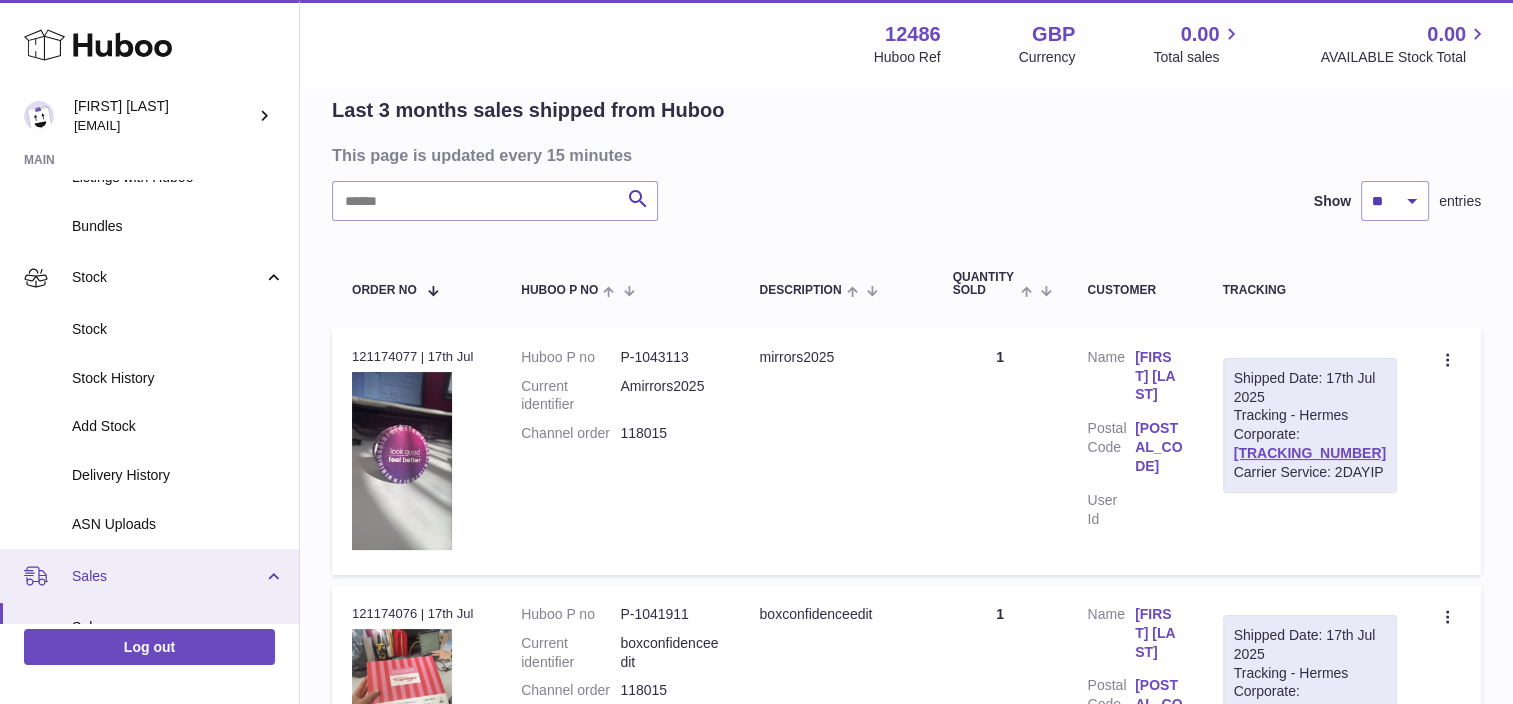 scroll, scrollTop: 300, scrollLeft: 0, axis: vertical 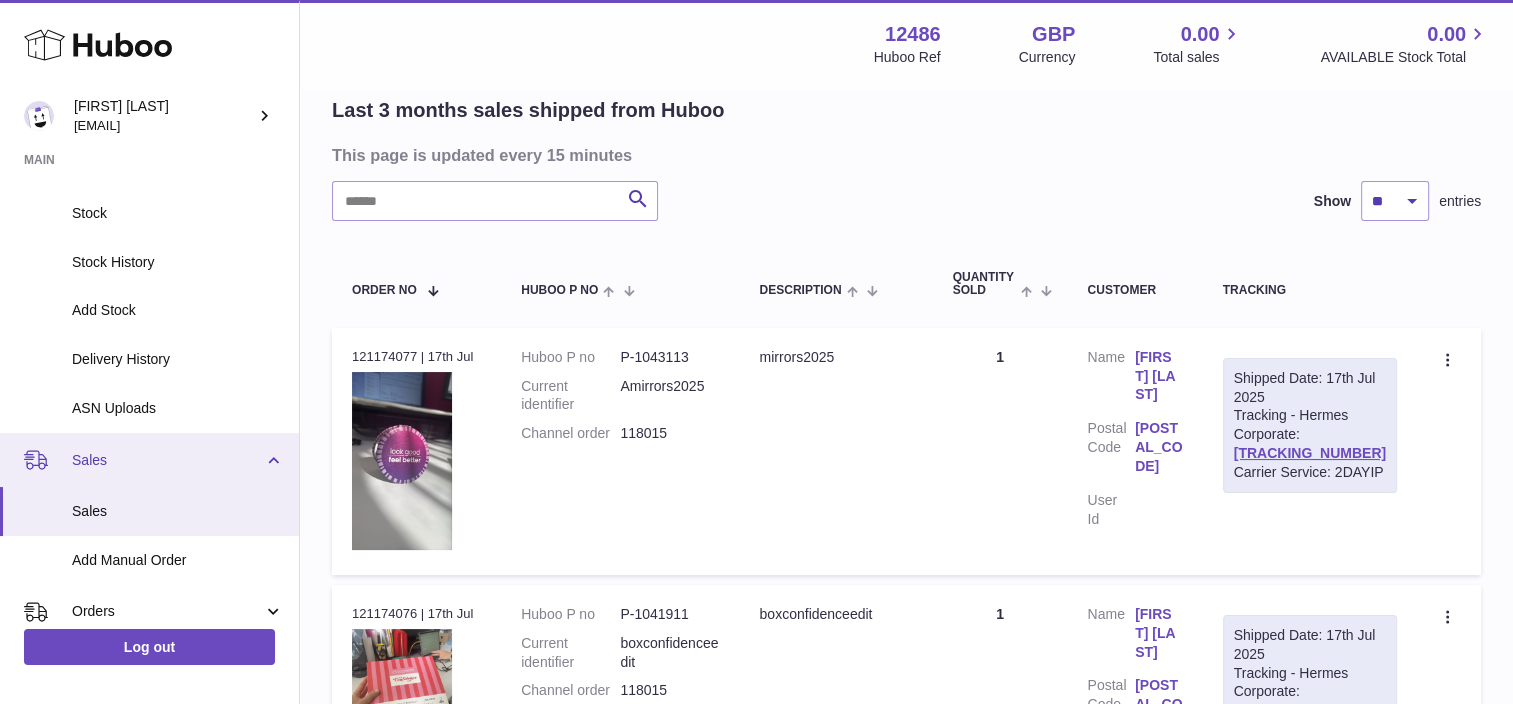 click on "Sales" at bounding box center [167, 460] 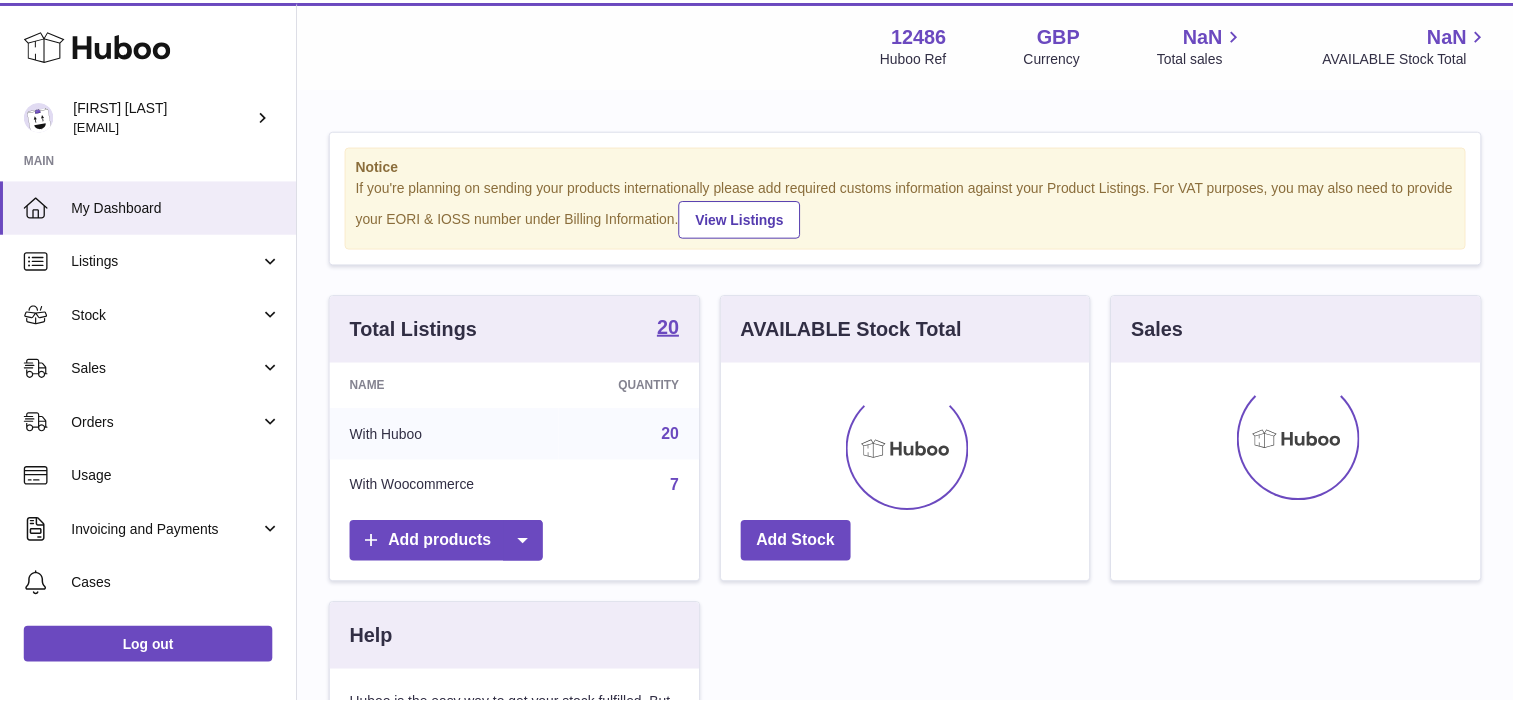scroll, scrollTop: 0, scrollLeft: 0, axis: both 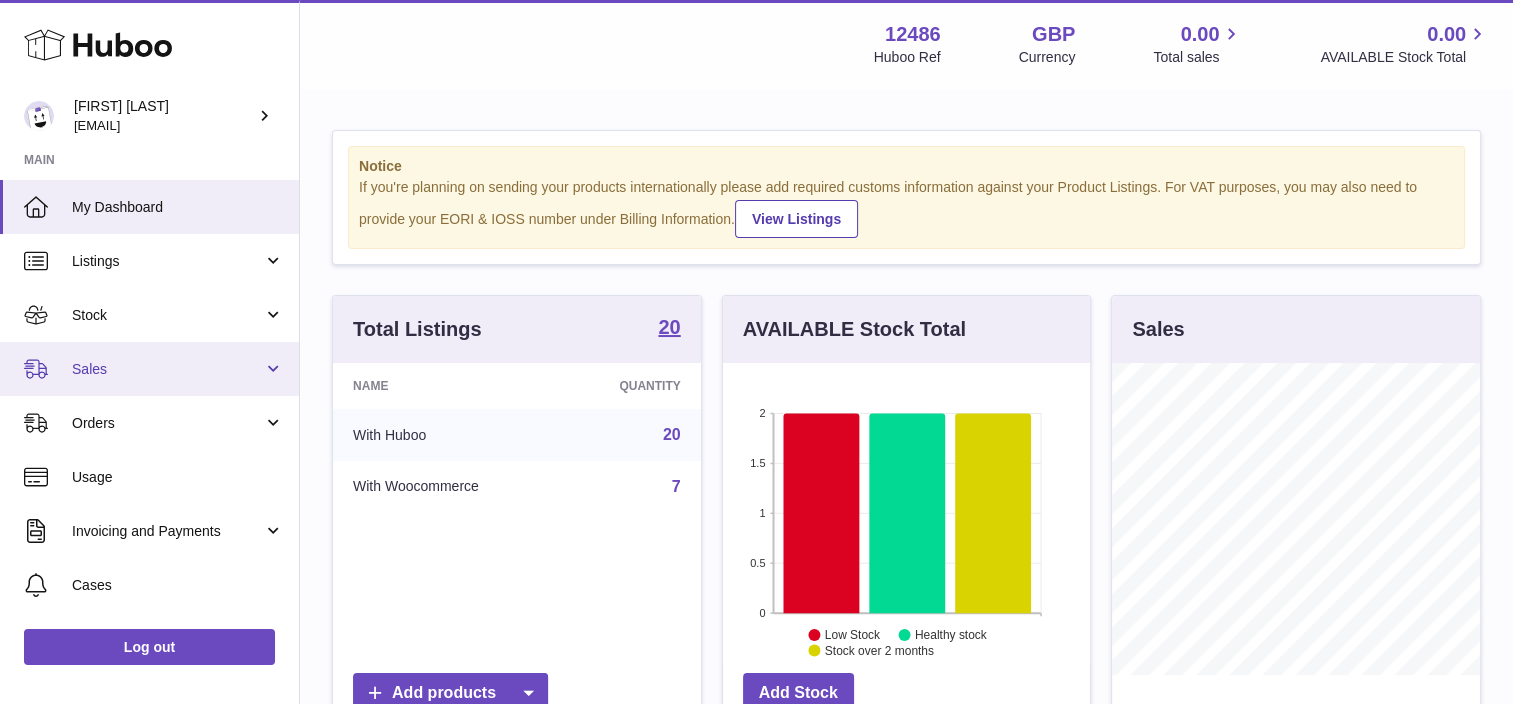 click on "Sales" at bounding box center (167, 369) 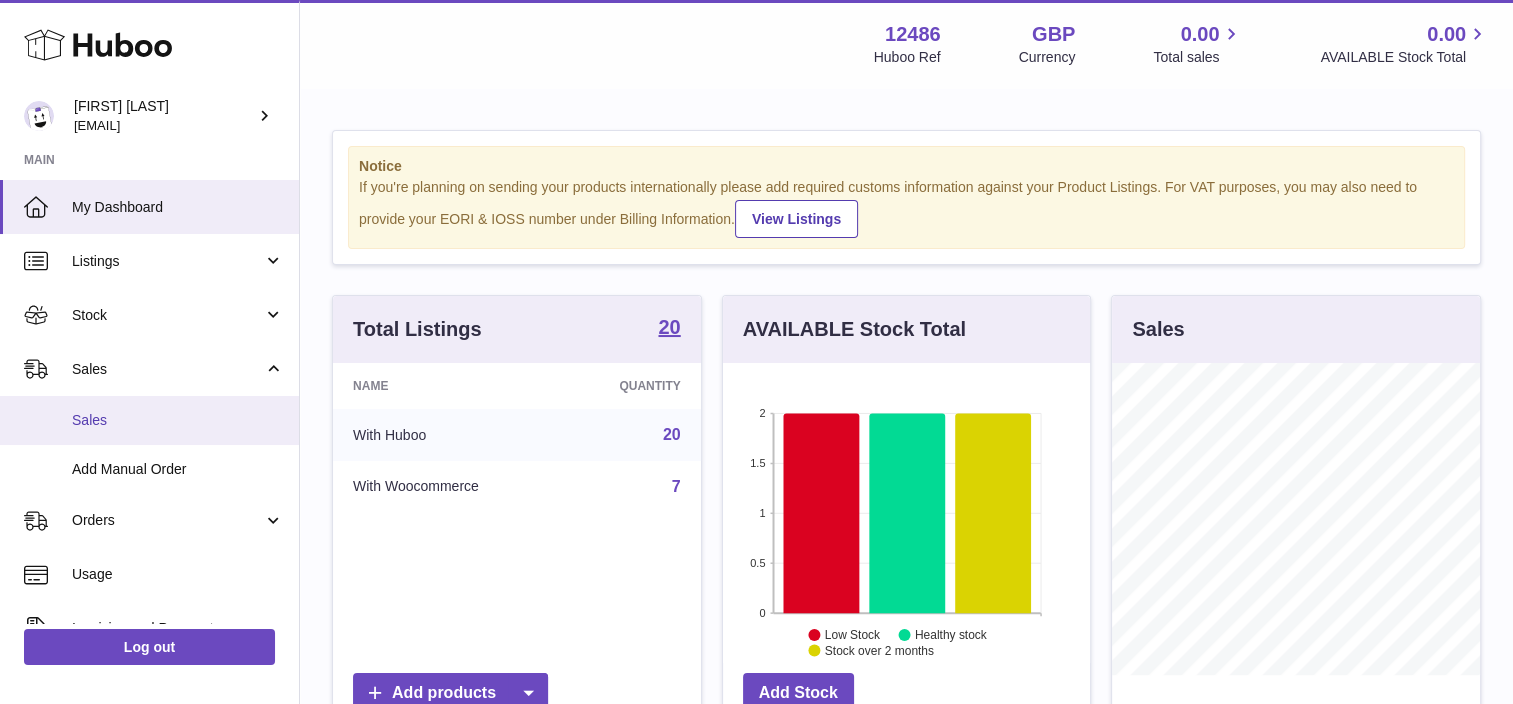 click on "Sales" at bounding box center [149, 420] 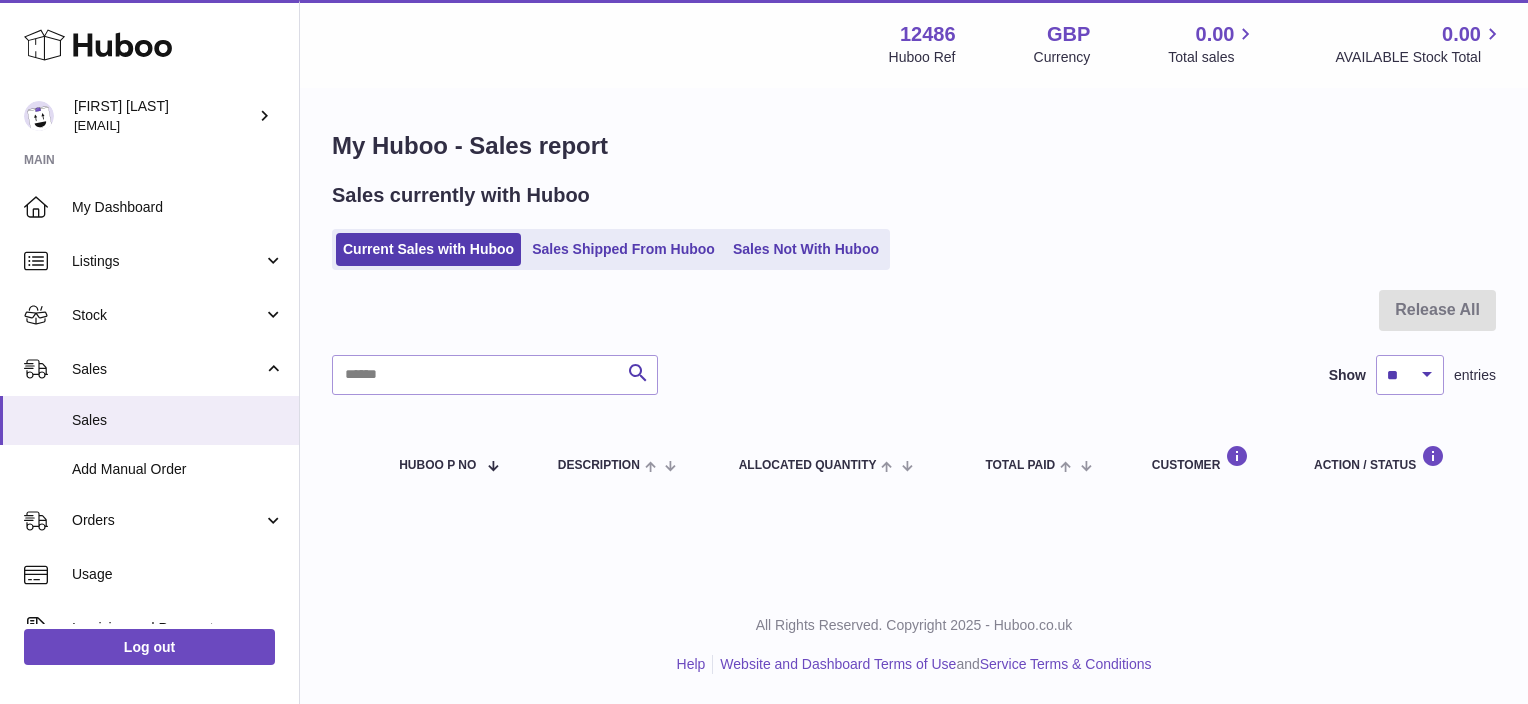 scroll, scrollTop: 0, scrollLeft: 0, axis: both 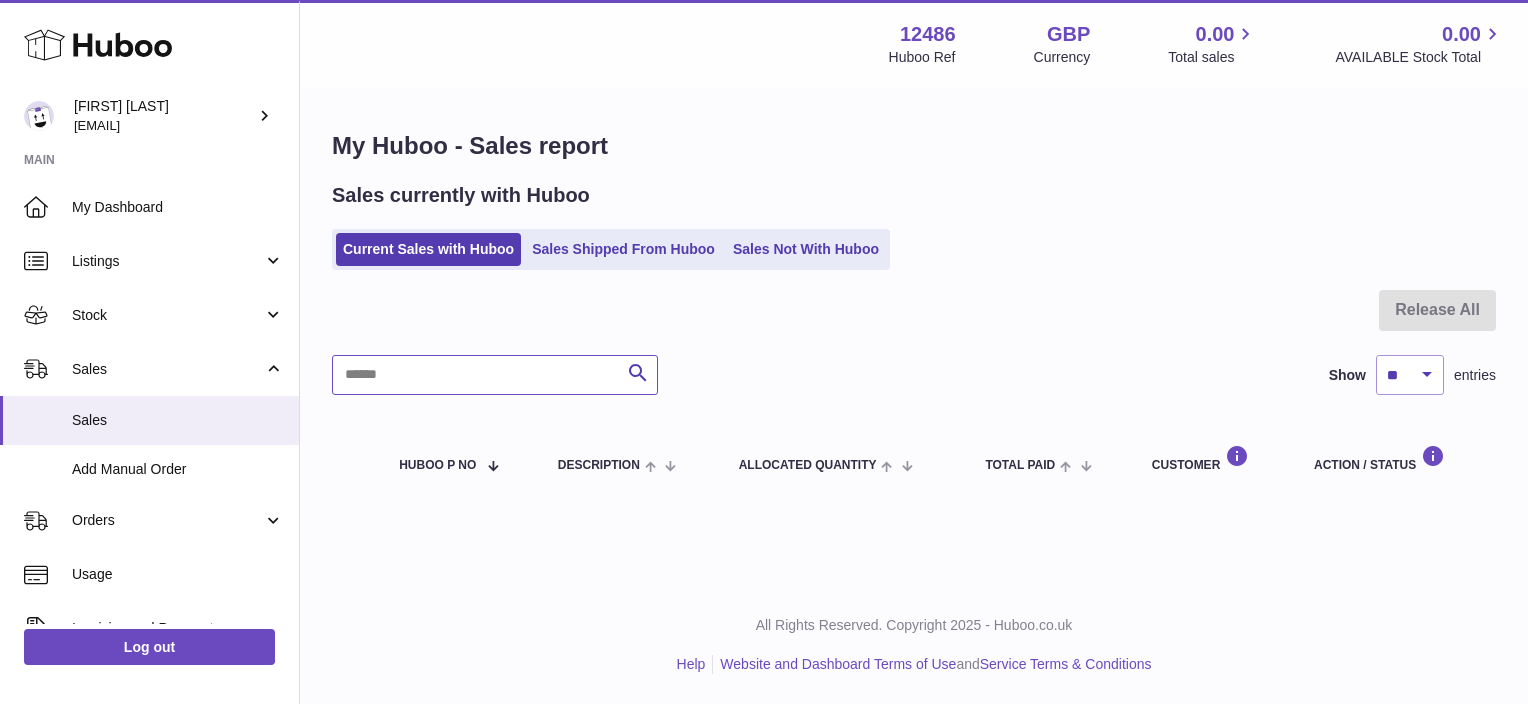 click at bounding box center (495, 375) 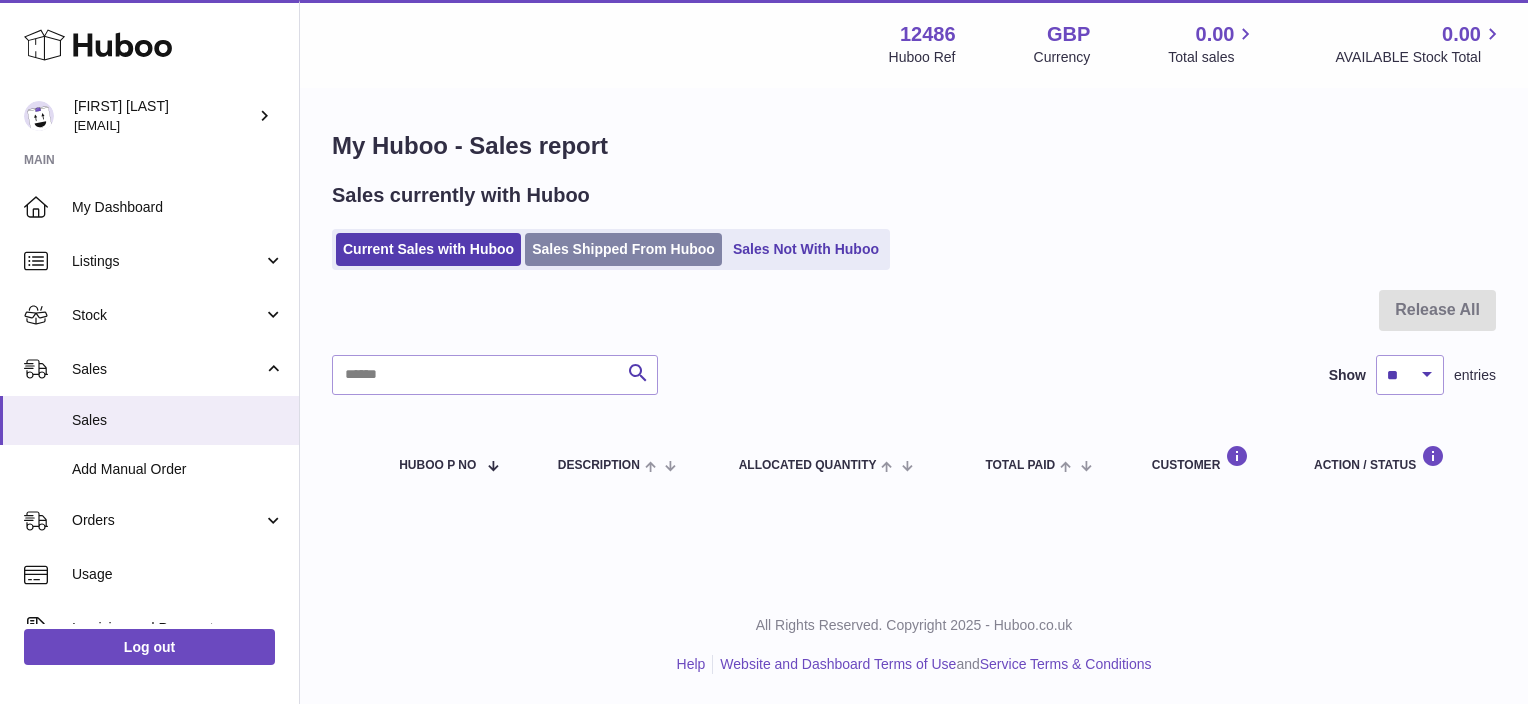 click on "Sales Shipped From Huboo" at bounding box center [623, 249] 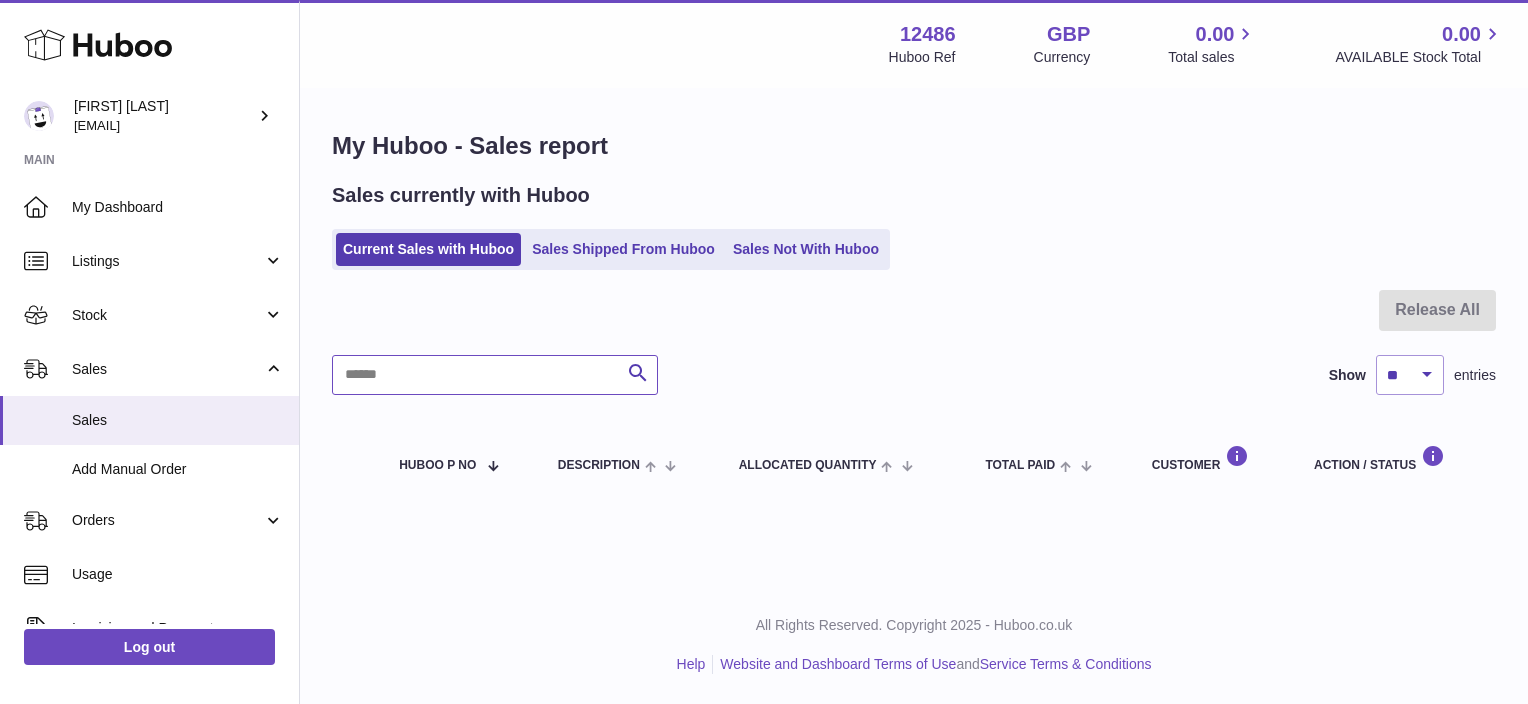 click at bounding box center [495, 375] 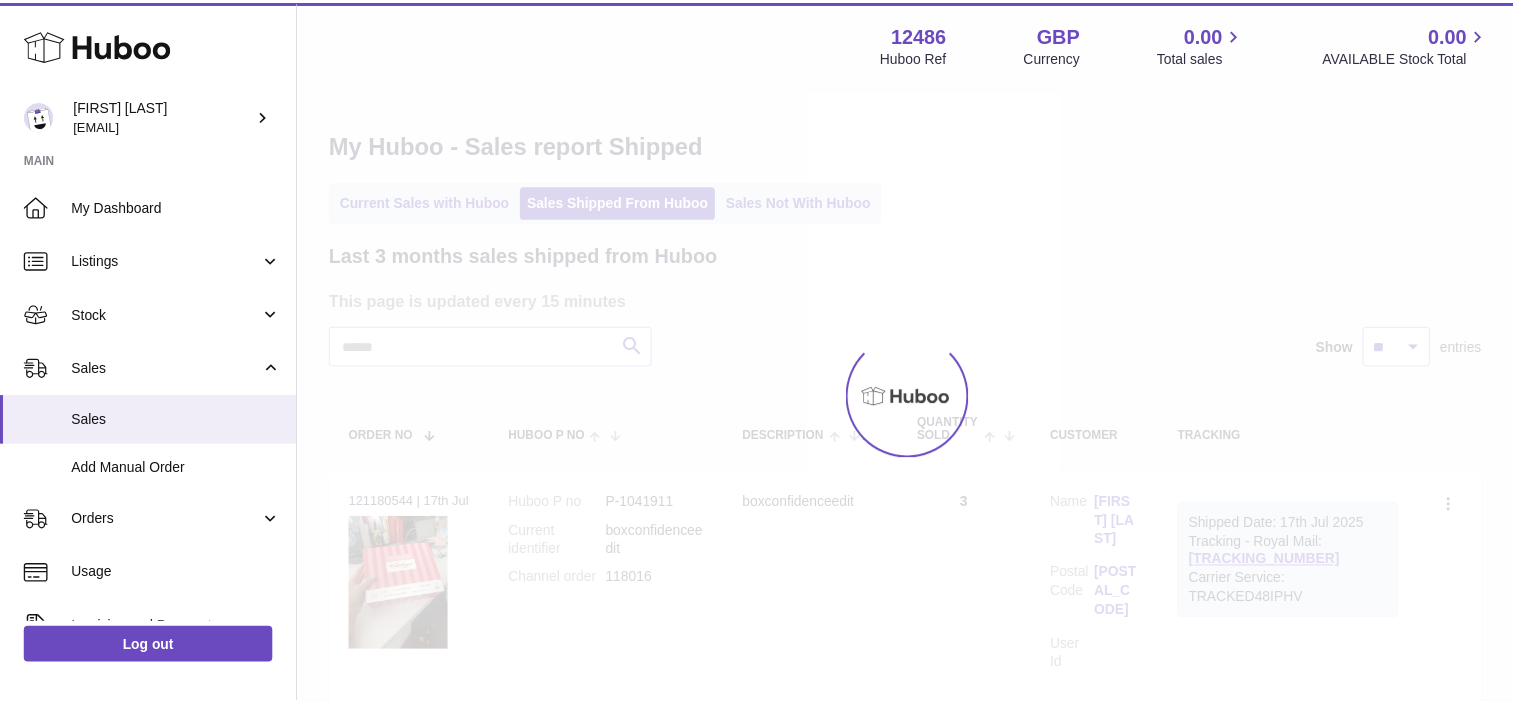 scroll, scrollTop: 0, scrollLeft: 0, axis: both 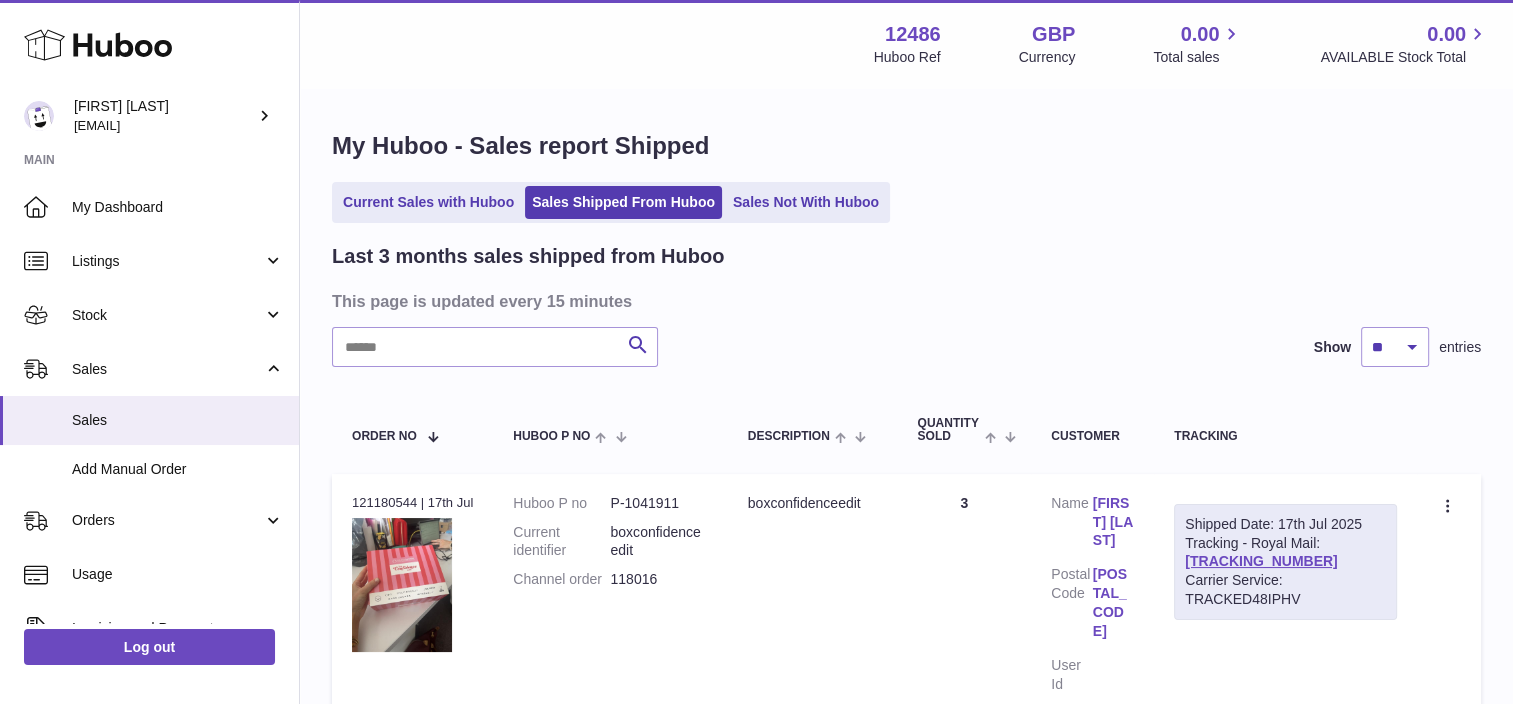 click on "Last 3 months sales shipped from Huboo     This page is updated every 15 minutes       Search
Show
** ** **
entries
Order No       Huboo P no       Description       Quantity Sold
Customer
Tracking
Order no
121180544 | 17th Jul
Huboo P no   P-1041911   Current identifier   boxconfidenceedit
Channel order
118016     Description
boxconfidenceedit
Quantity
3
Customer  Name   Judith Newland    Postal Code   CF24 4TX   User Id
Shipped Date: 17th Jul 2025
Tracking - Royal Mail:
OZ098408057GB
Carrier Service: TRACKED48IPHV
Create a ticket
Duplicate Order
Order no" at bounding box center [906, 1676] 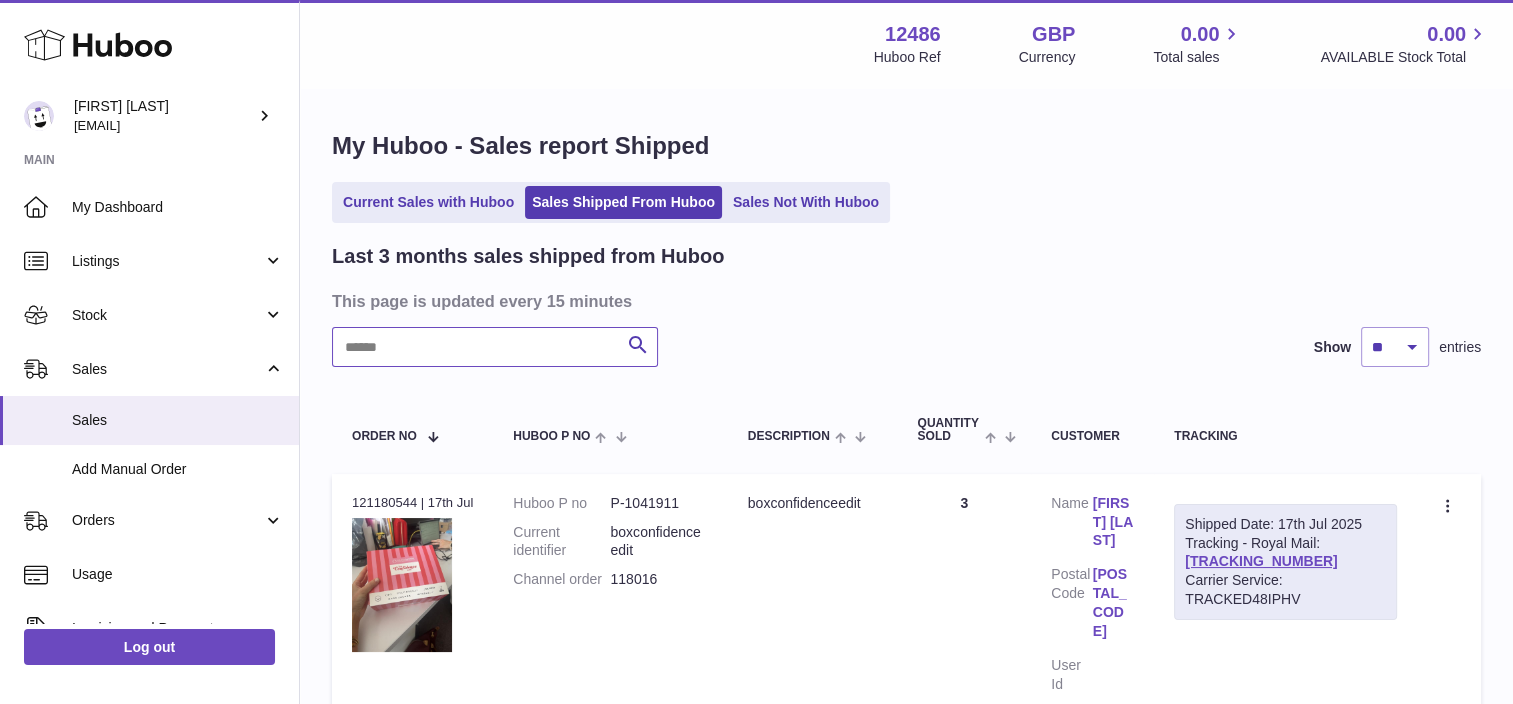 click at bounding box center [495, 347] 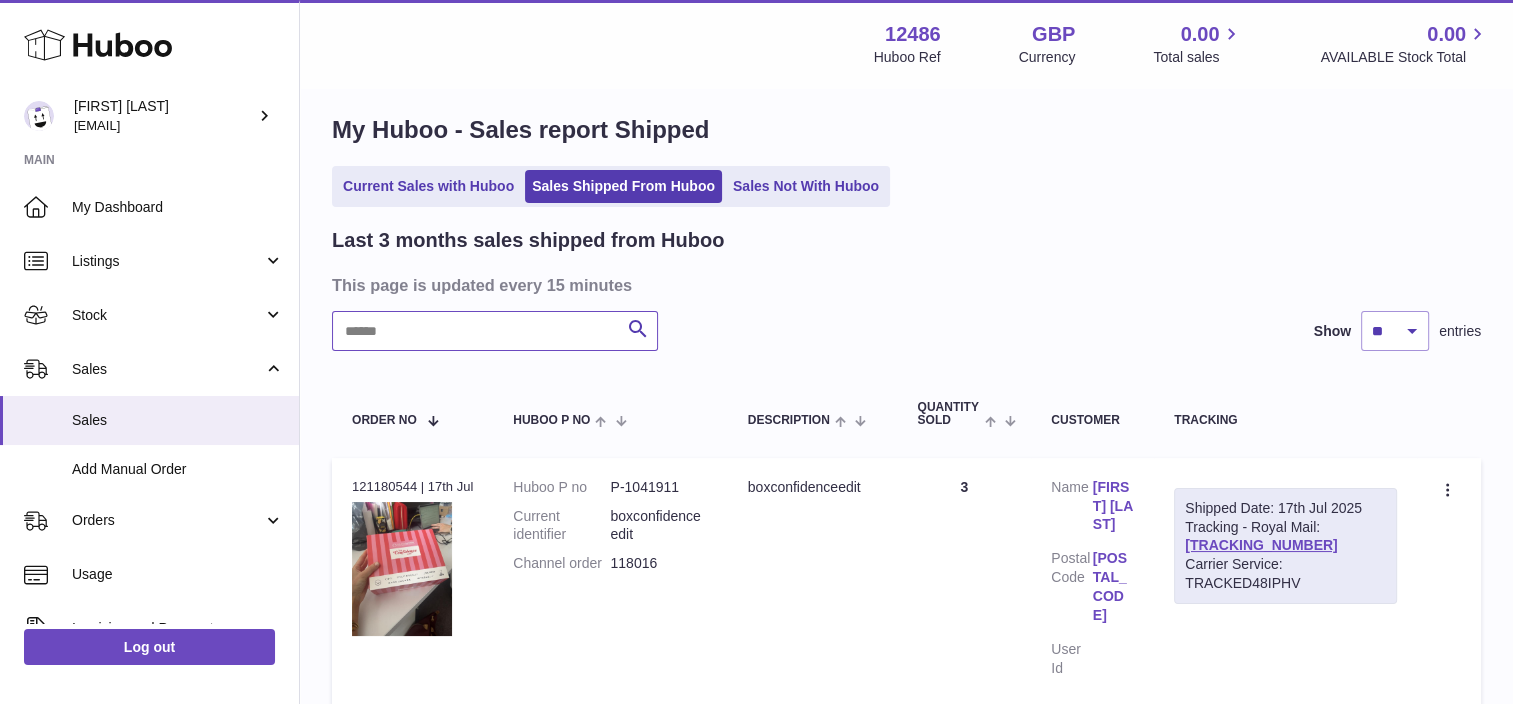 scroll, scrollTop: 300, scrollLeft: 0, axis: vertical 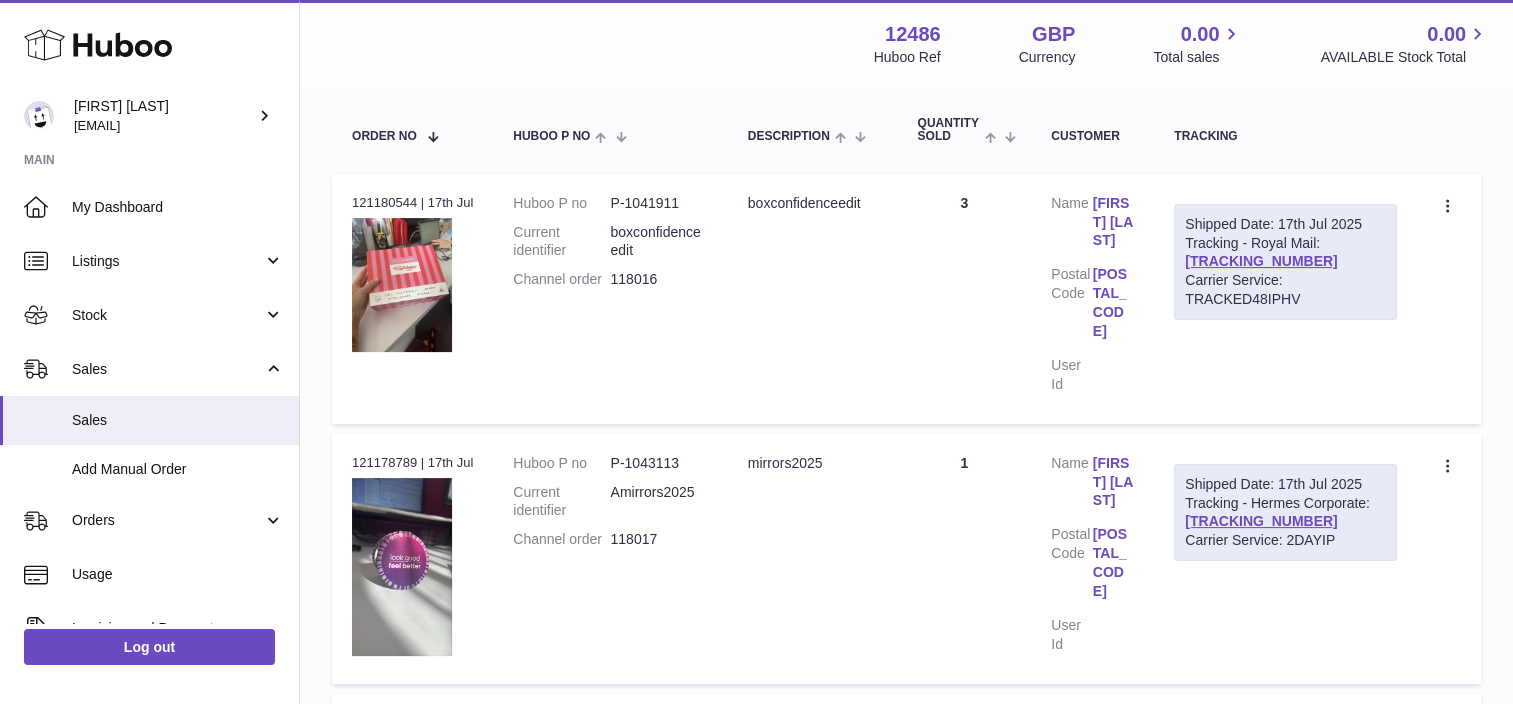 drag, startPoint x: 1355, startPoint y: 518, endPoint x: 1212, endPoint y: 520, distance: 143.01399 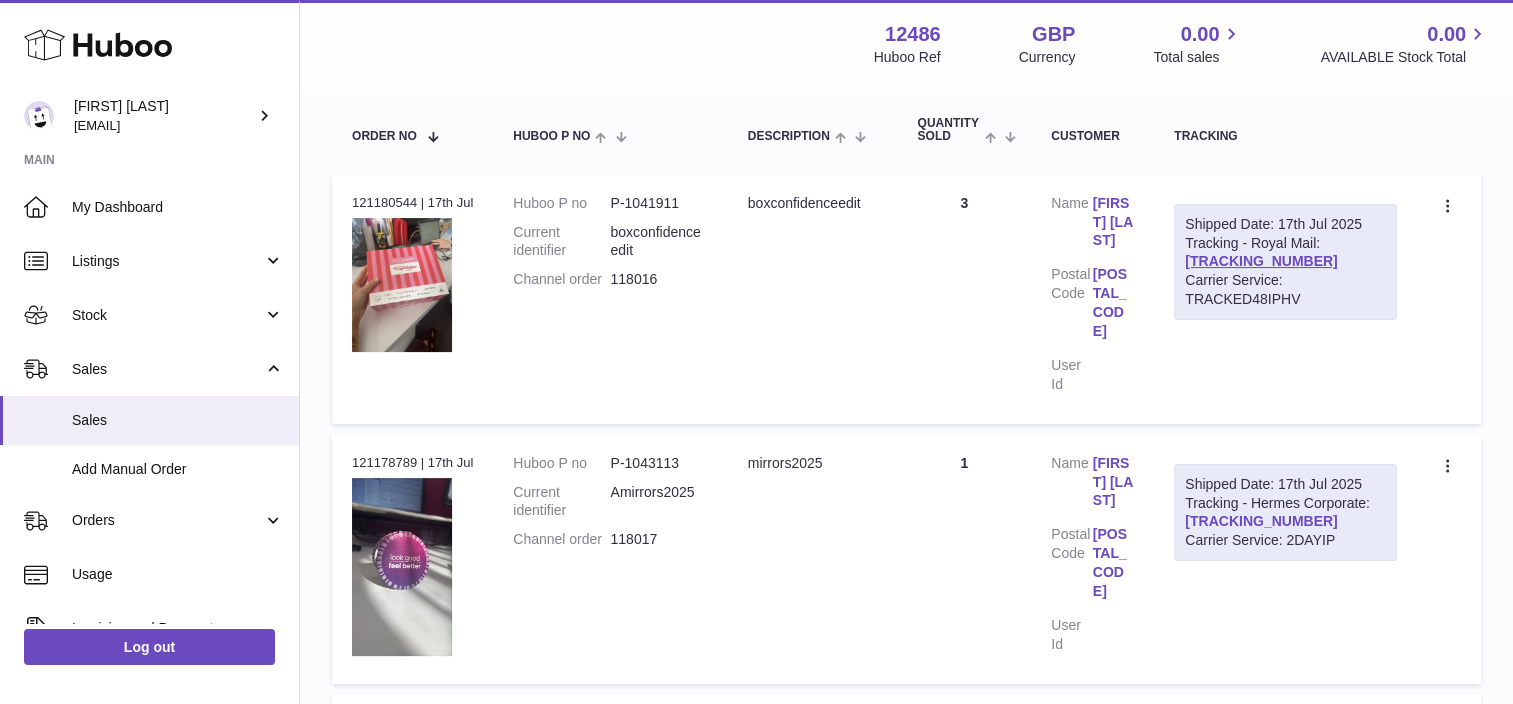 drag, startPoint x: 1212, startPoint y: 520, endPoint x: 1237, endPoint y: 516, distance: 25.317978 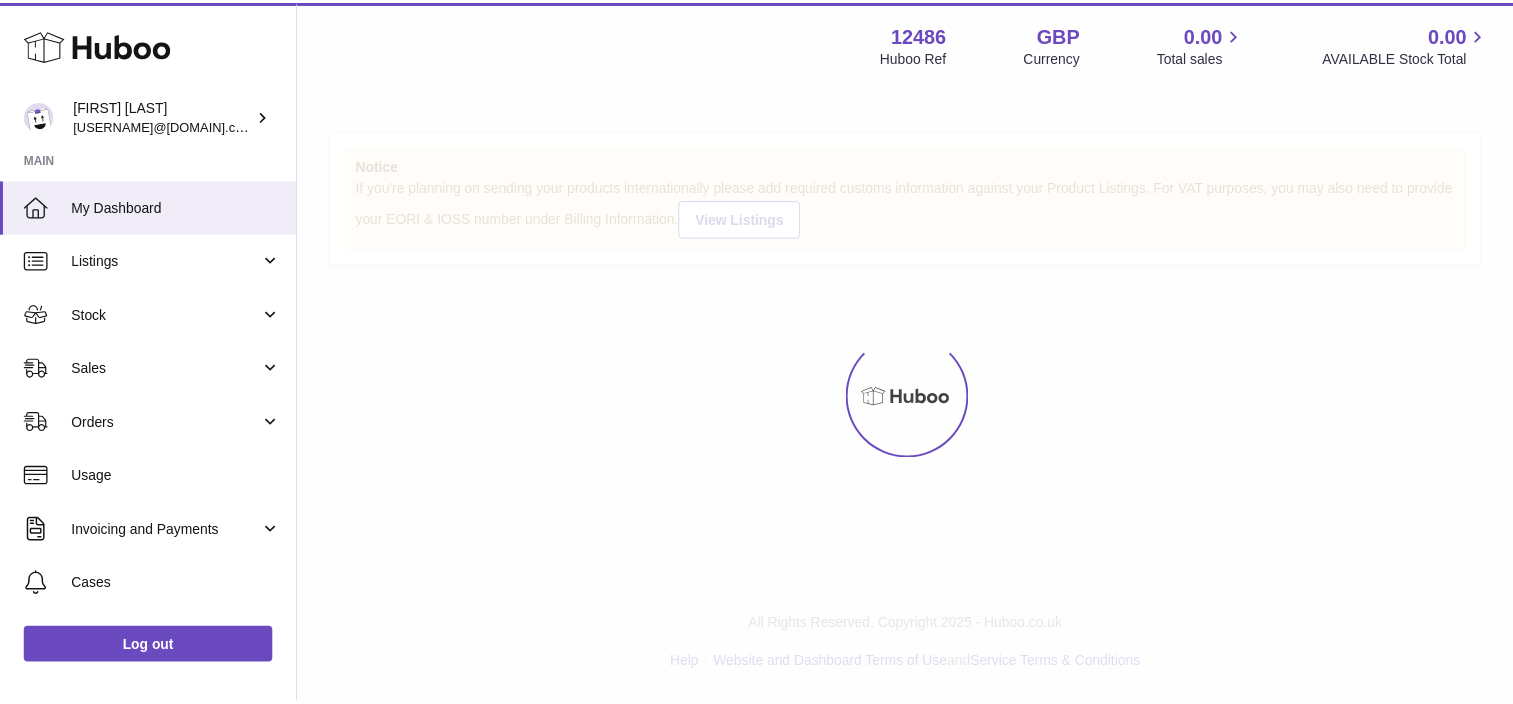 scroll, scrollTop: 0, scrollLeft: 0, axis: both 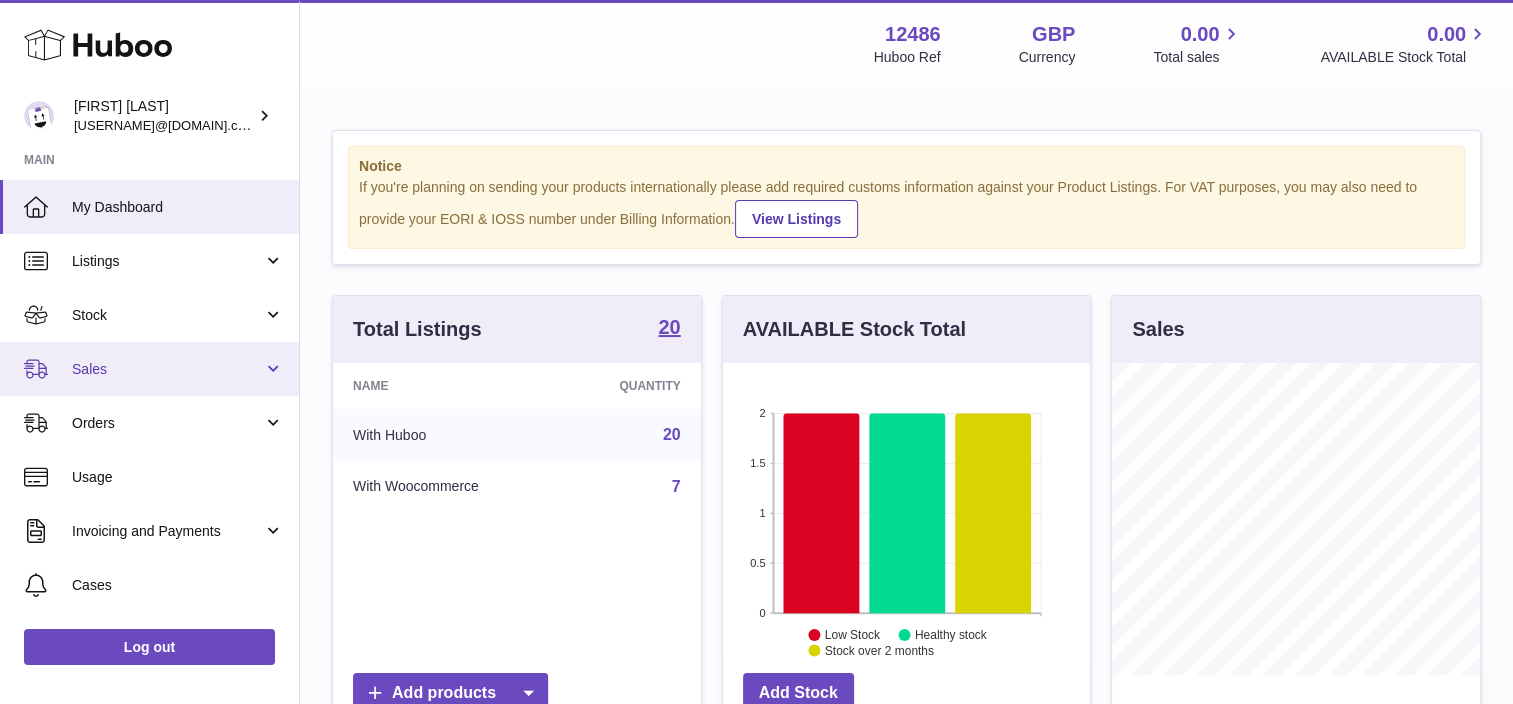 click on "Sales" at bounding box center [167, 369] 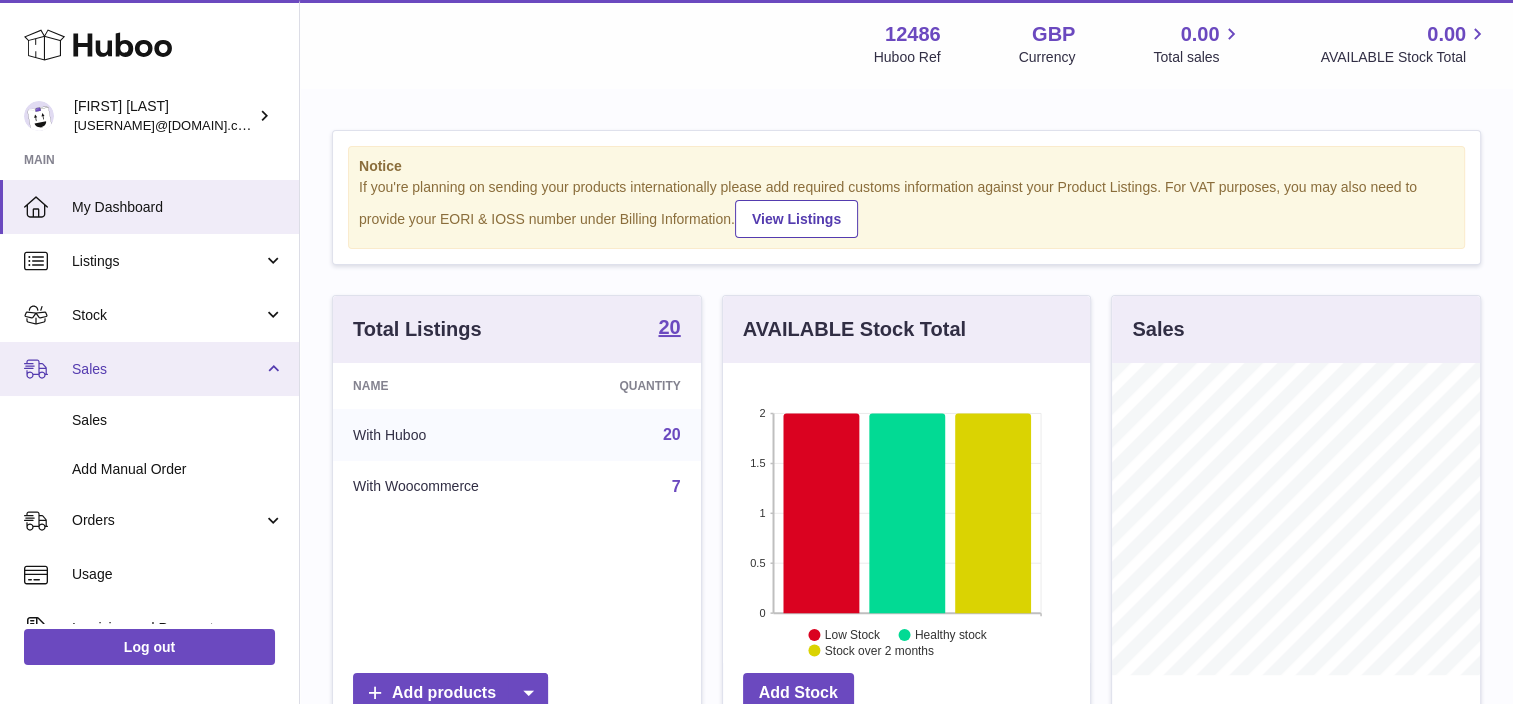 click on "Sales" at bounding box center [149, 369] 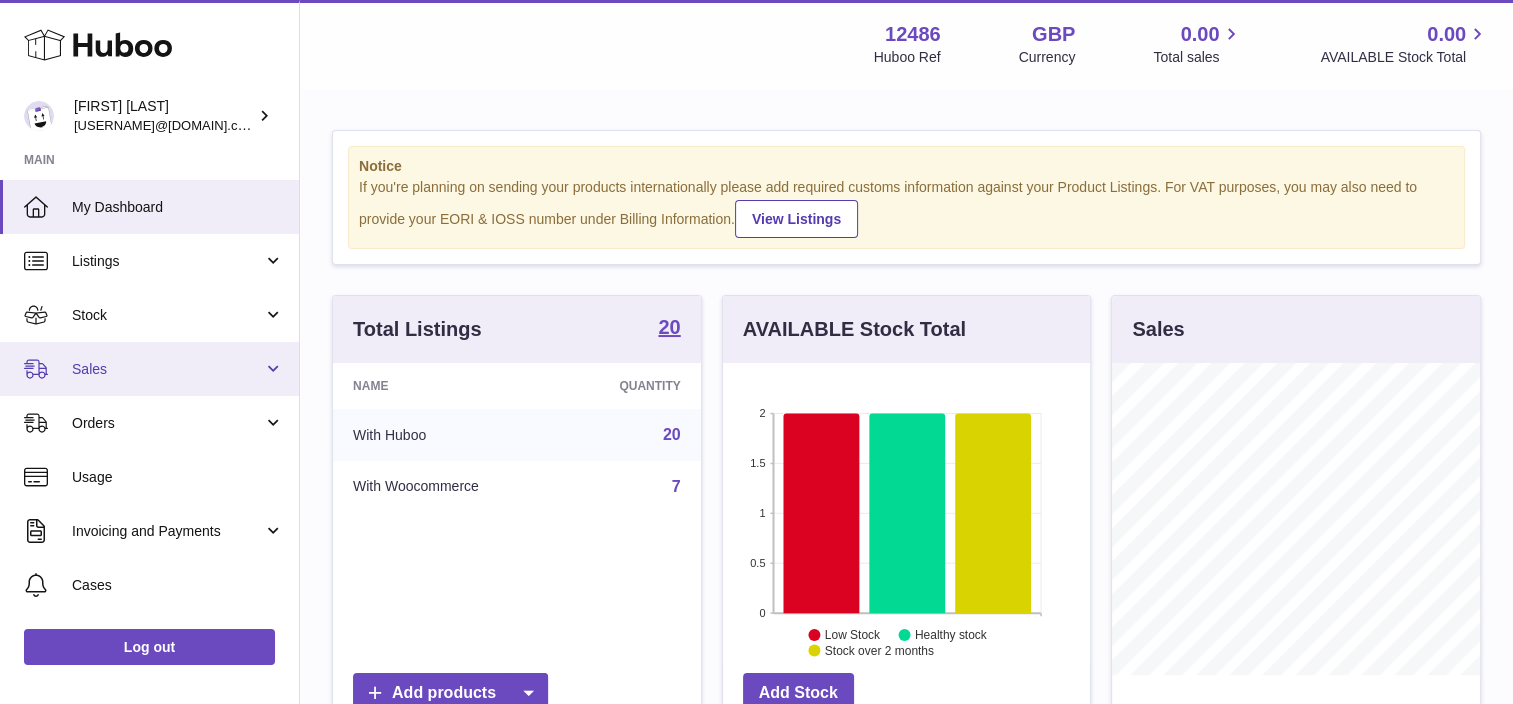click on "Sales" at bounding box center (149, 369) 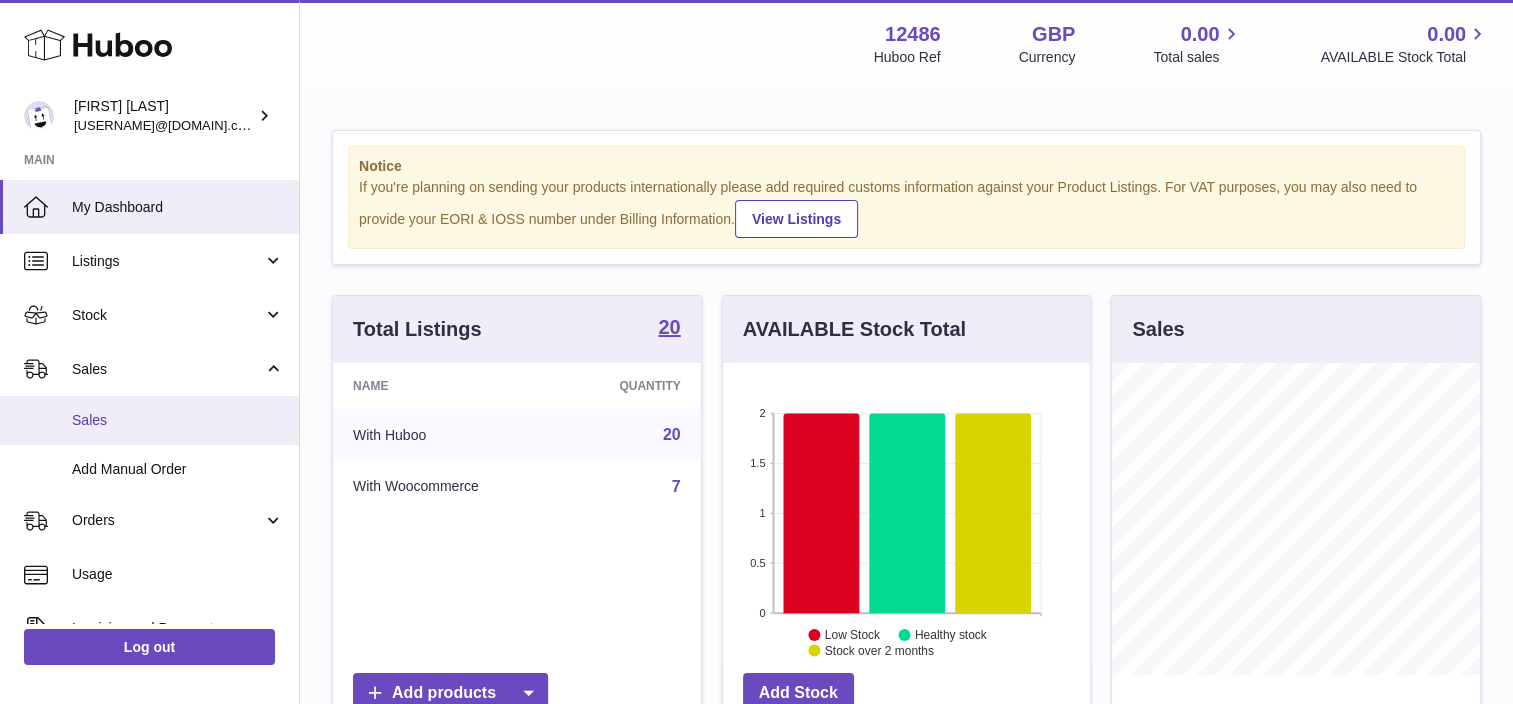 click on "Sales" at bounding box center (178, 420) 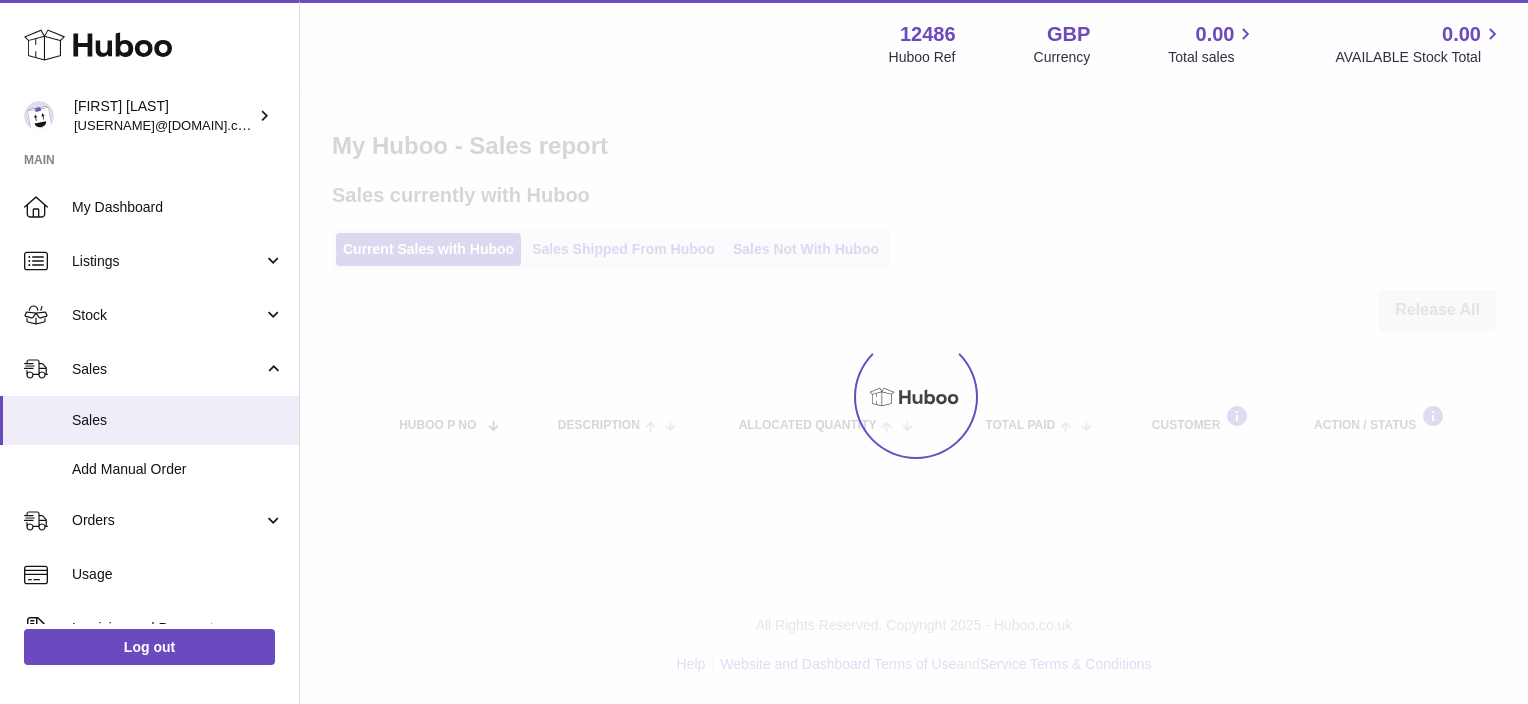 scroll, scrollTop: 0, scrollLeft: 0, axis: both 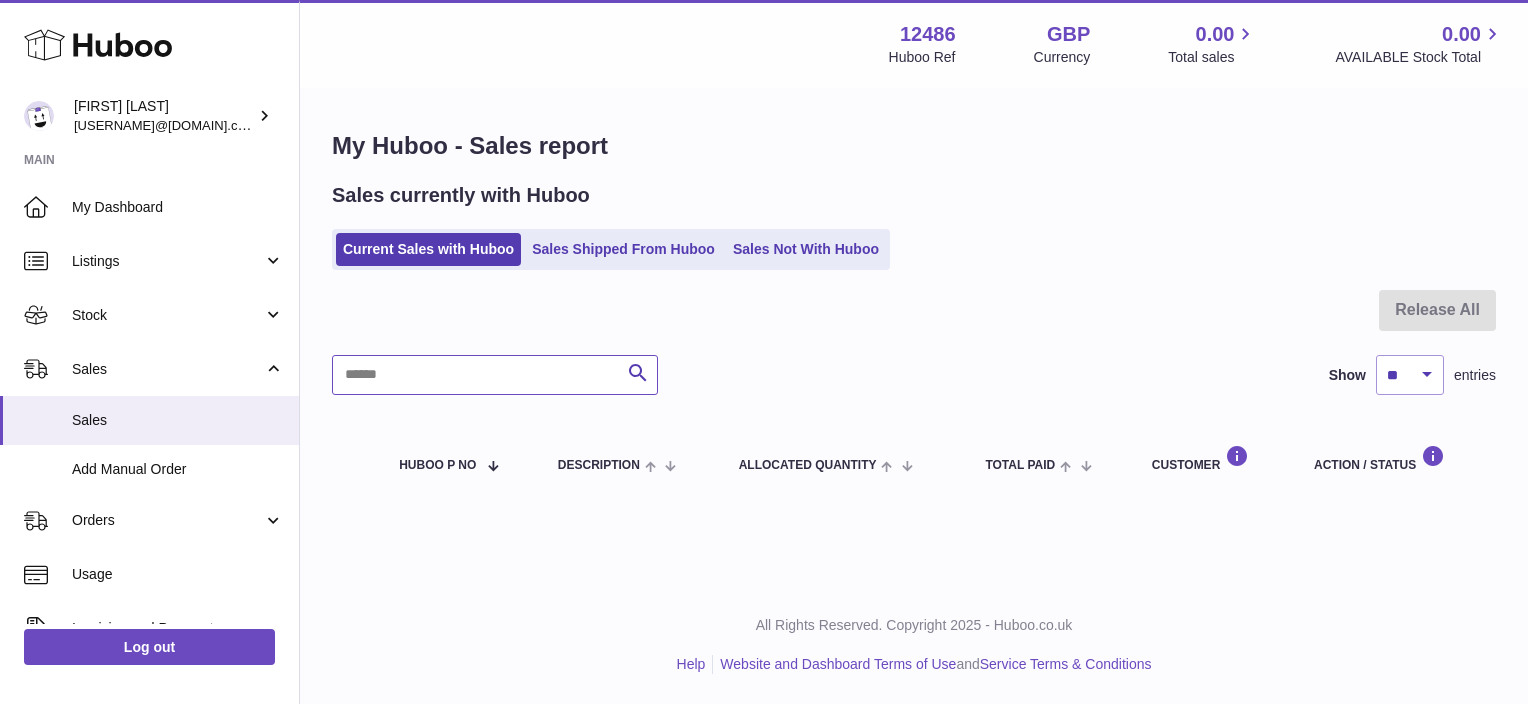 click at bounding box center [495, 375] 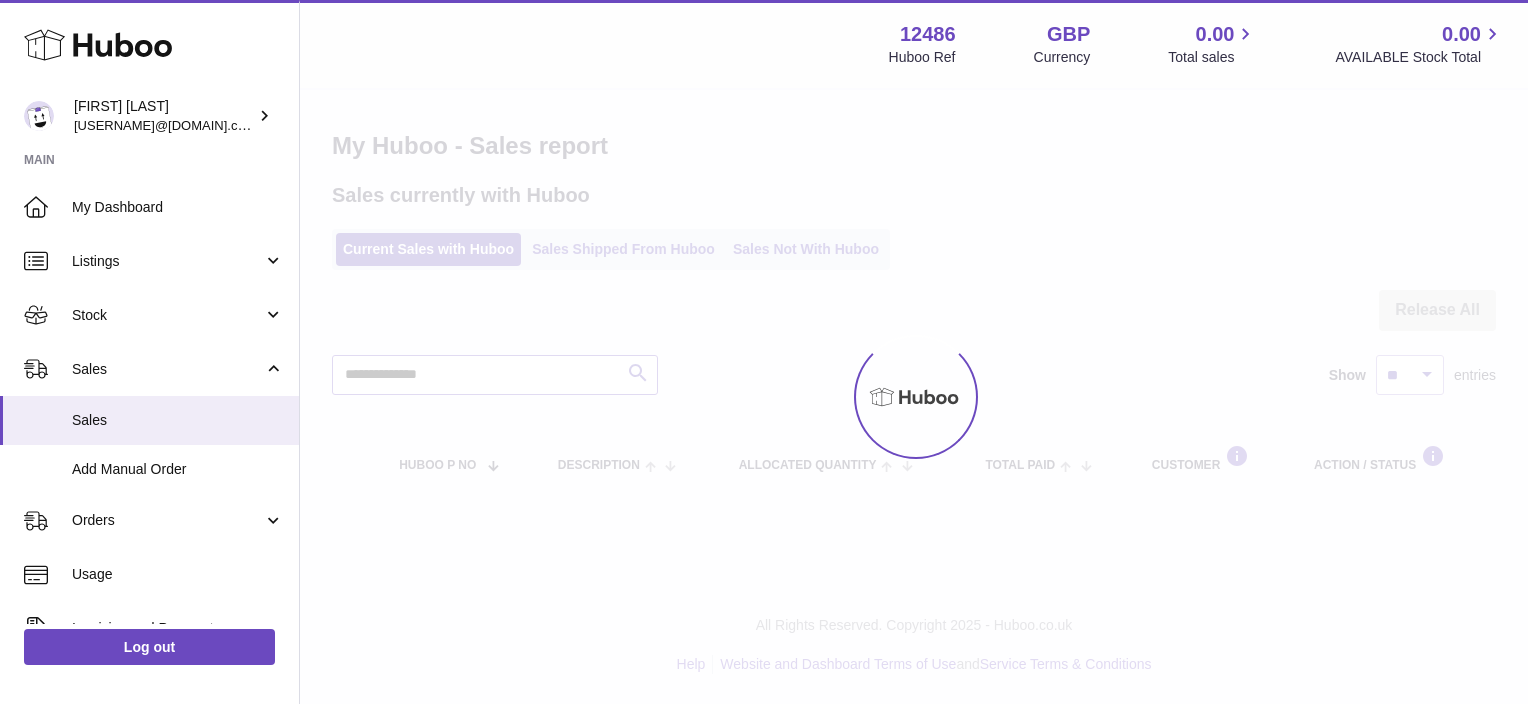 type on "**********" 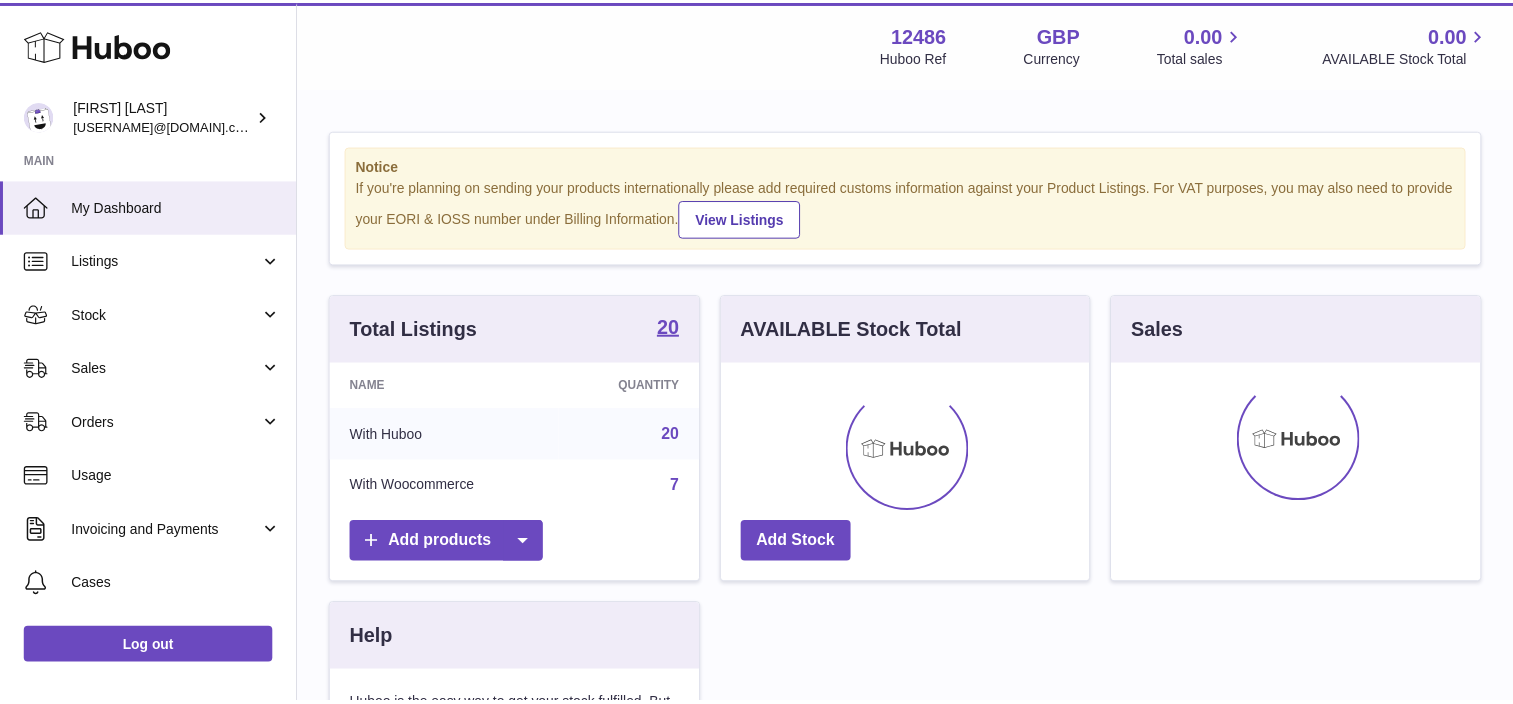 scroll, scrollTop: 0, scrollLeft: 0, axis: both 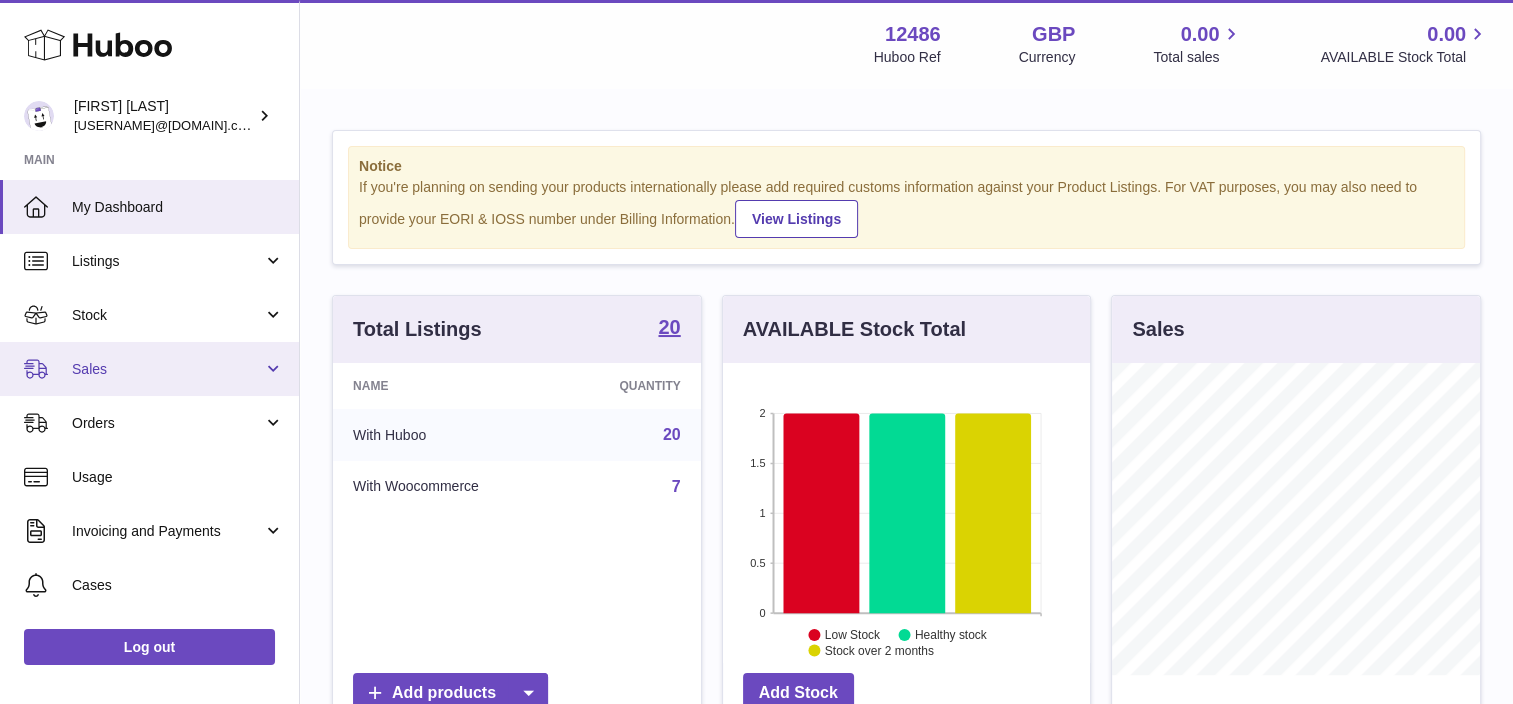 click on "Sales" at bounding box center [149, 369] 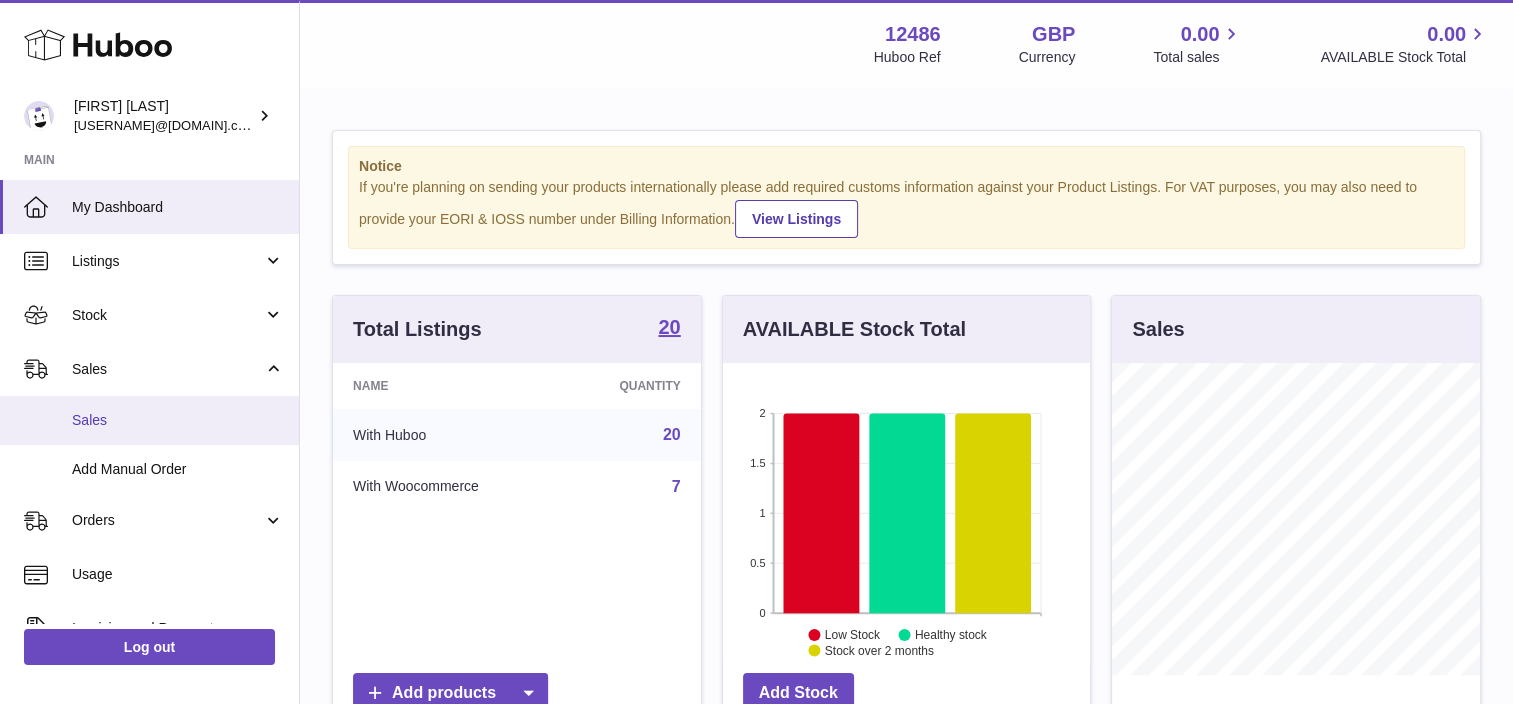 click on "Sales" at bounding box center [178, 420] 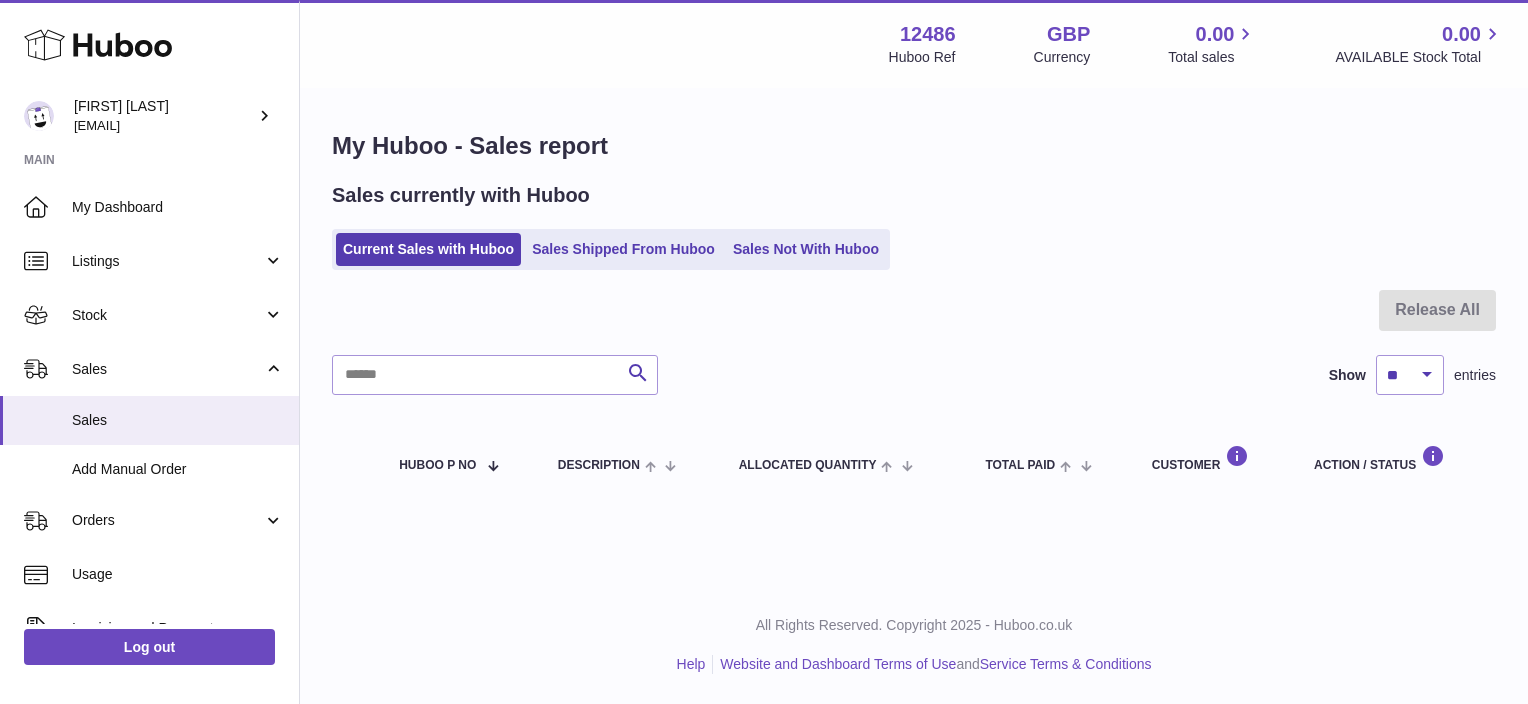 scroll, scrollTop: 0, scrollLeft: 0, axis: both 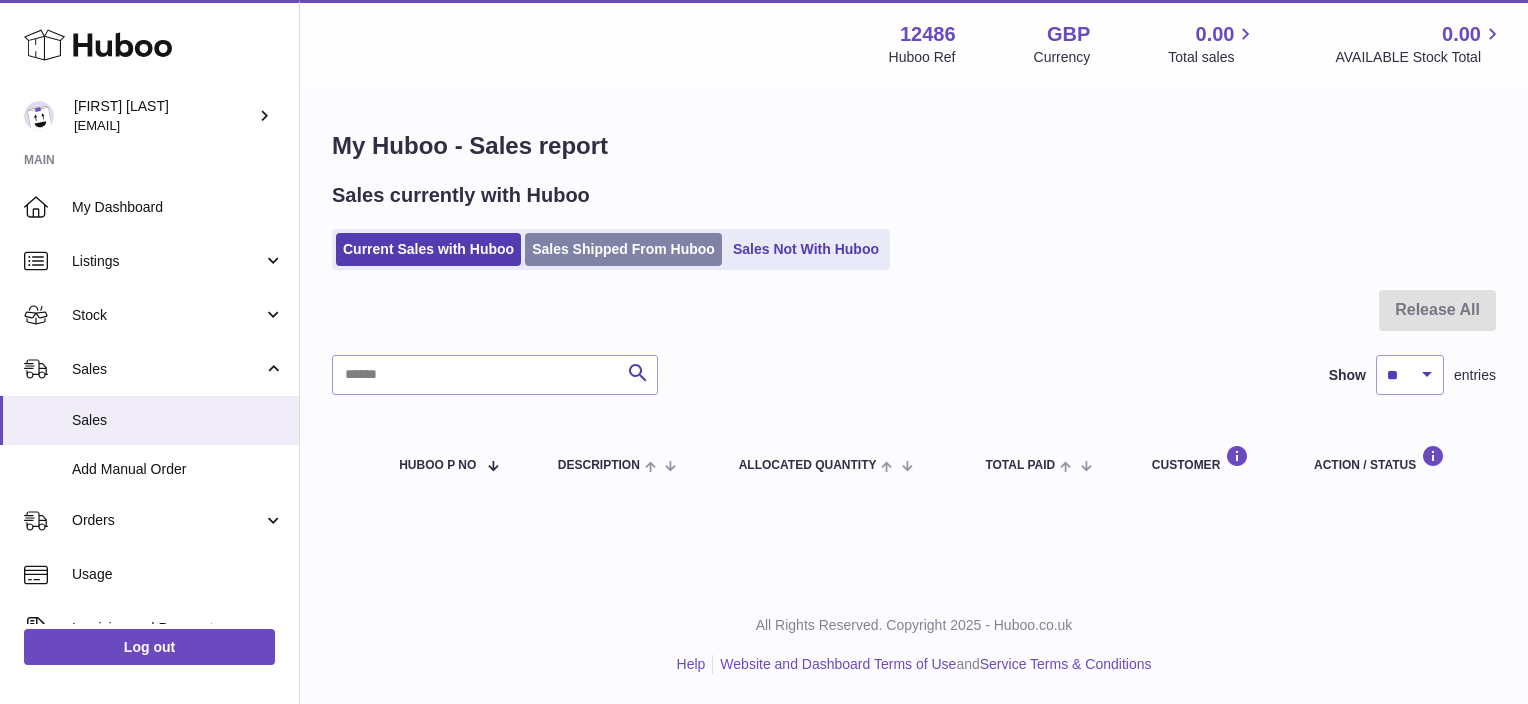 click on "Sales Shipped From Huboo" at bounding box center [623, 249] 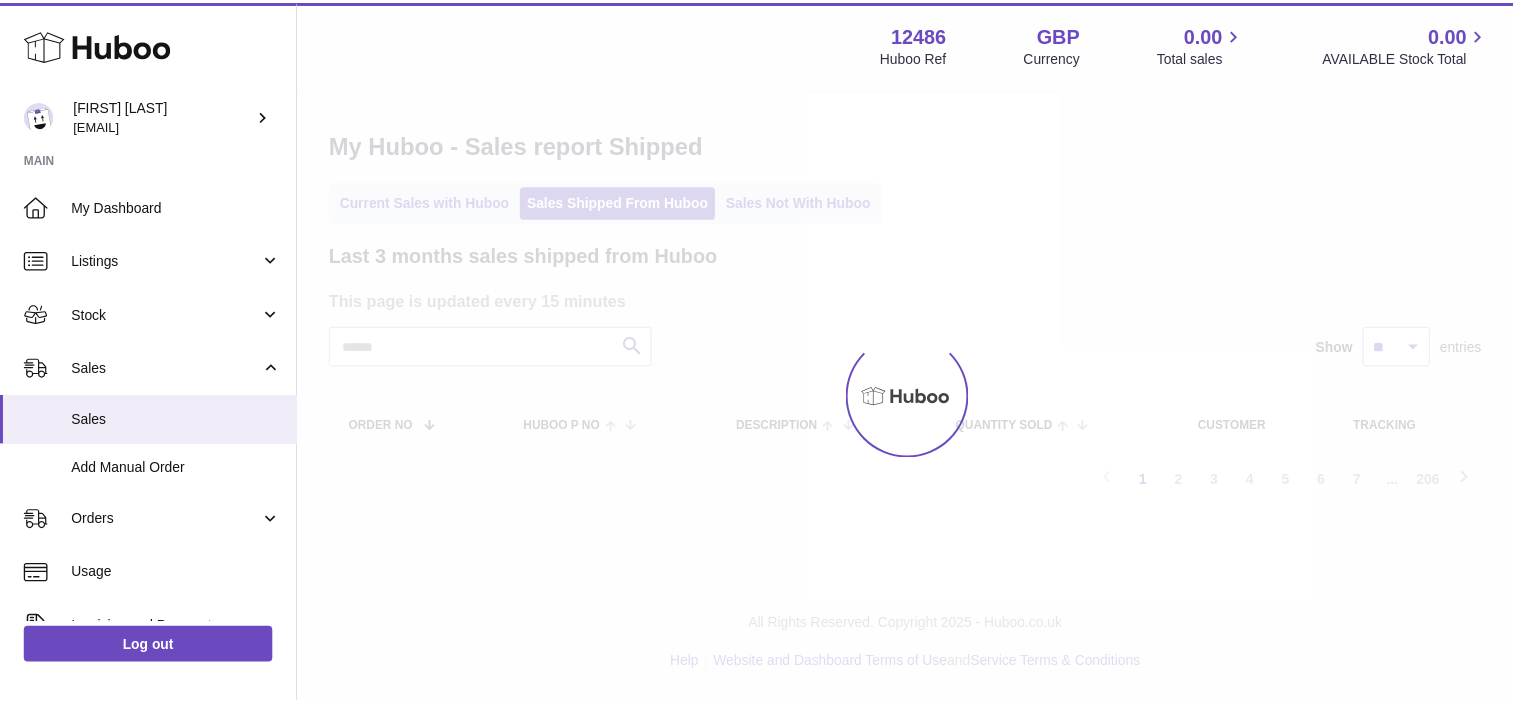 scroll, scrollTop: 0, scrollLeft: 0, axis: both 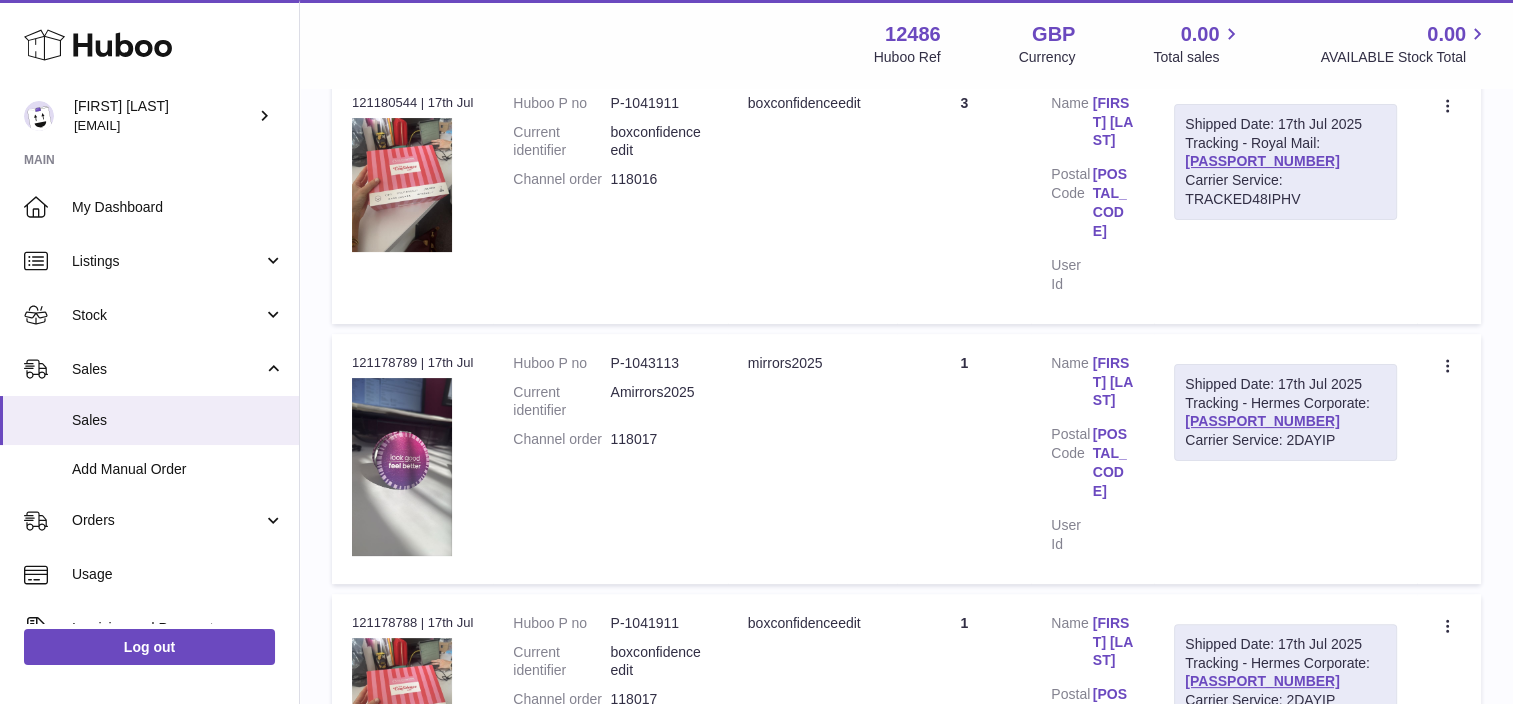 click on "[FIRST] [LAST]" at bounding box center (1113, 382) 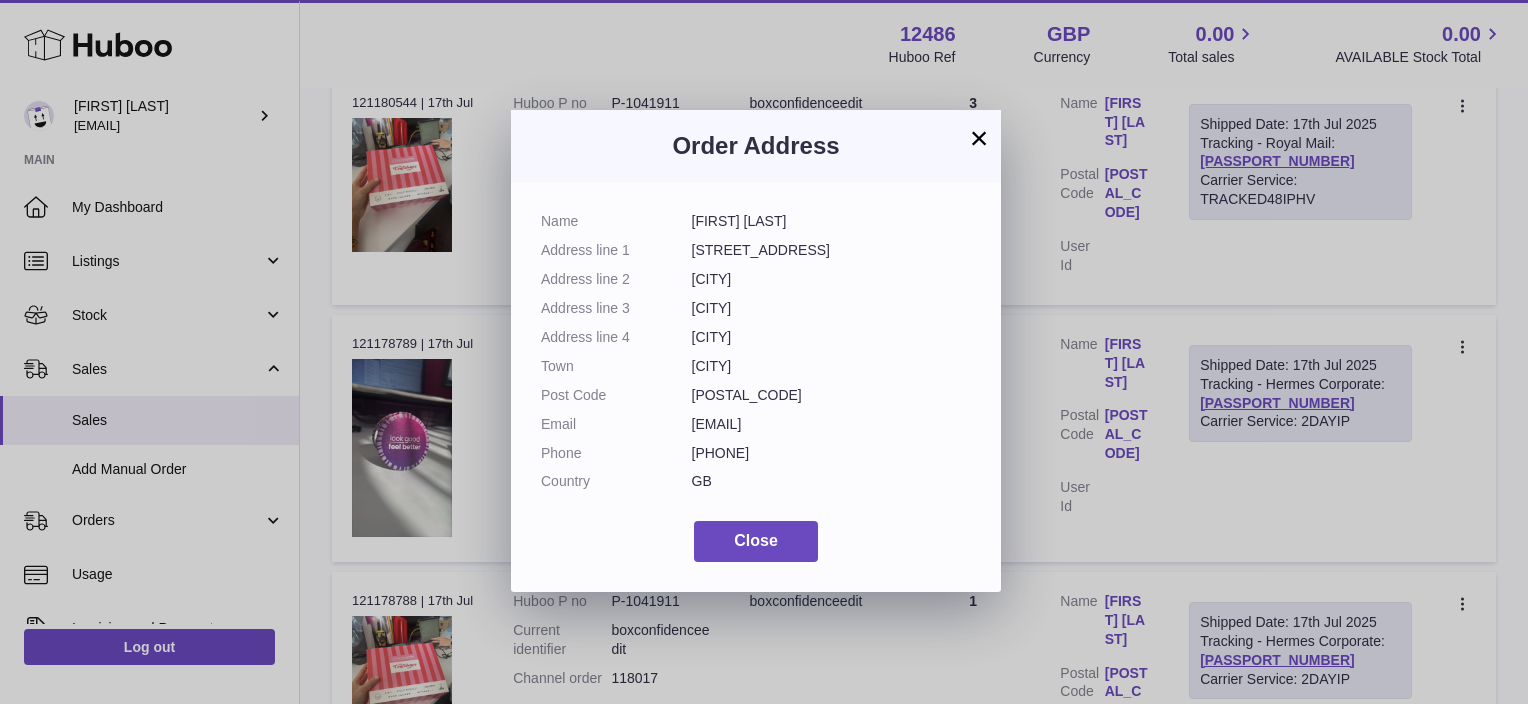 drag, startPoint x: 793, startPoint y: 447, endPoint x: 691, endPoint y: 448, distance: 102.0049 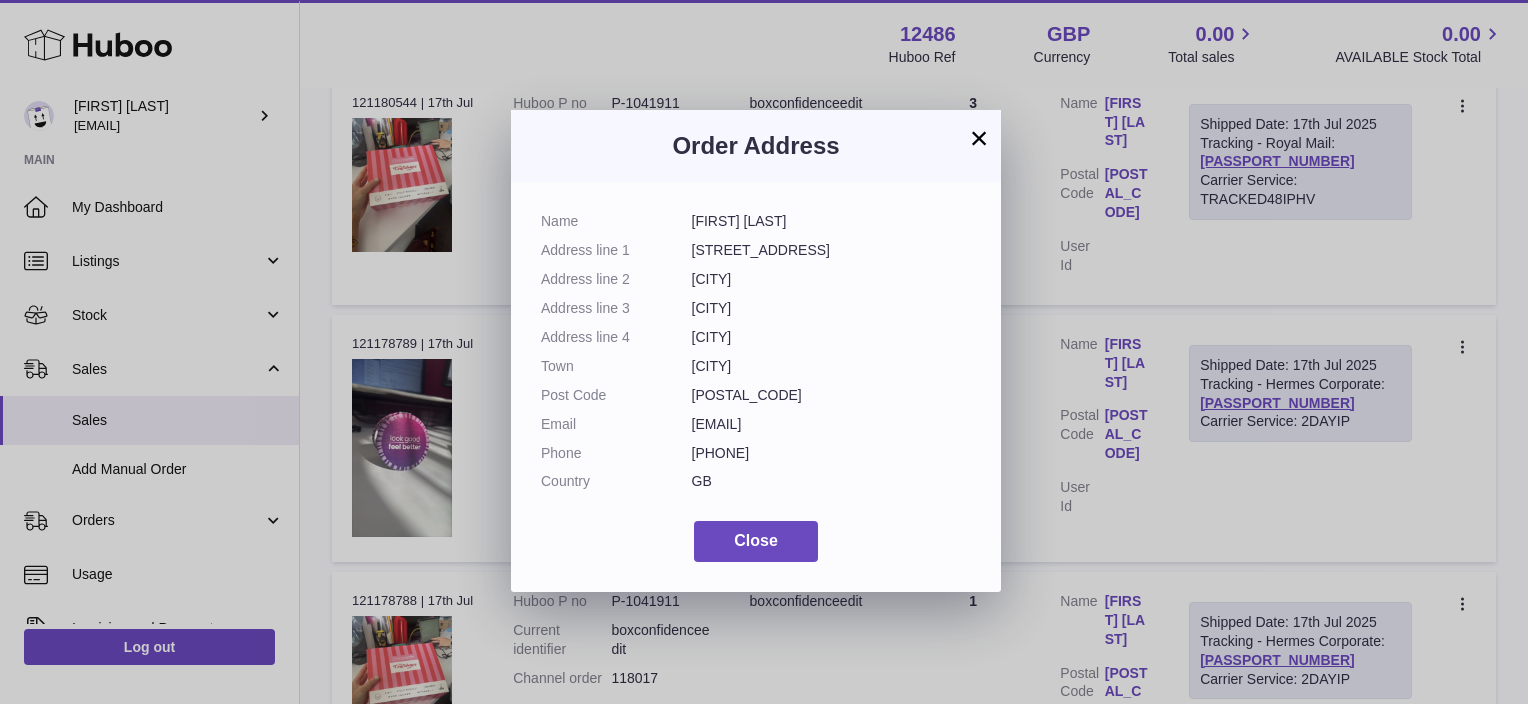 copy on "[PHONE]" 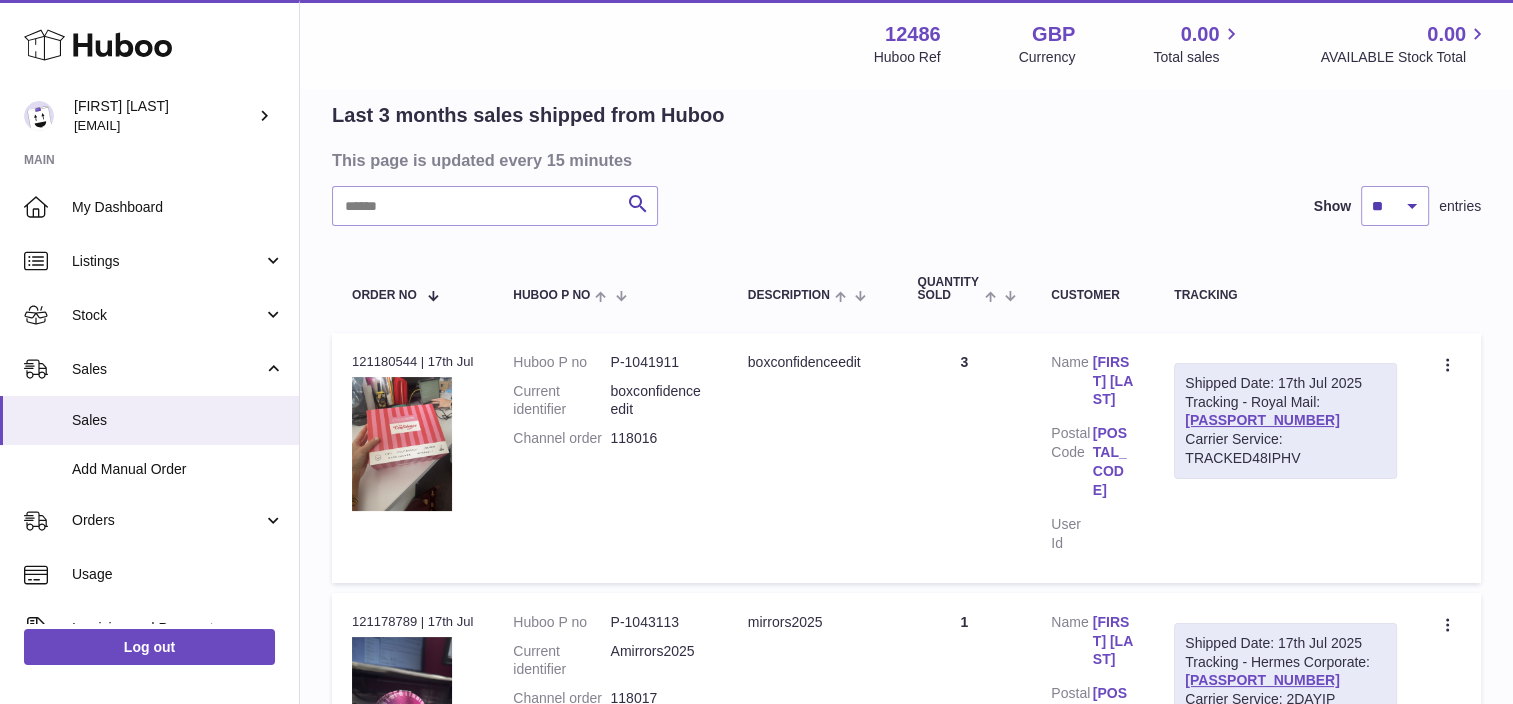 scroll, scrollTop: 0, scrollLeft: 0, axis: both 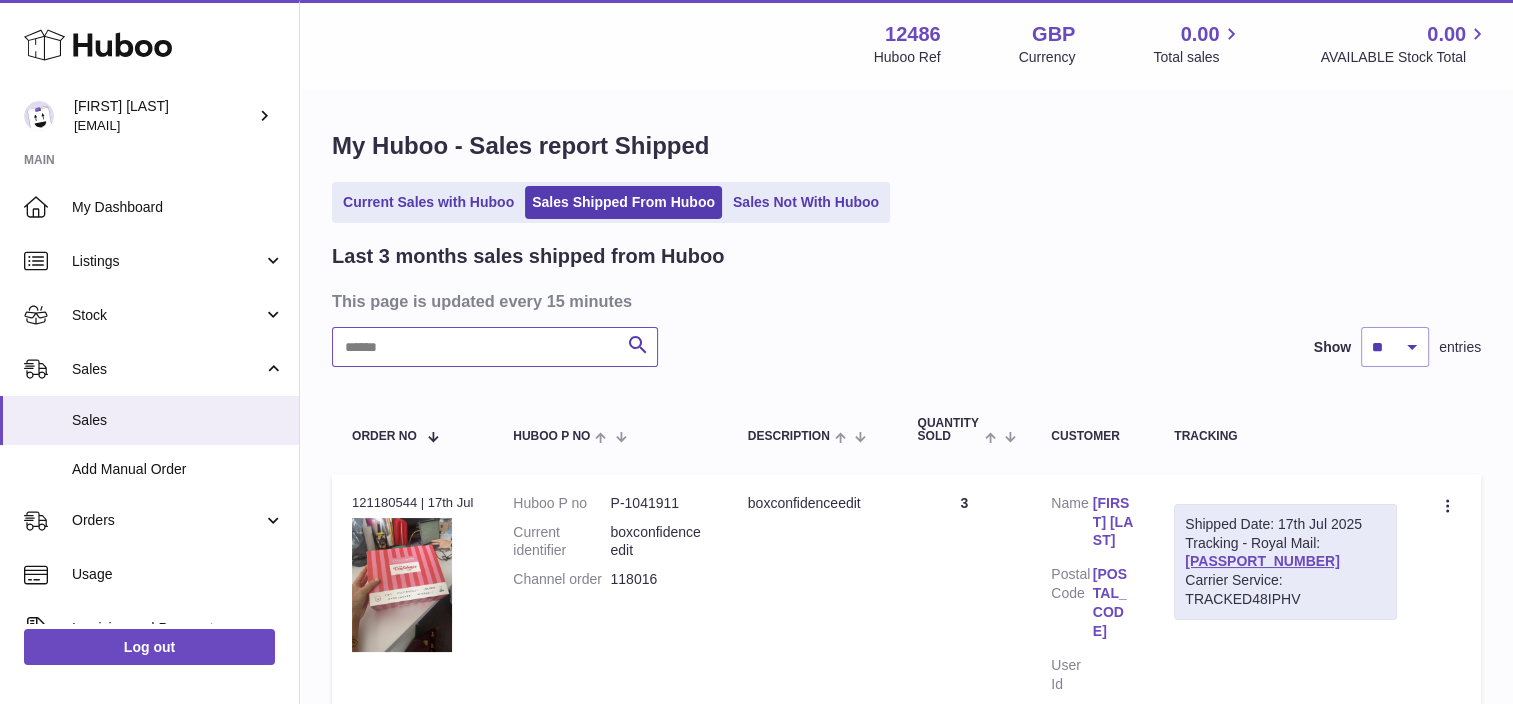 click at bounding box center [495, 347] 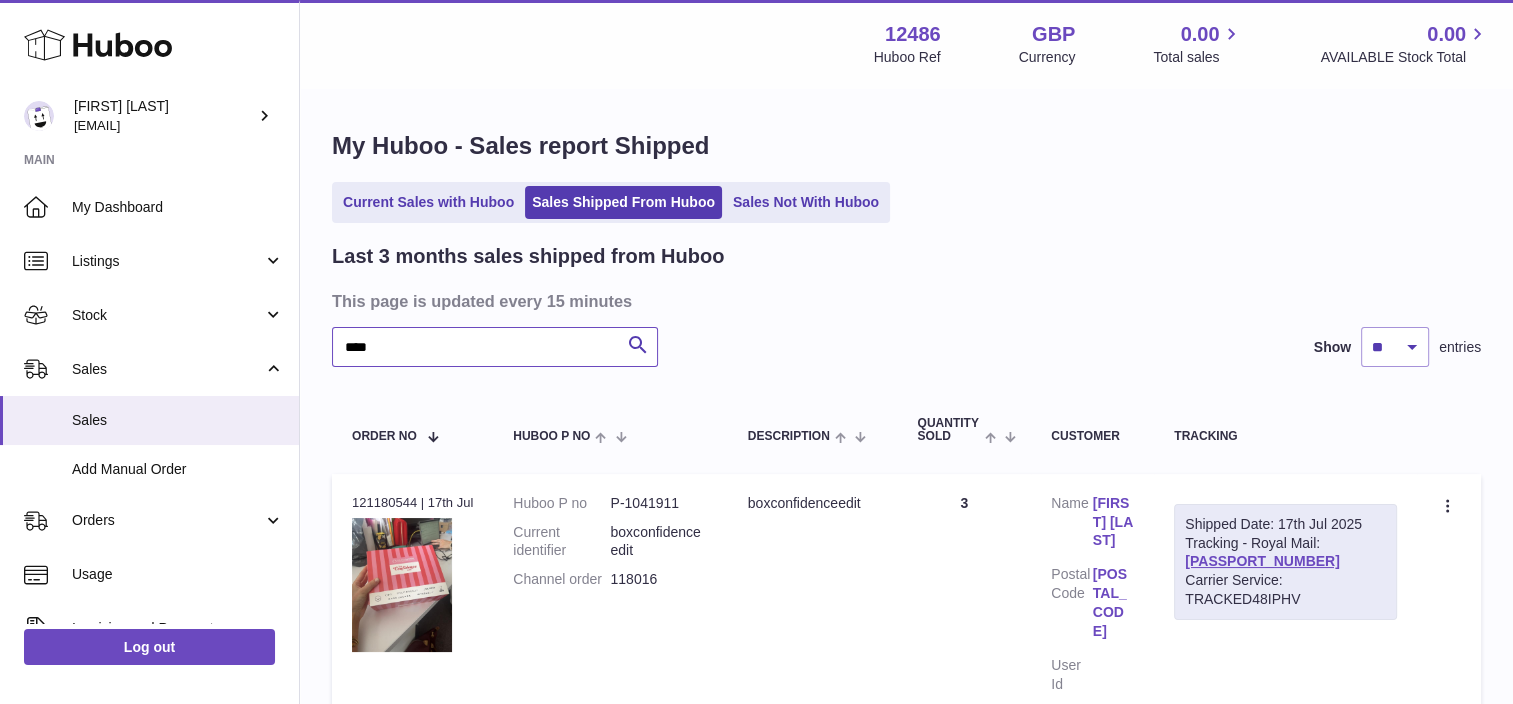 type on "****" 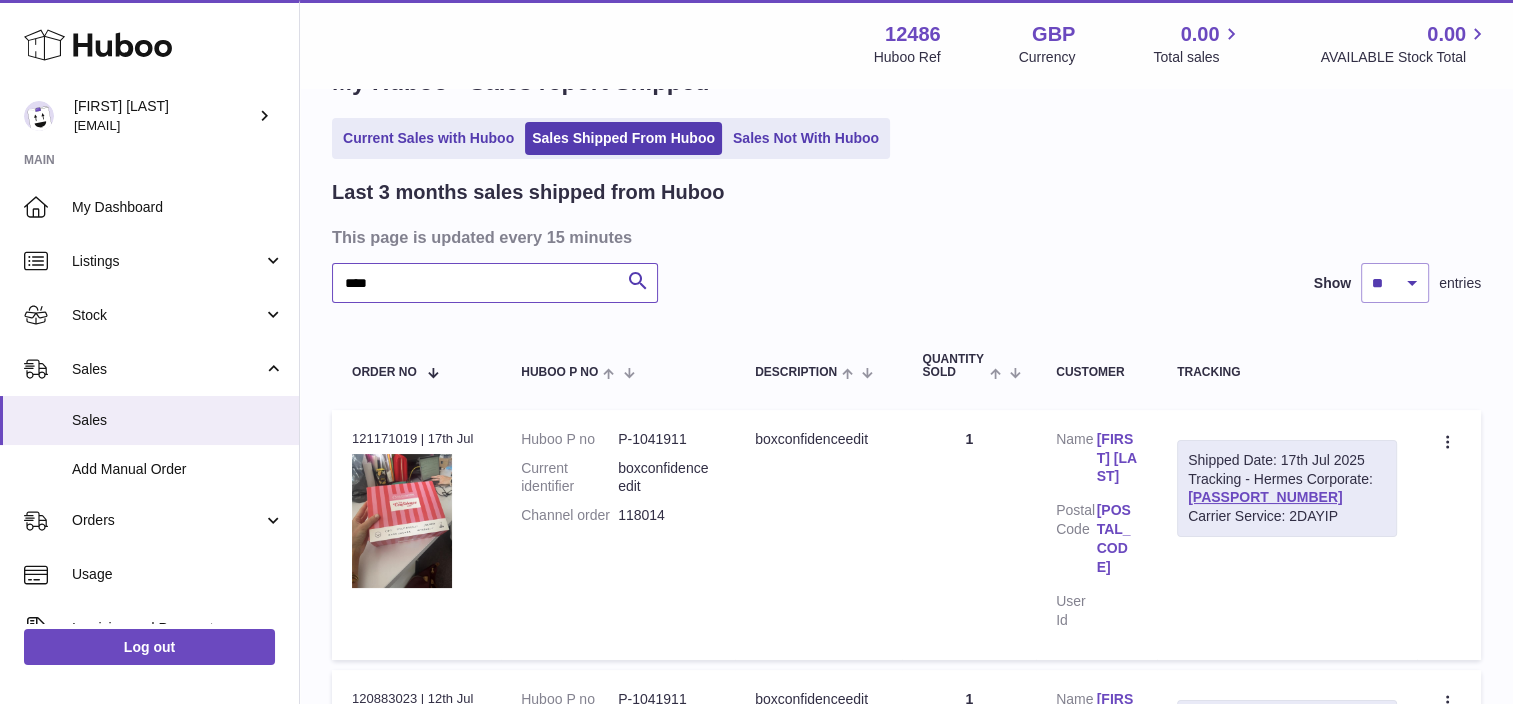 scroll, scrollTop: 100, scrollLeft: 0, axis: vertical 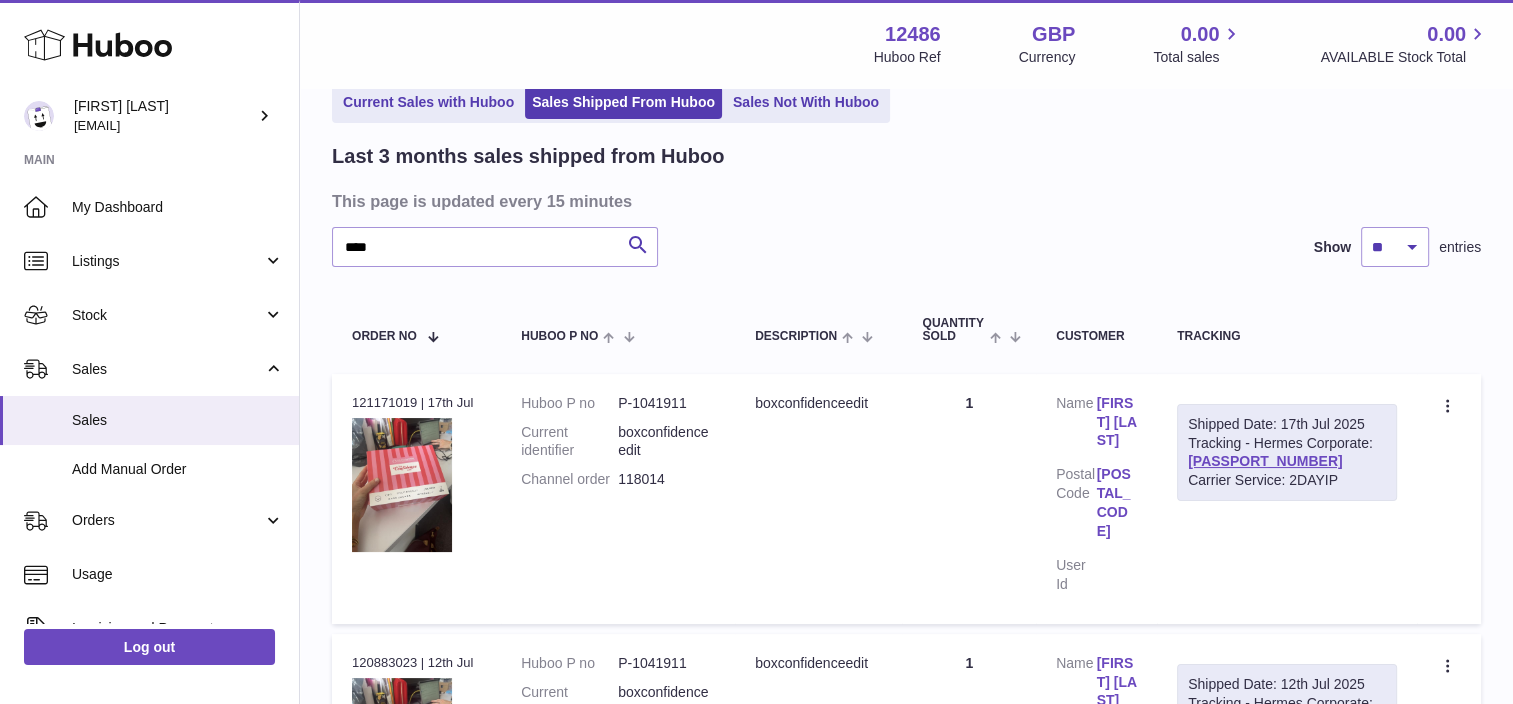 click on "[FIRST] [LAST]" at bounding box center [1117, 422] 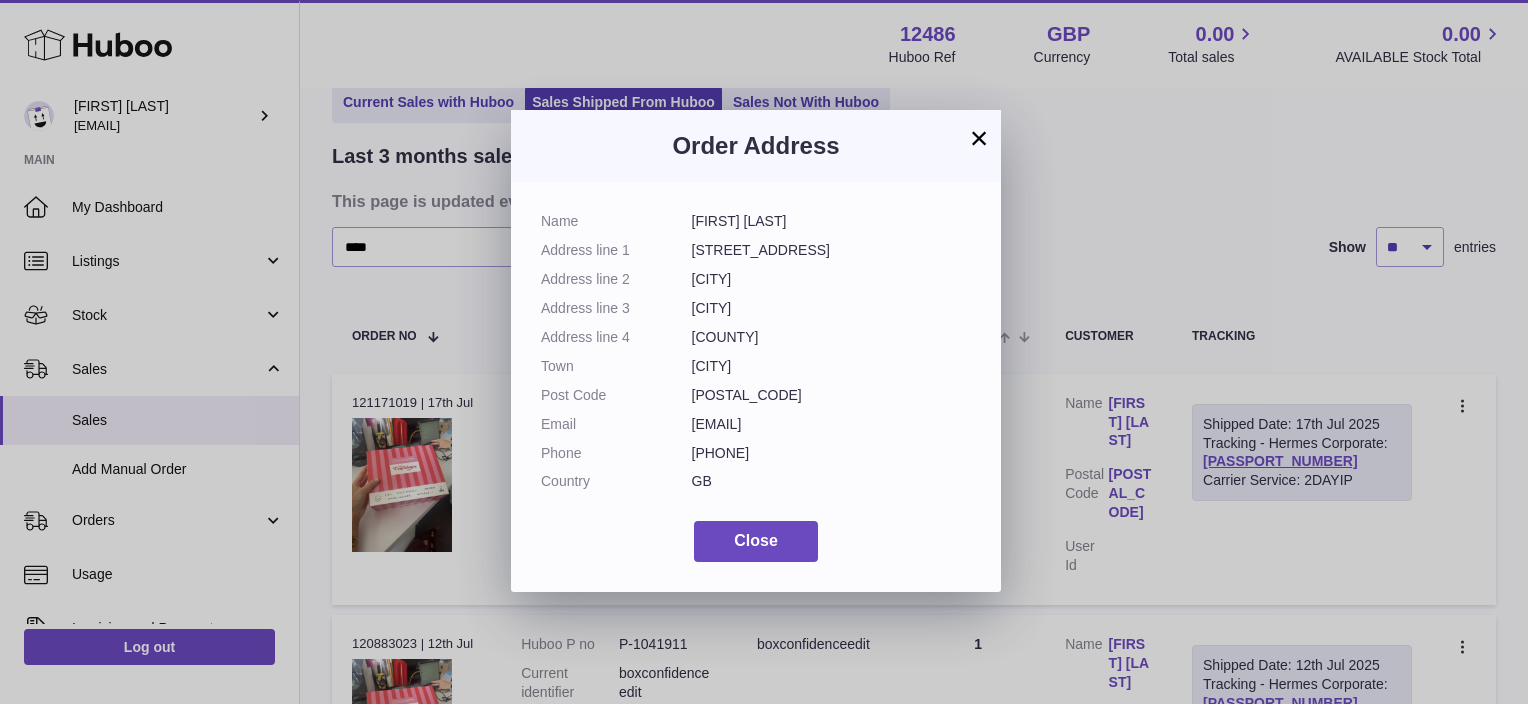 drag, startPoint x: 774, startPoint y: 448, endPoint x: 676, endPoint y: 443, distance: 98.12747 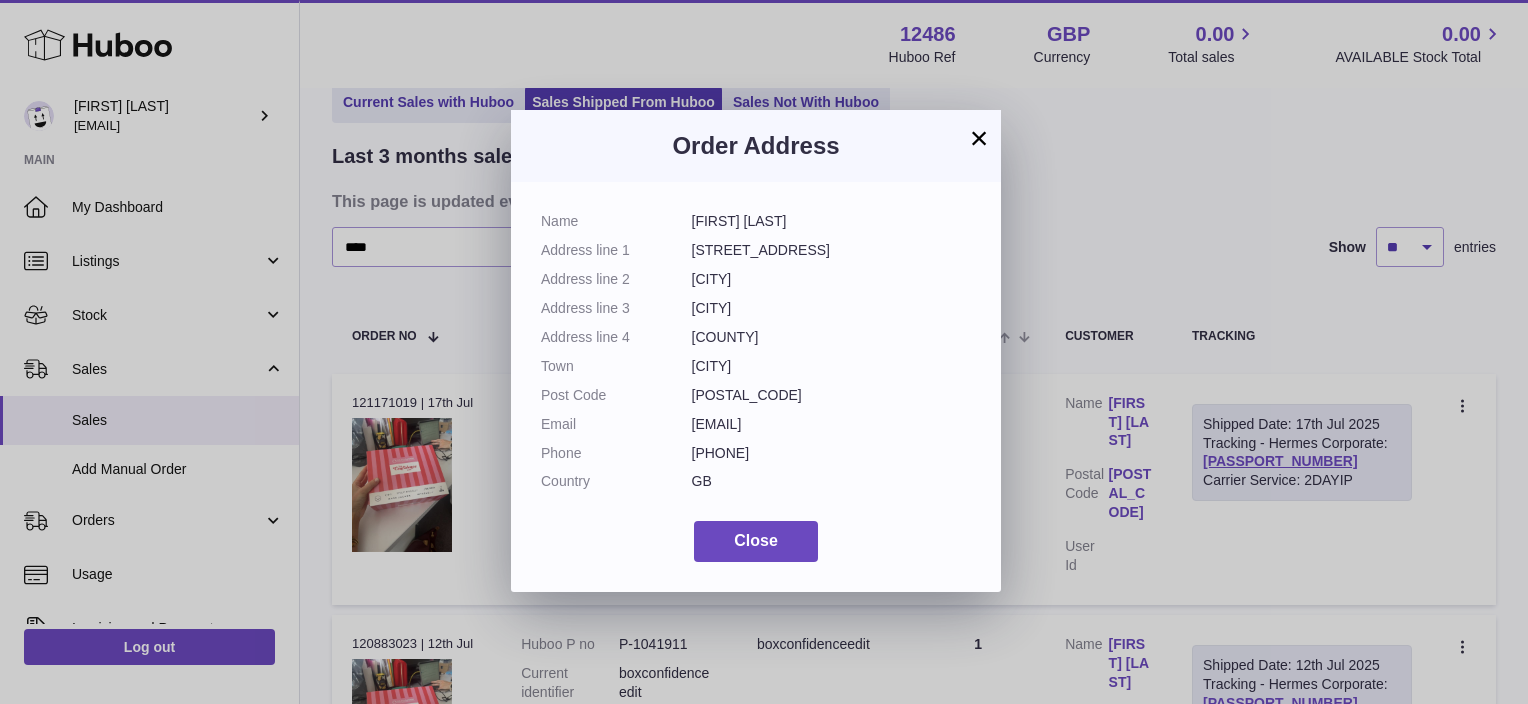 copy on "[PHONE]" 